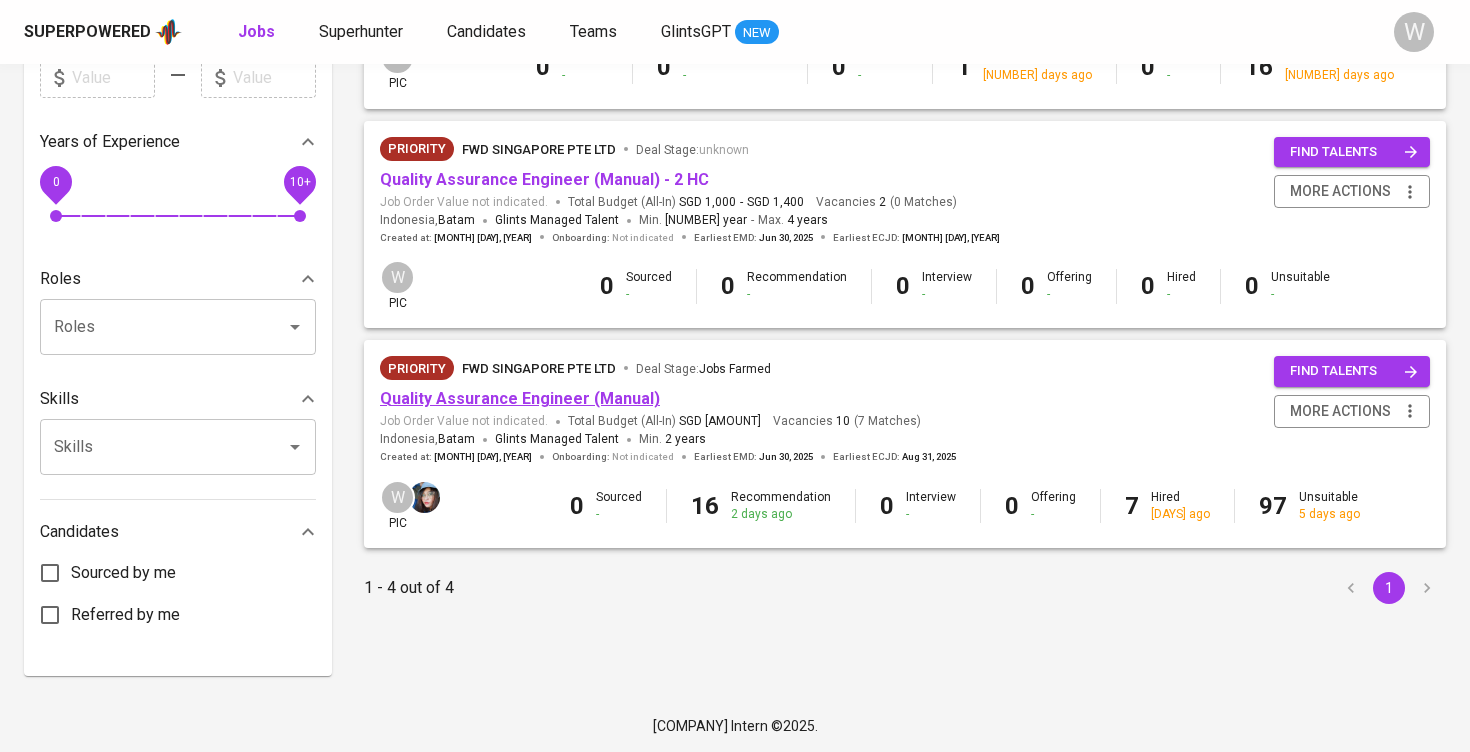 scroll, scrollTop: 612, scrollLeft: 0, axis: vertical 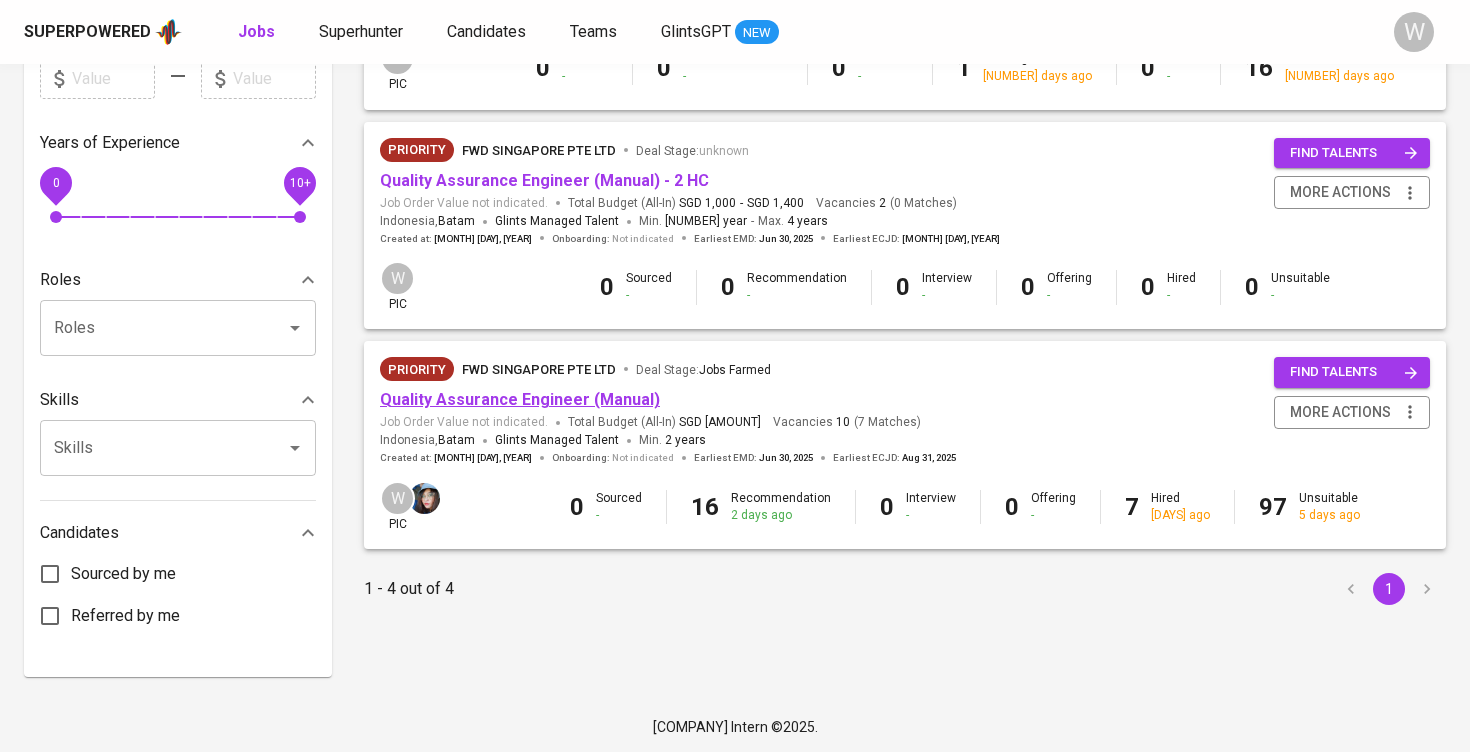 click on "Quality Assurance Engineer (Manual)" at bounding box center [520, 399] 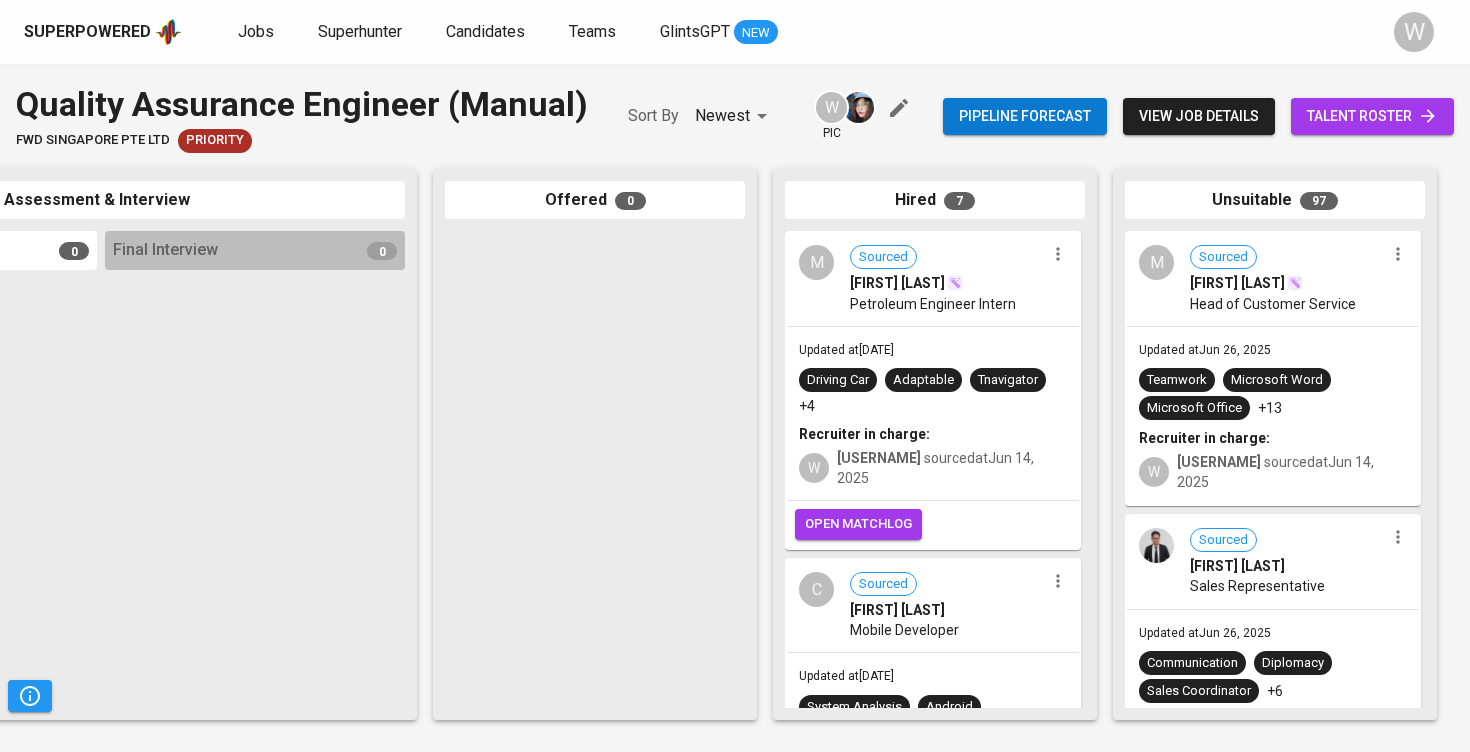 scroll, scrollTop: 0, scrollLeft: 911, axis: horizontal 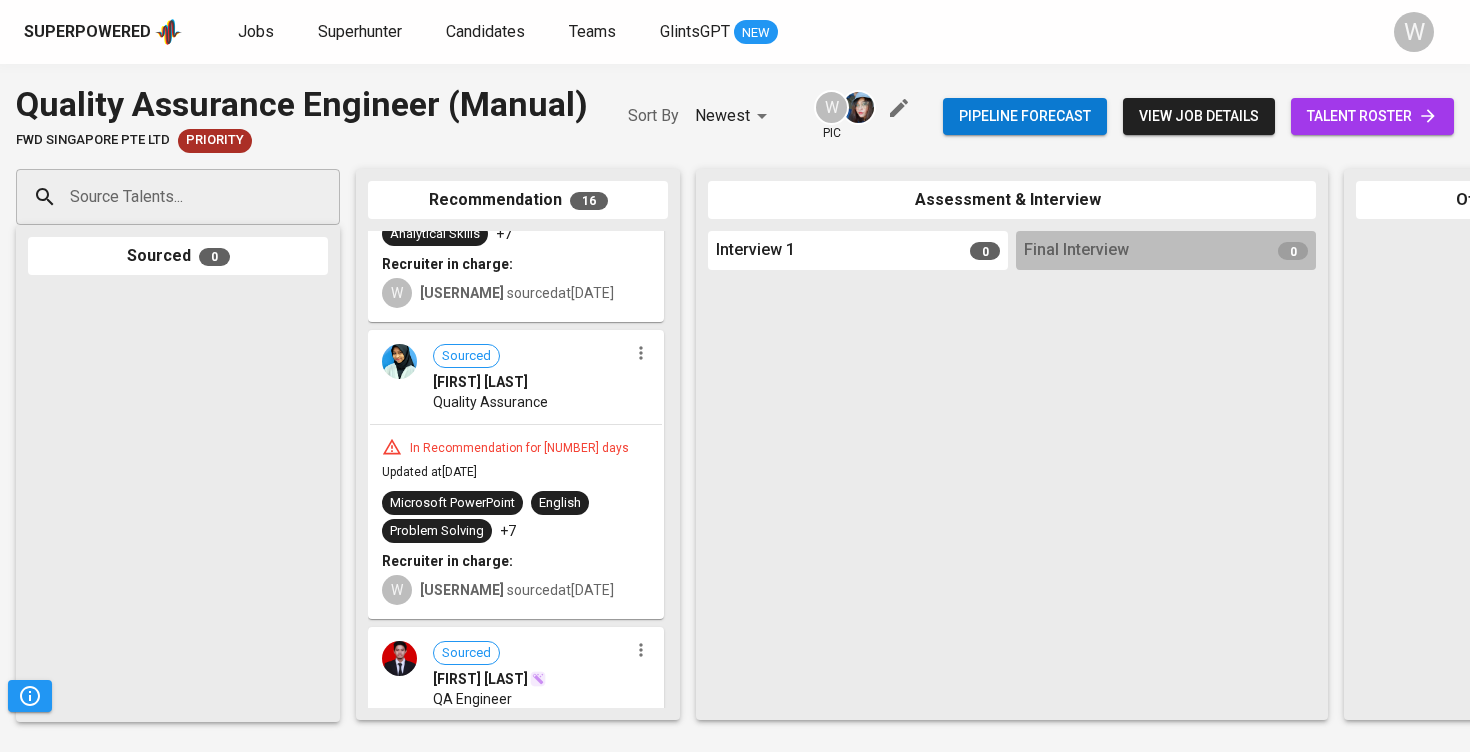 click at bounding box center [641, 353] 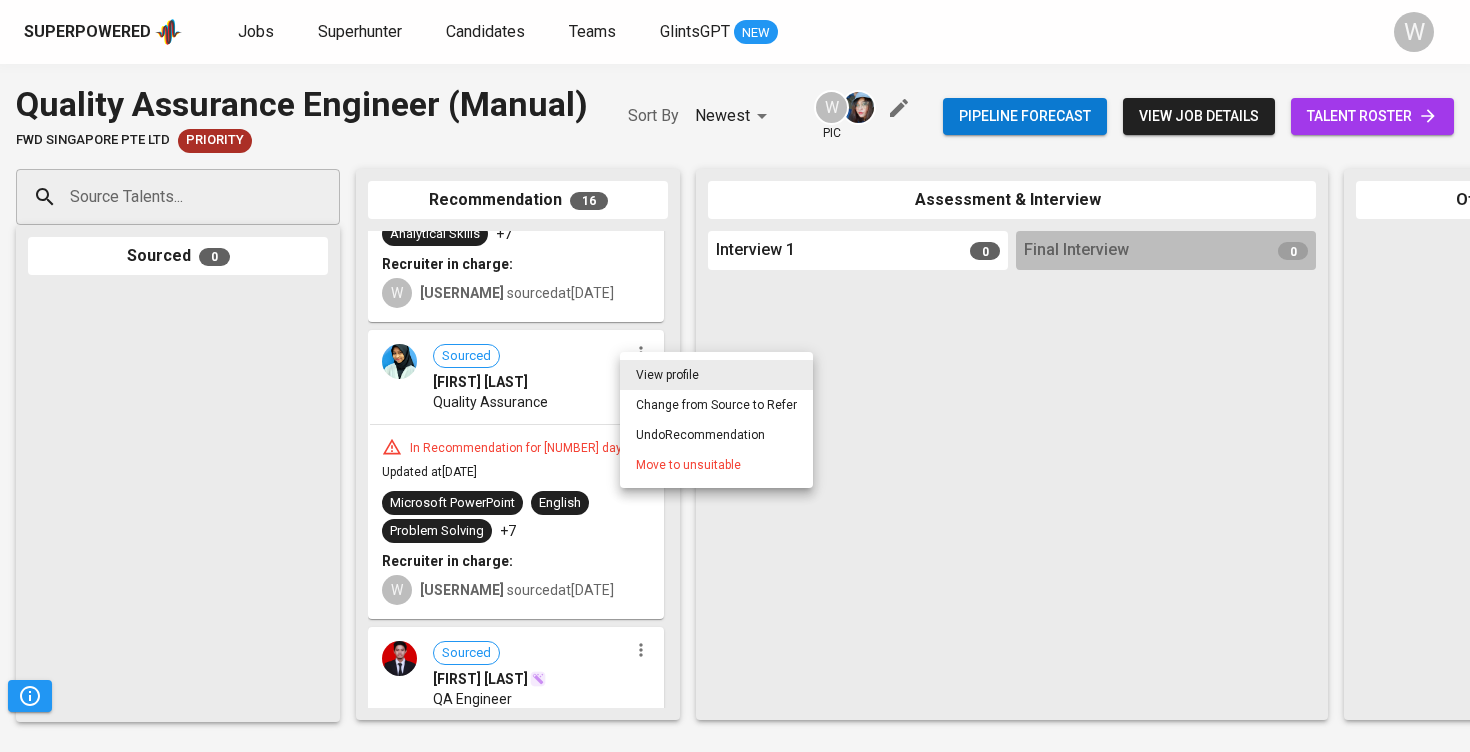 click on "Move to unsuitable" at bounding box center (688, 465) 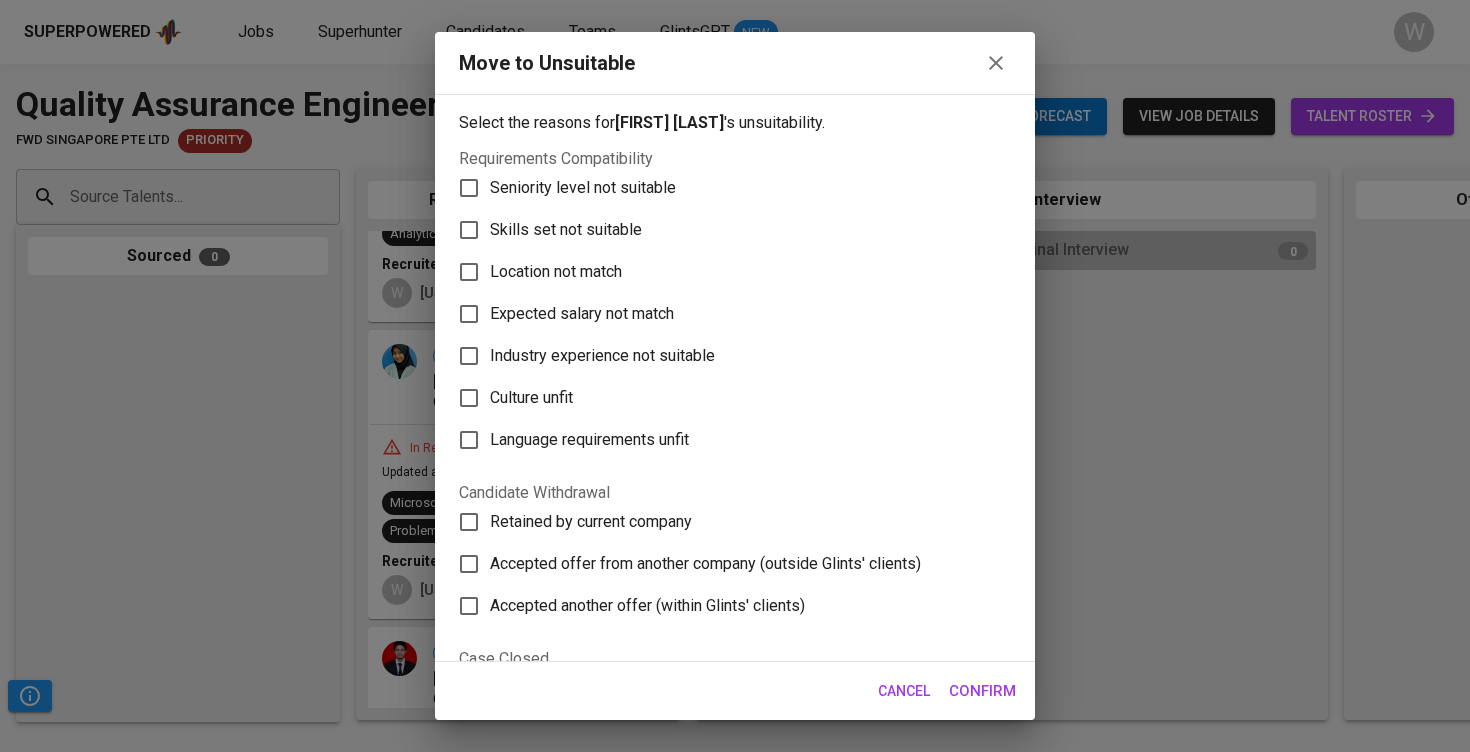 click on "Skills set not suitable" at bounding box center (583, 188) 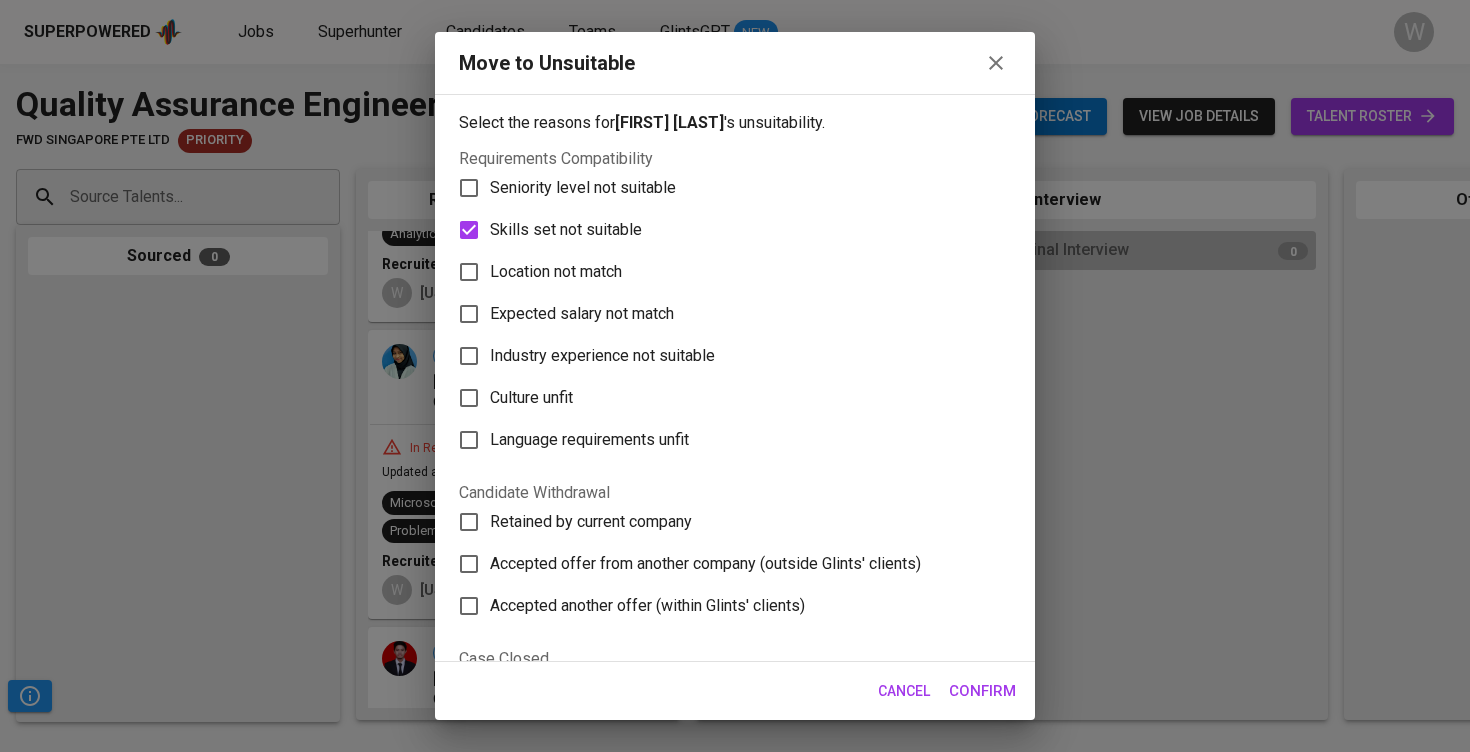 click on "Cancel Confirm" at bounding box center (735, 691) 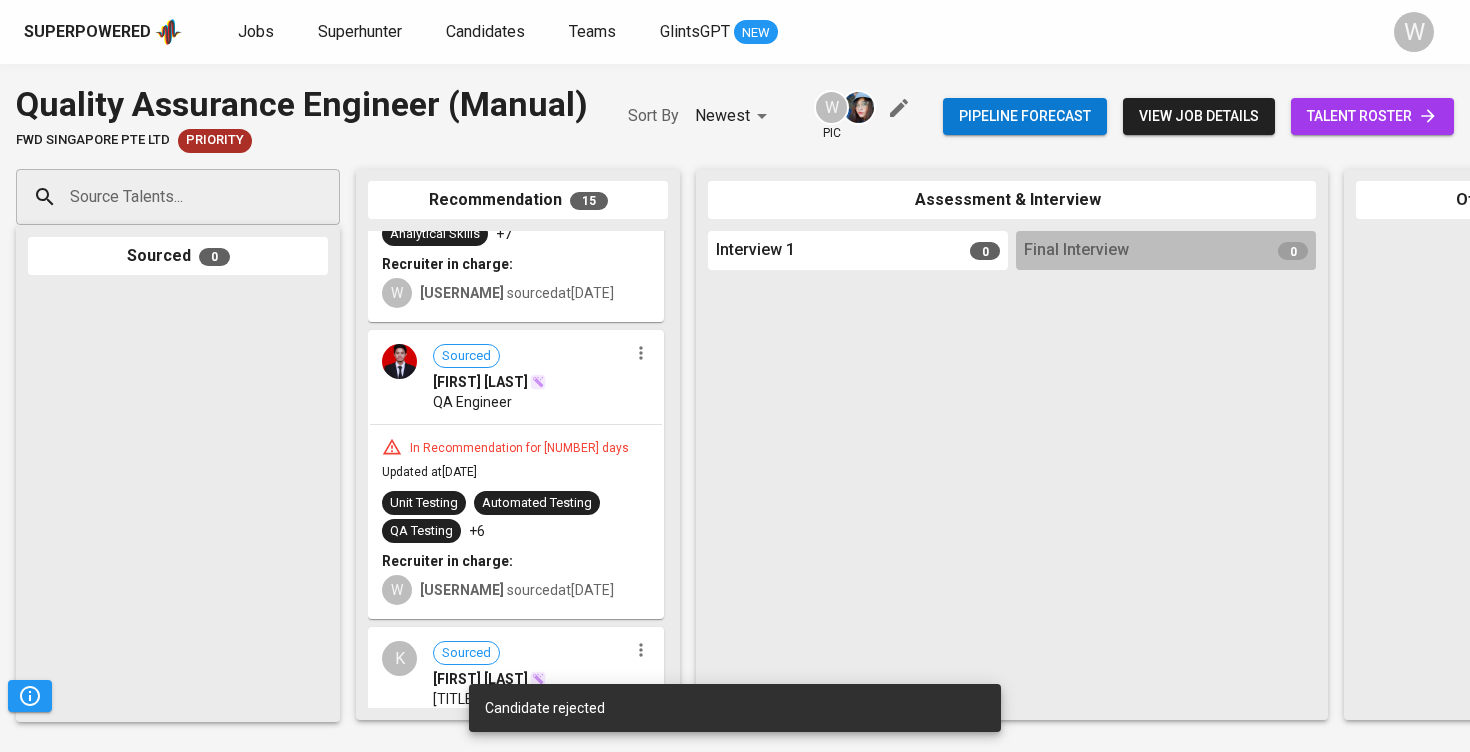 click at bounding box center (641, 353) 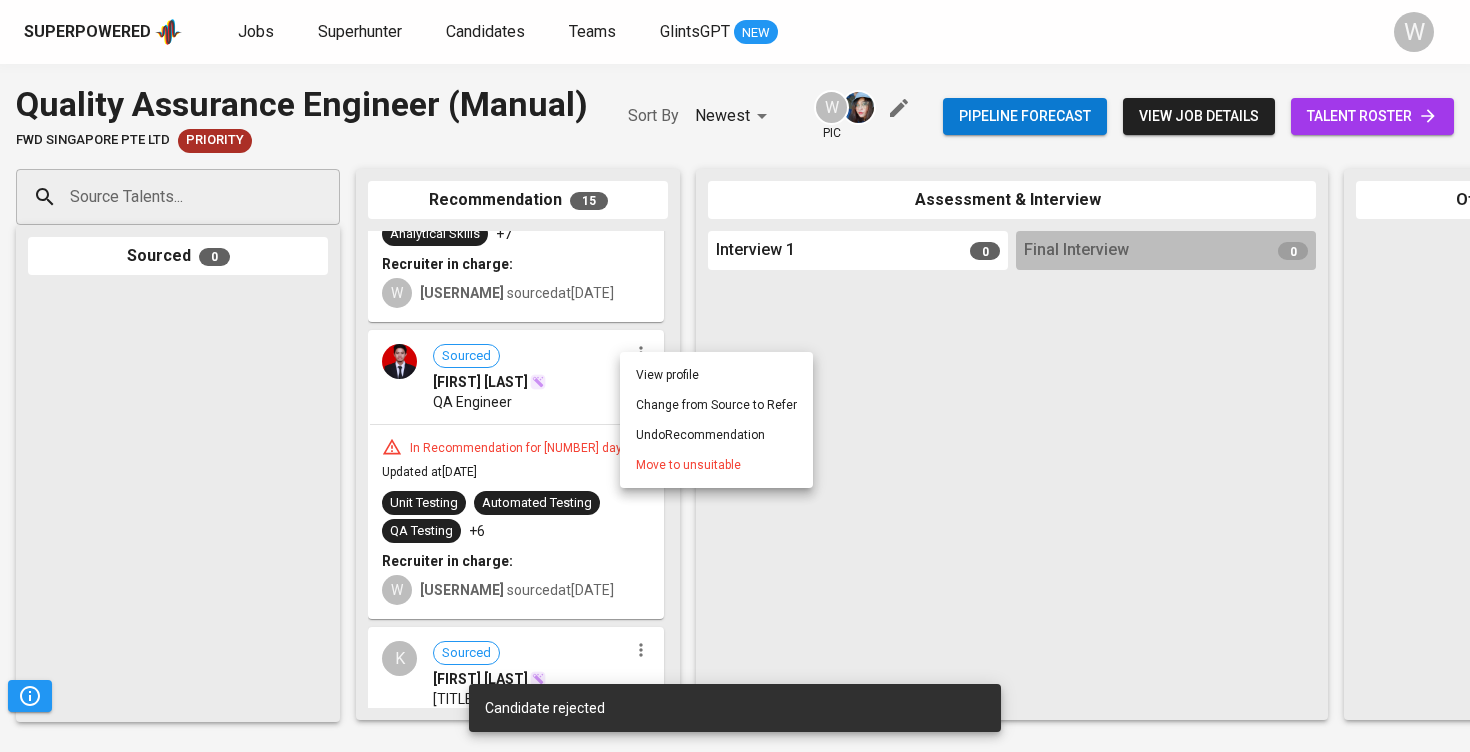 click on "Move to unsuitable" at bounding box center [688, 465] 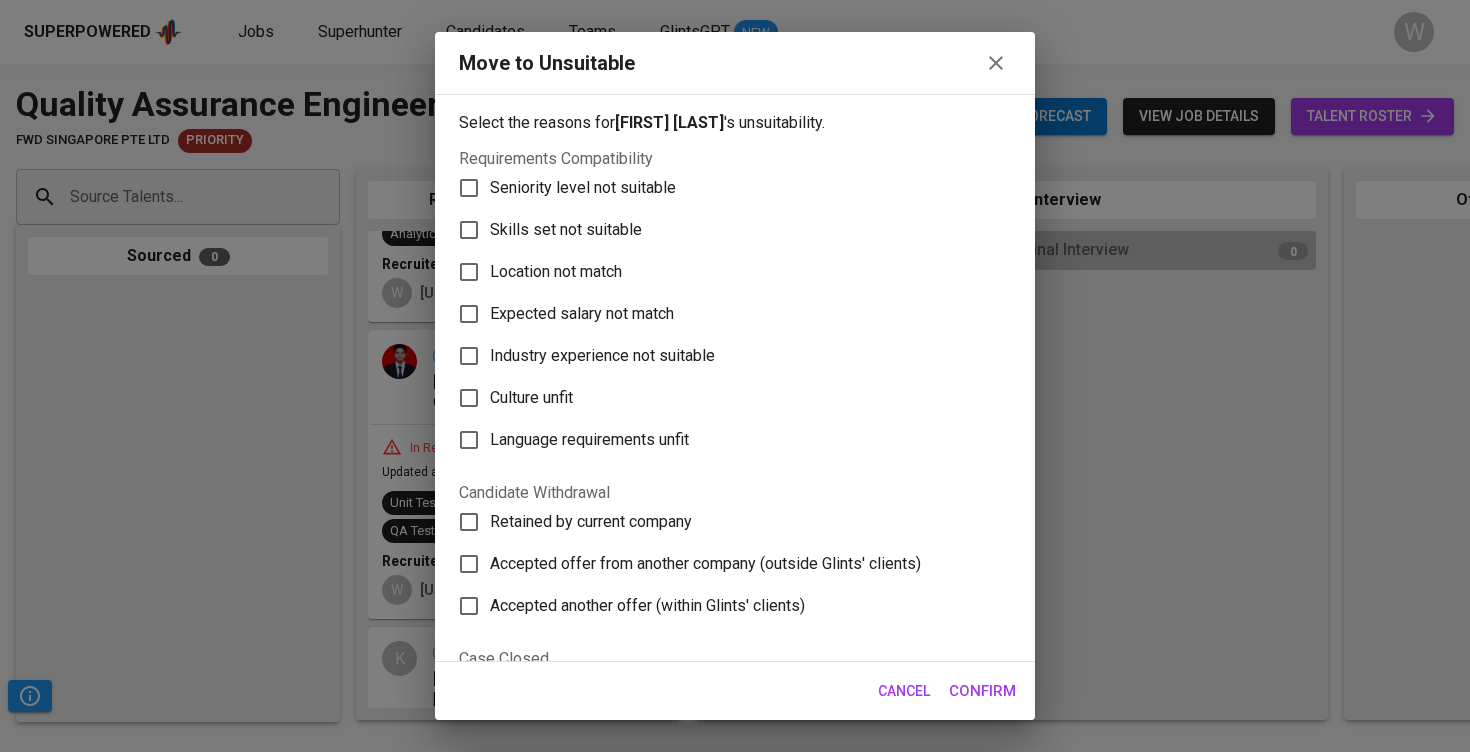 click on "Skills set not suitable" at bounding box center (583, 188) 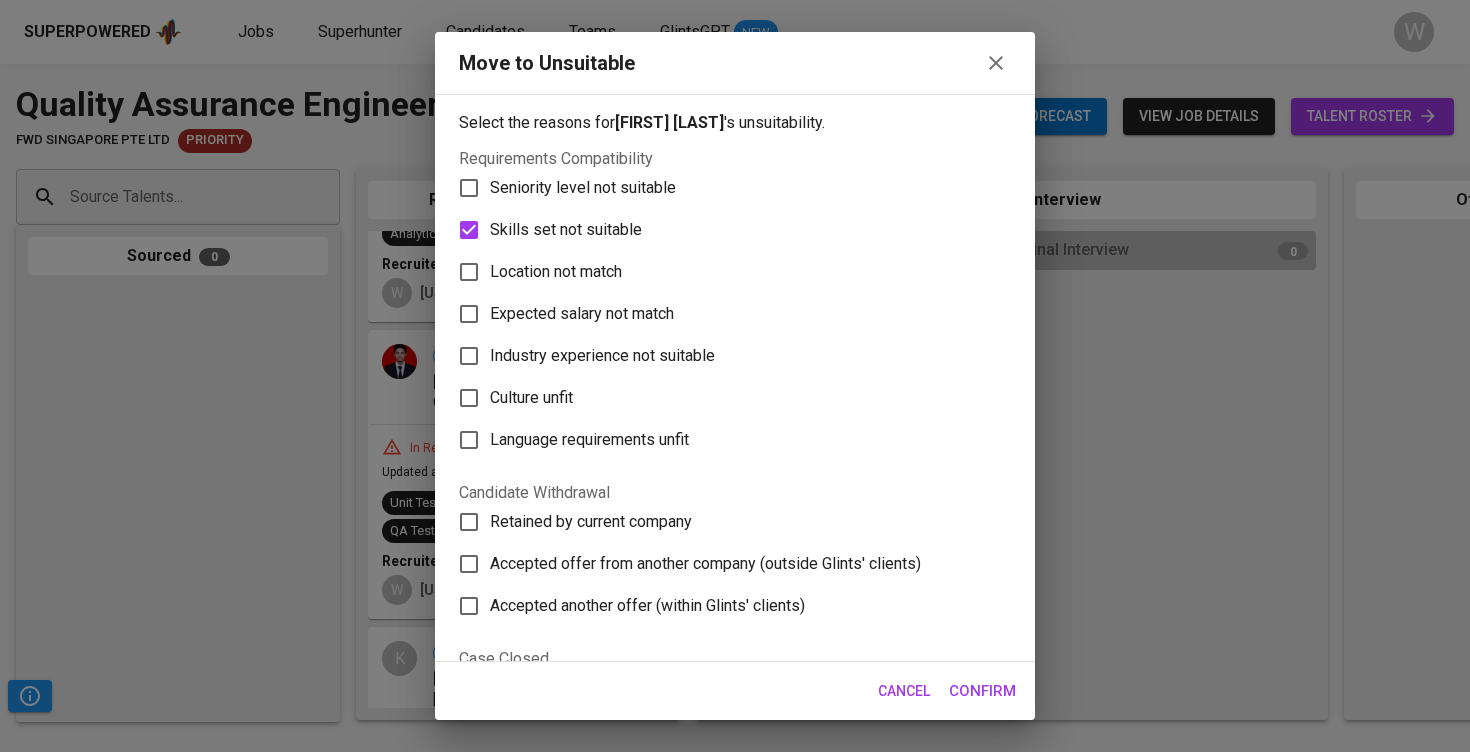 click on "Confirm" at bounding box center [982, 691] 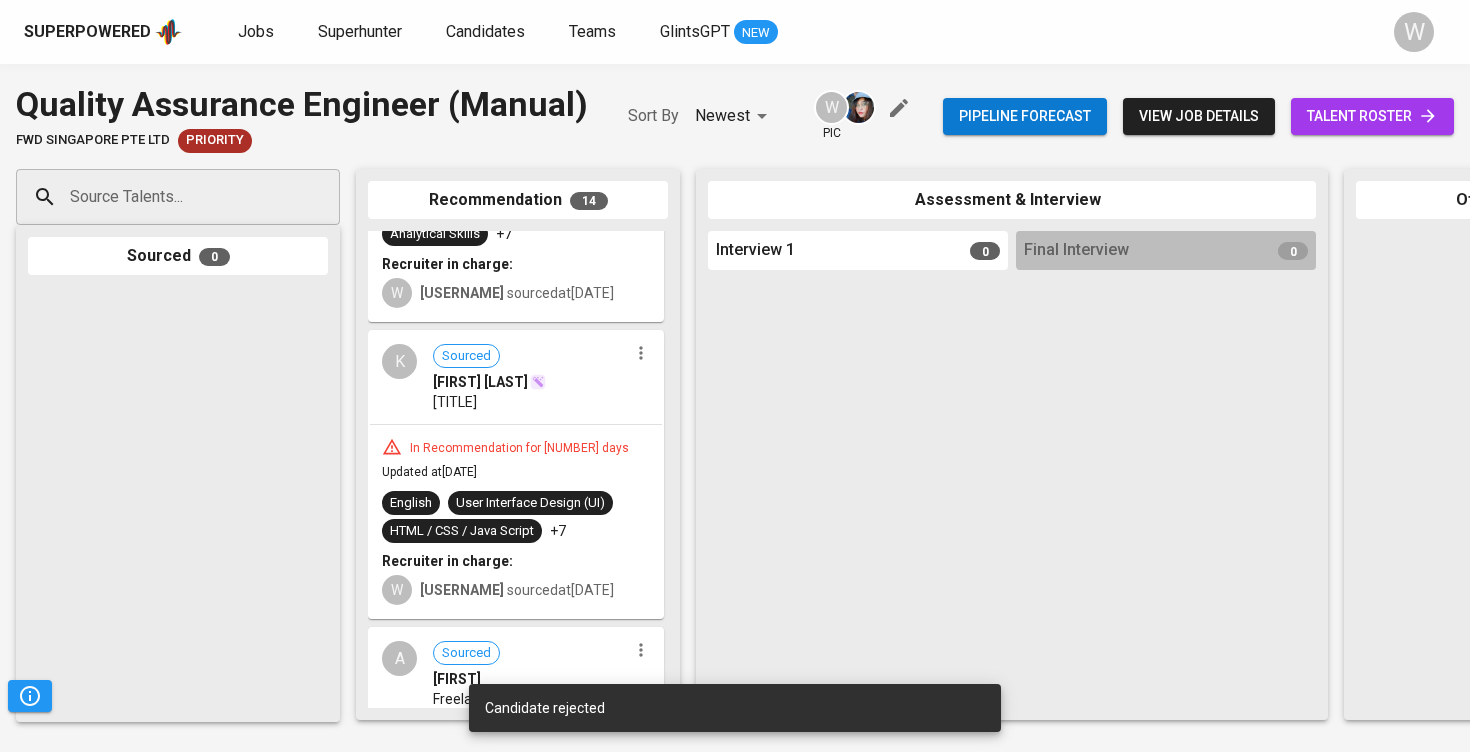 click at bounding box center (641, 353) 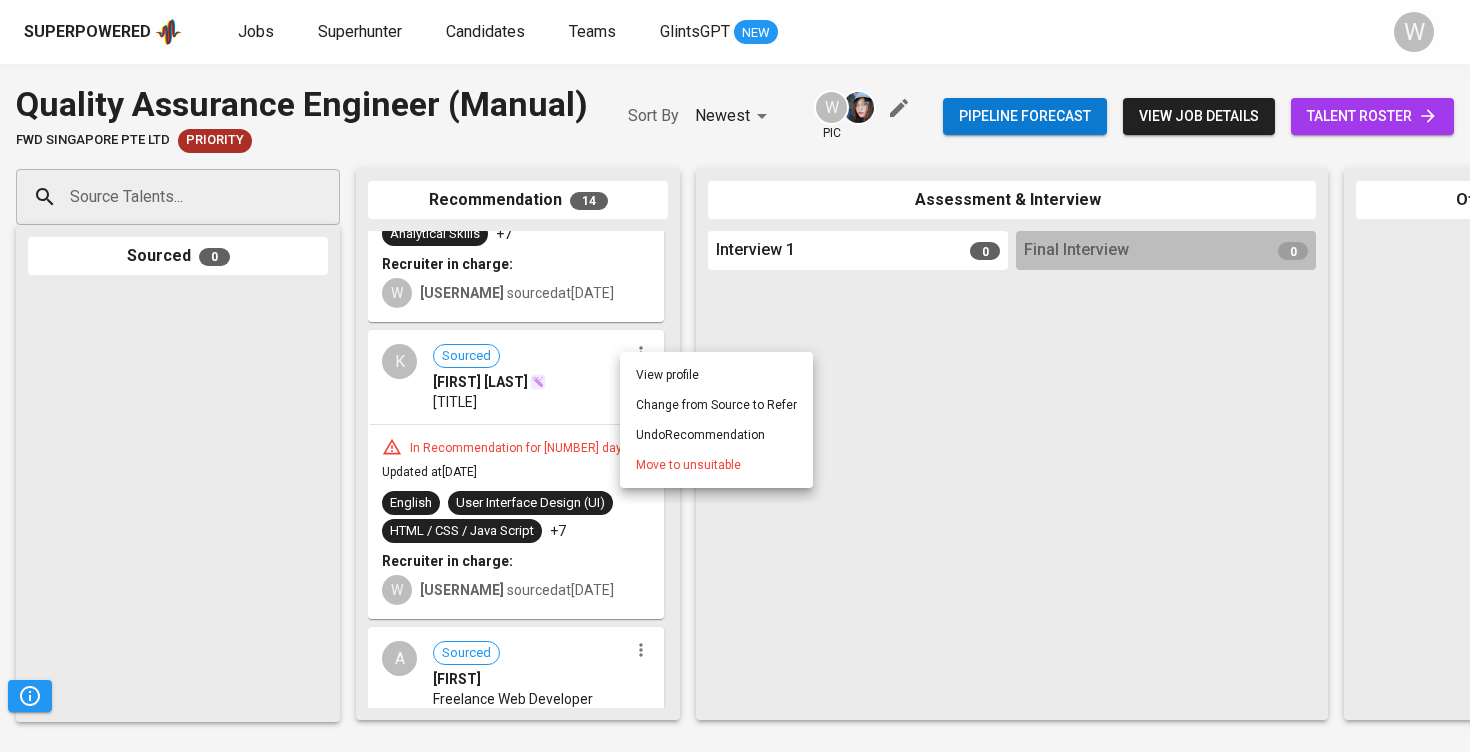 click on "Move to unsuitable" at bounding box center (688, 465) 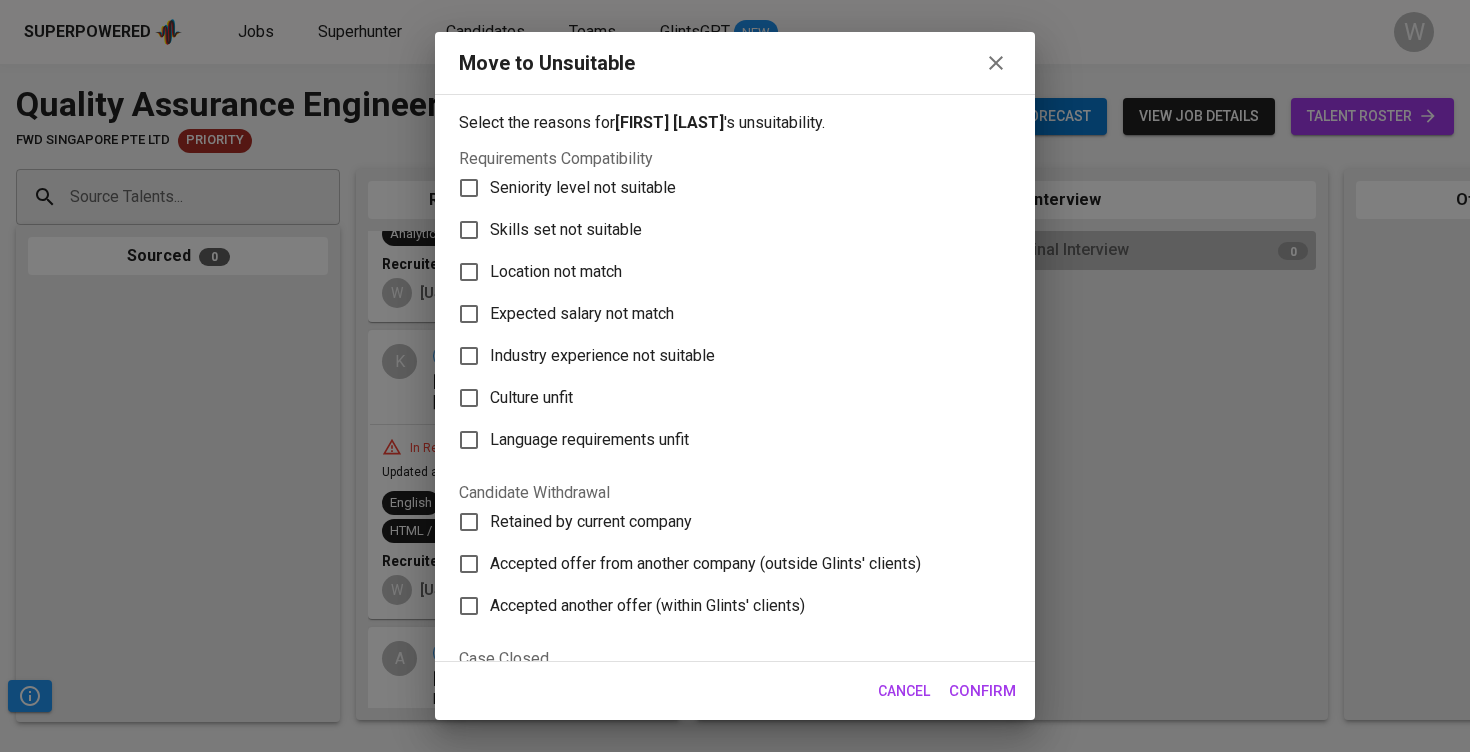 click on "Skills set not suitable" at bounding box center (583, 188) 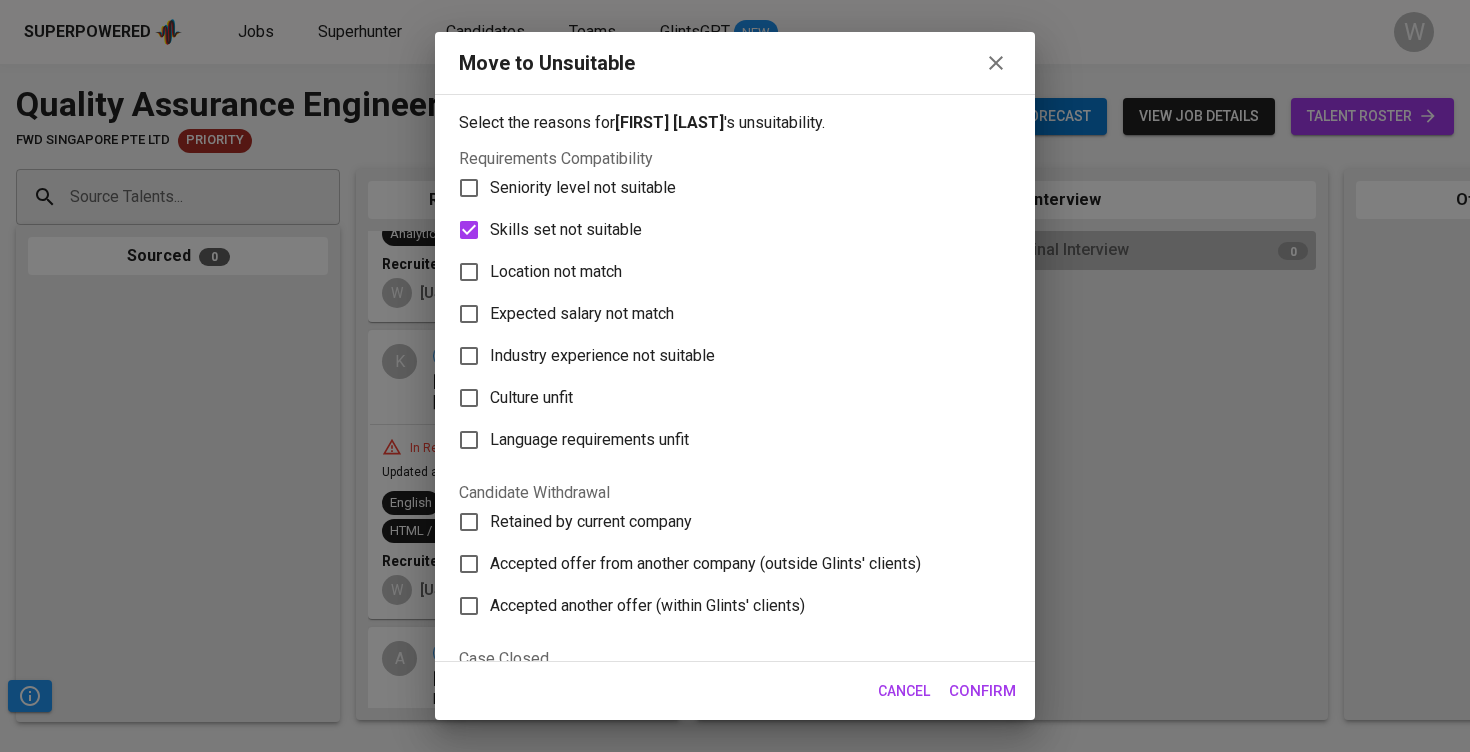 click on "Confirm" at bounding box center [982, 691] 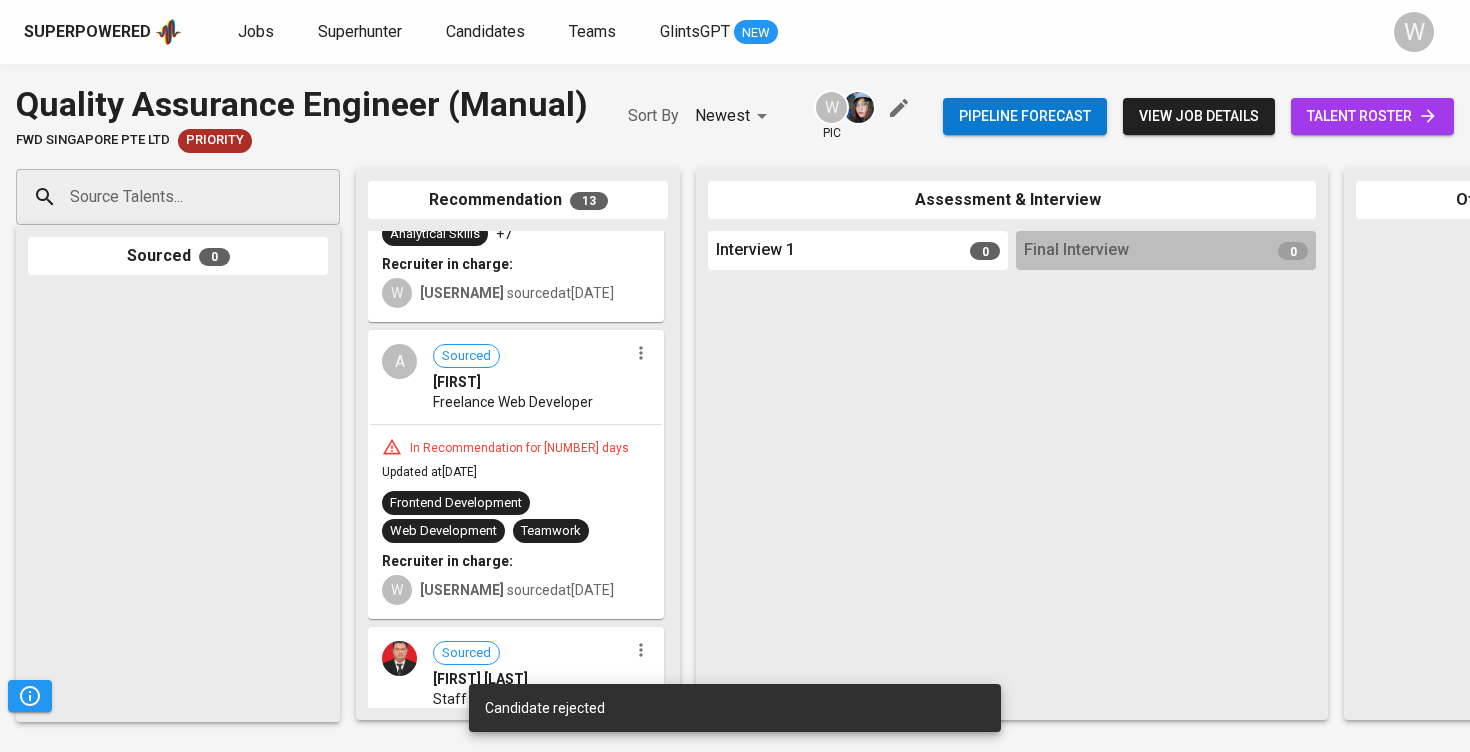 click at bounding box center [641, 353] 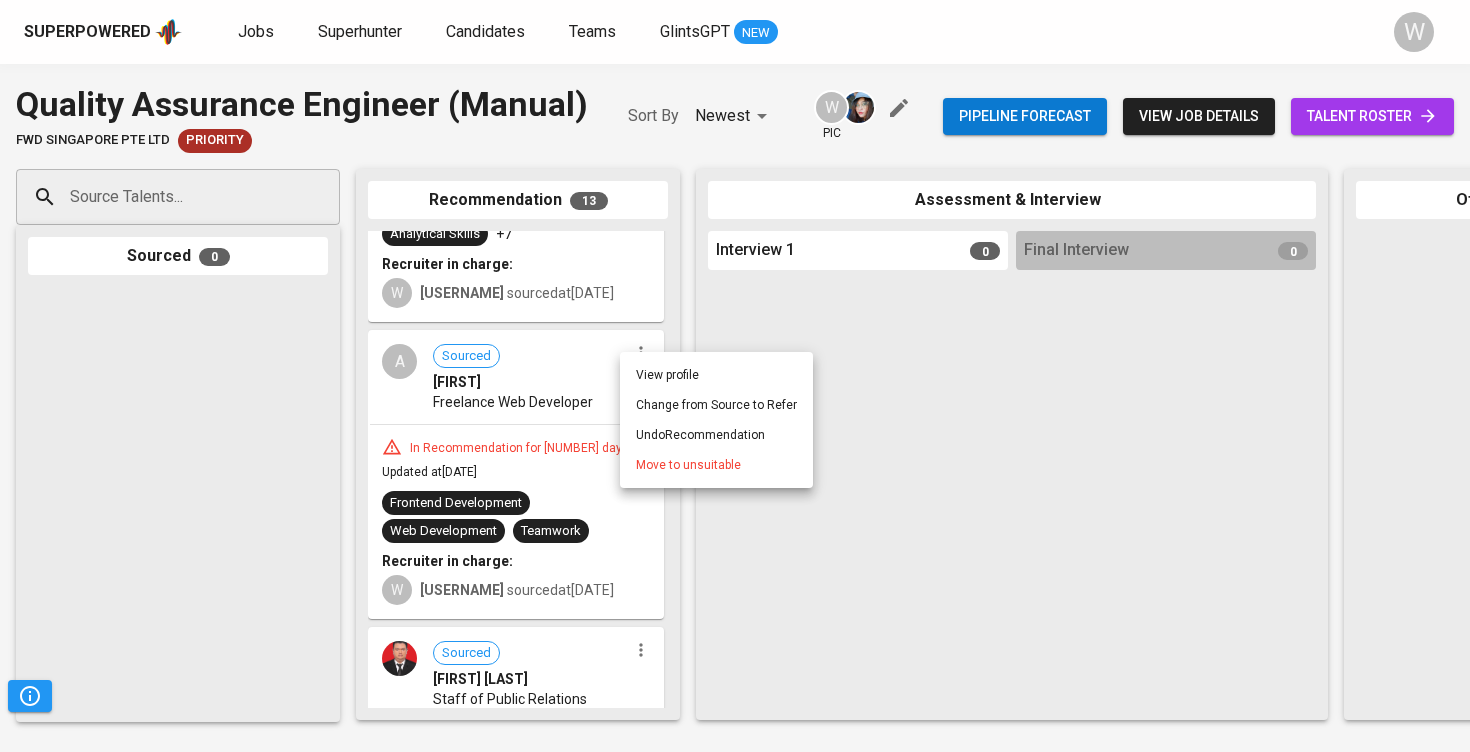 click on "Move to unsuitable" at bounding box center [688, 465] 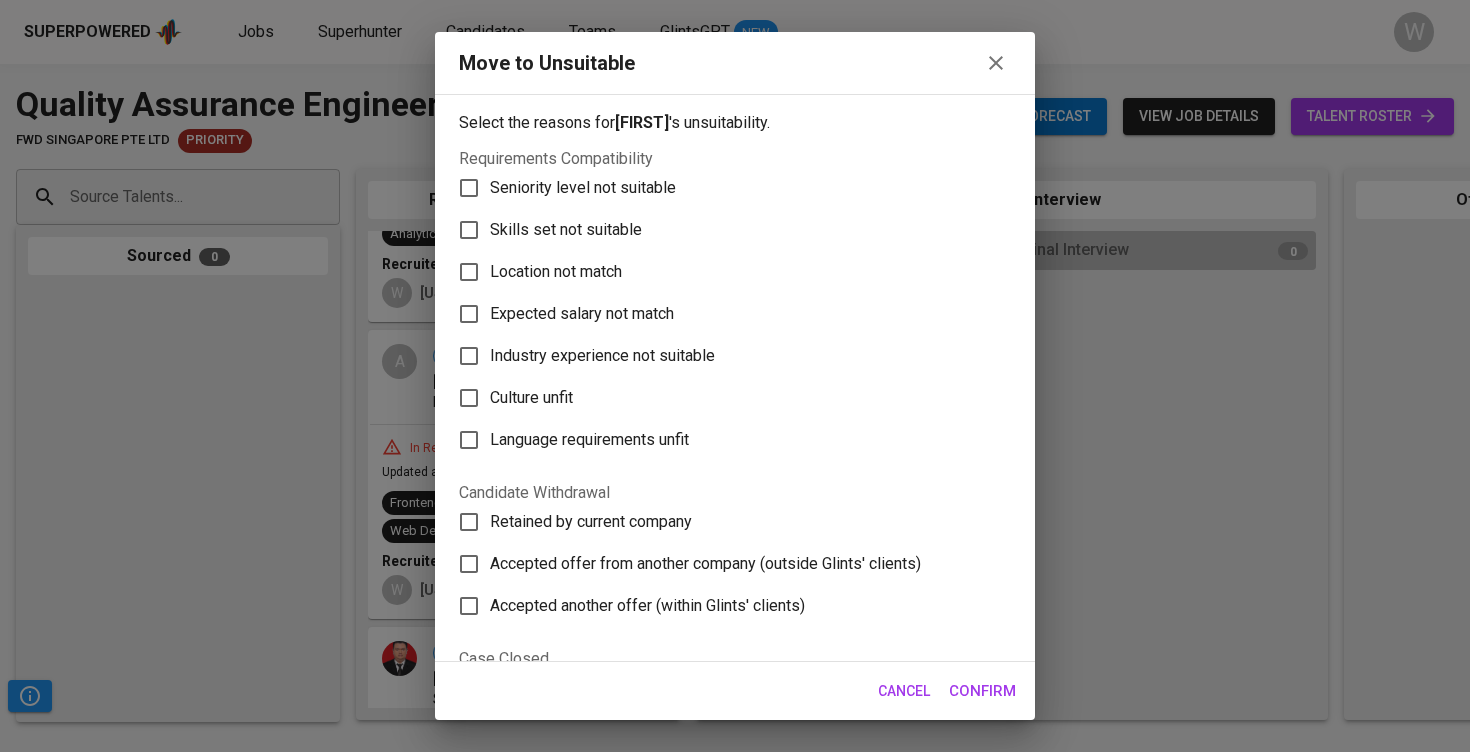 click on "Skills set not suitable" at bounding box center (721, 230) 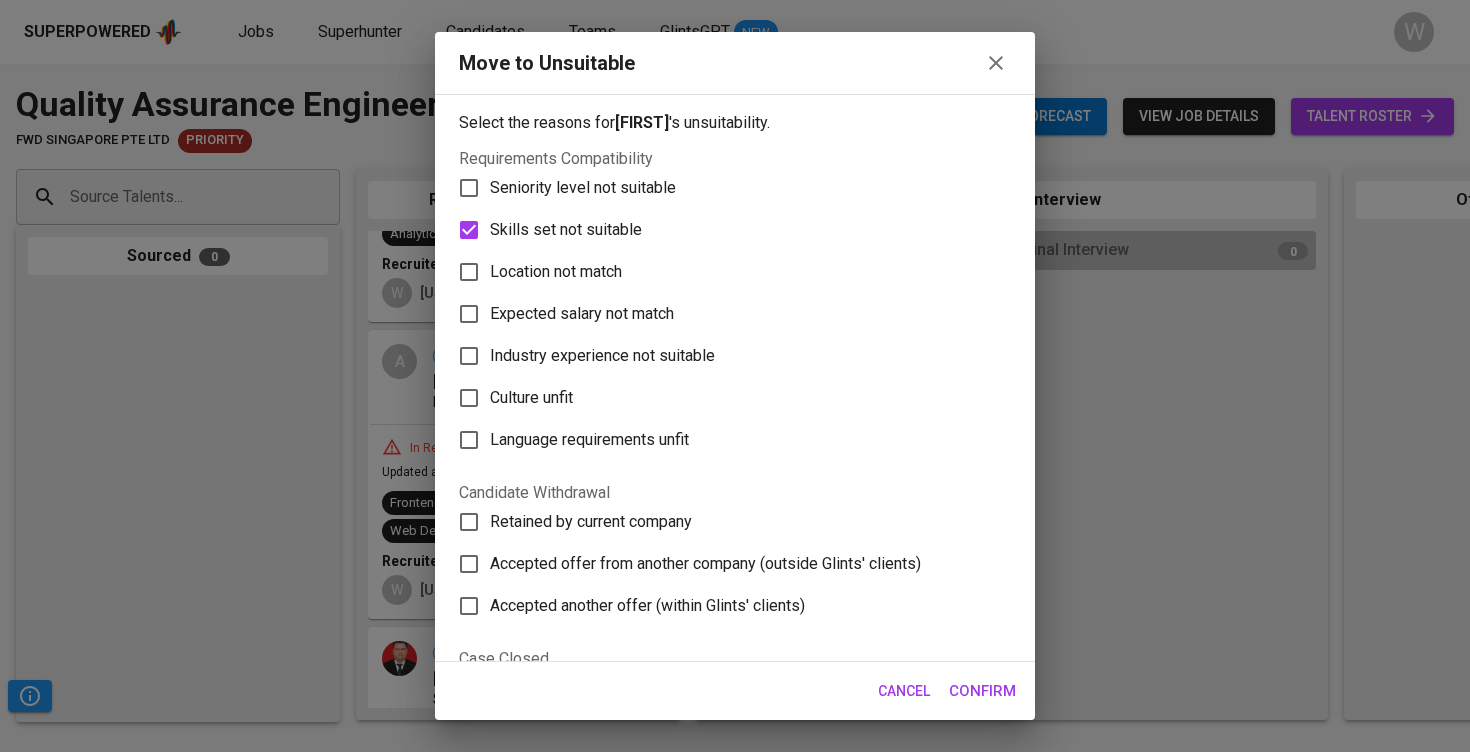 click on "Confirm" at bounding box center (982, 691) 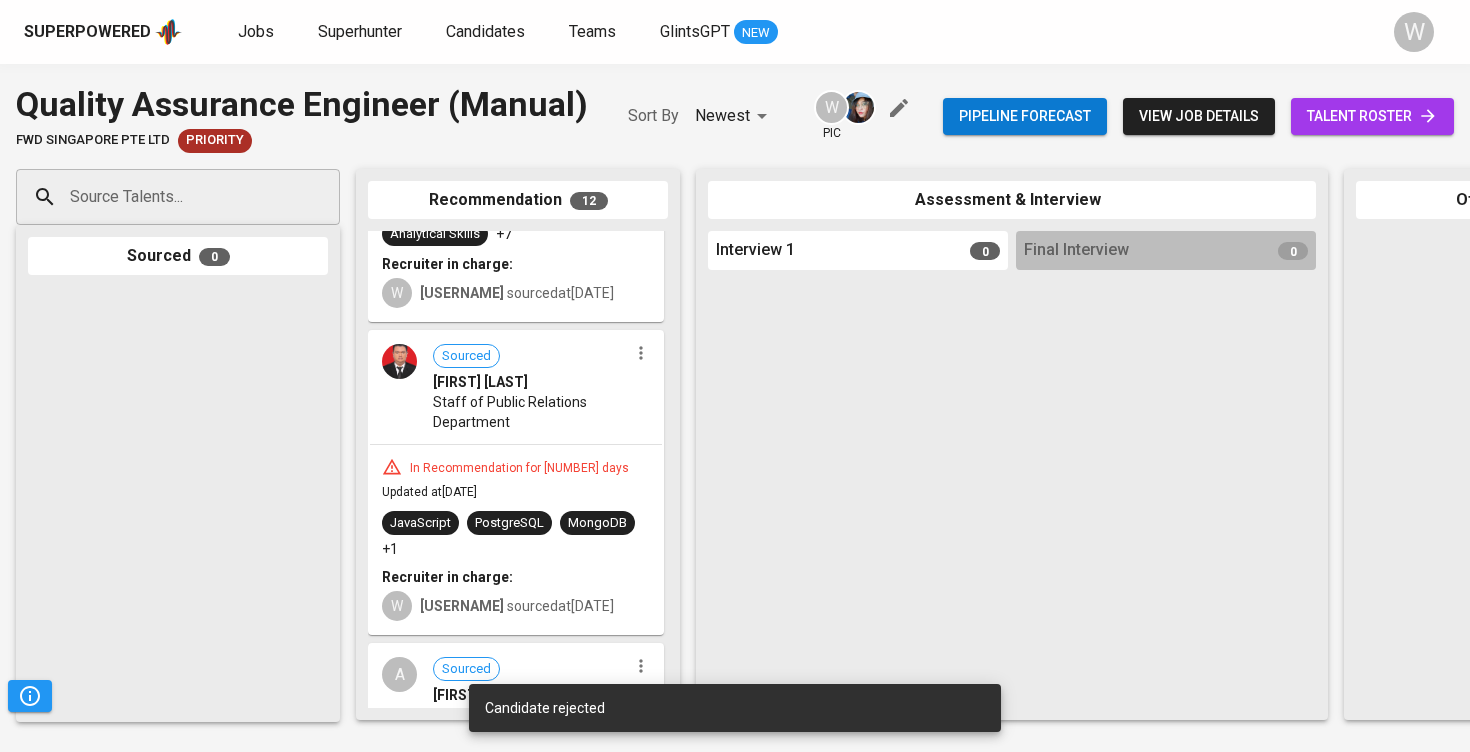 click at bounding box center (641, 353) 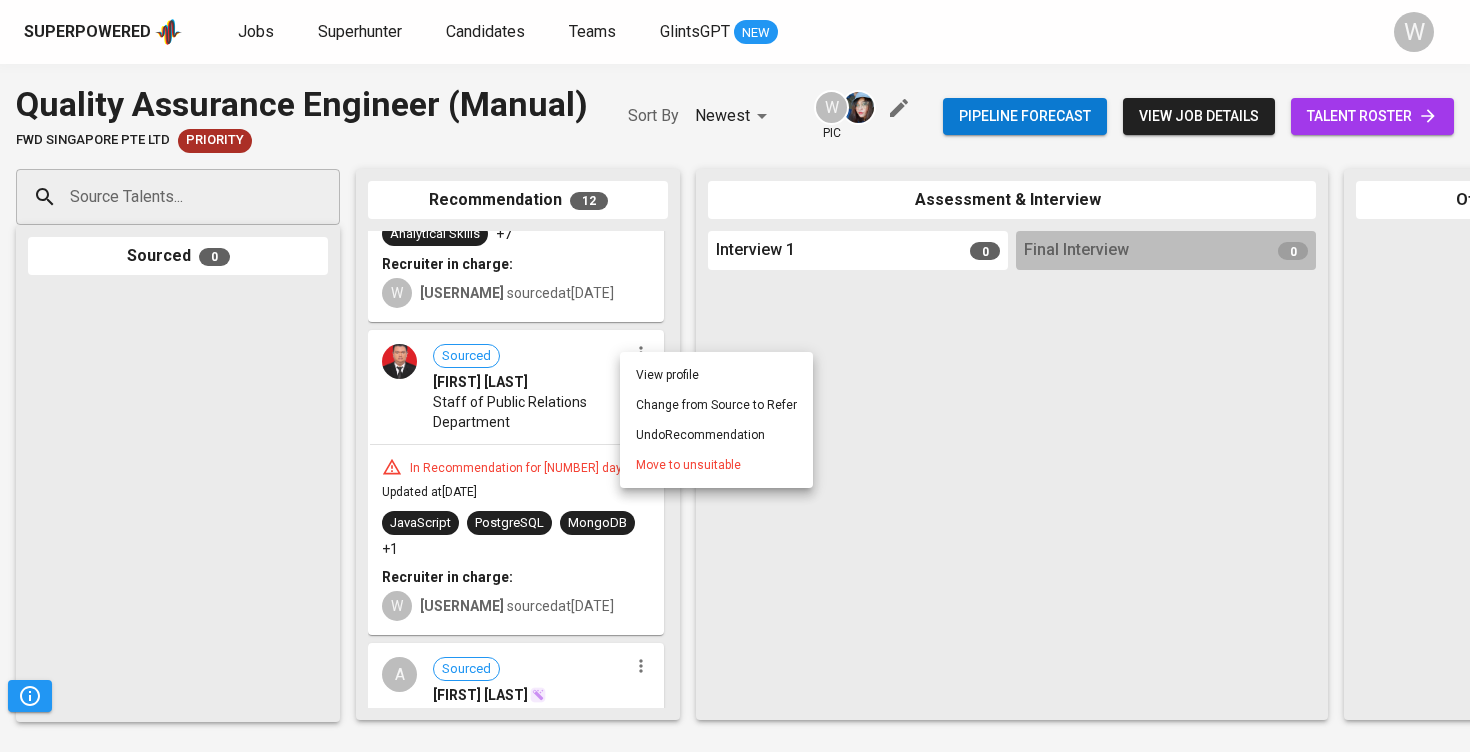 click on "Move to unsuitable" at bounding box center [716, 465] 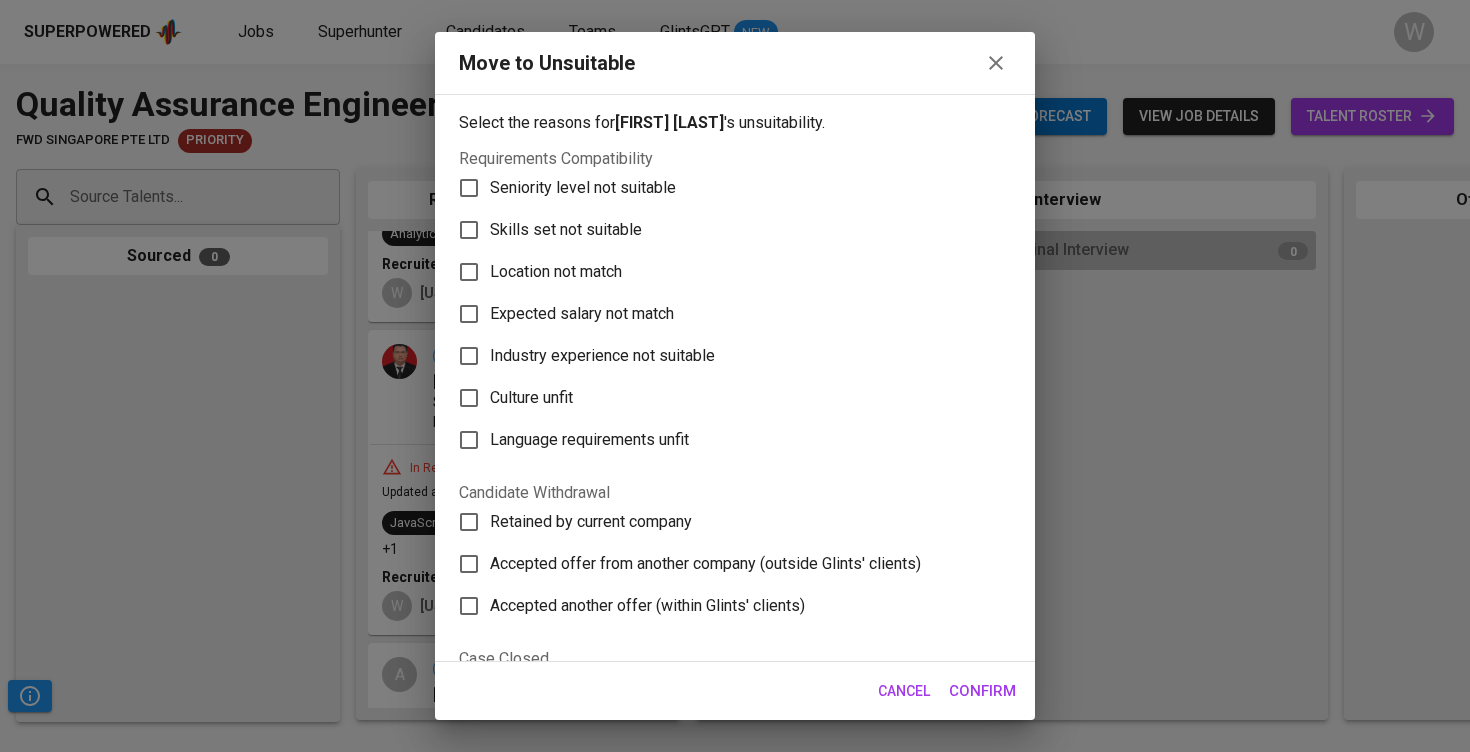 click on "Skills set not suitable" at bounding box center (583, 188) 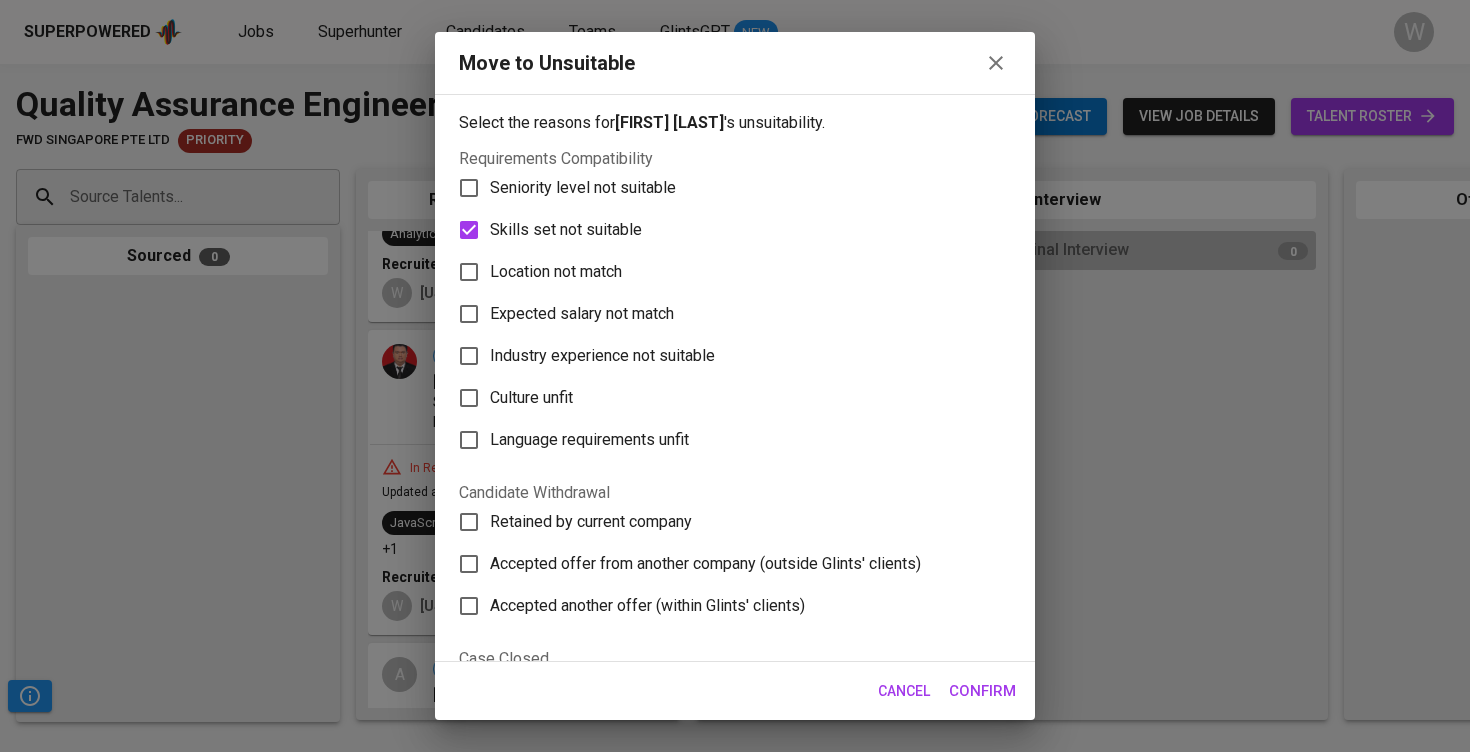 click on "Confirm" at bounding box center [982, 691] 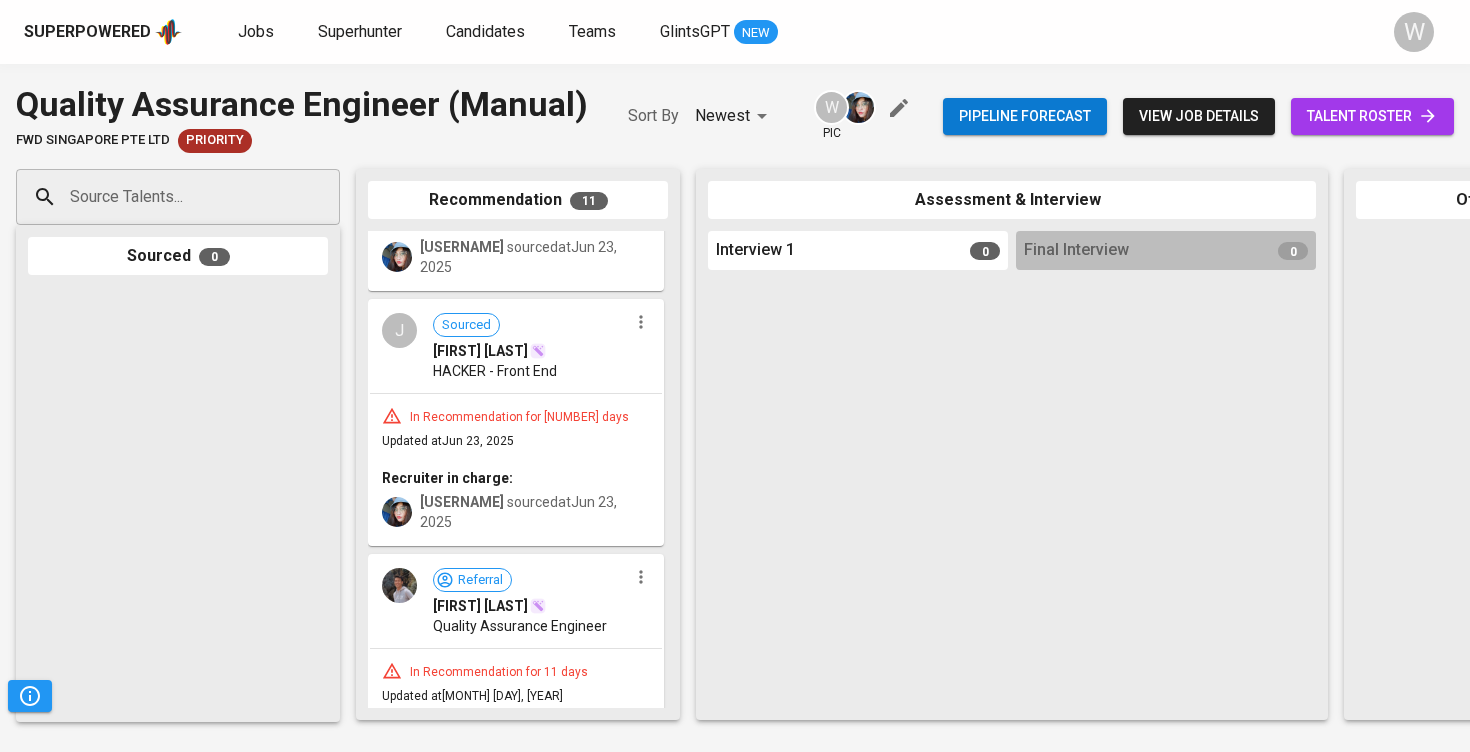 scroll, scrollTop: 1608, scrollLeft: 0, axis: vertical 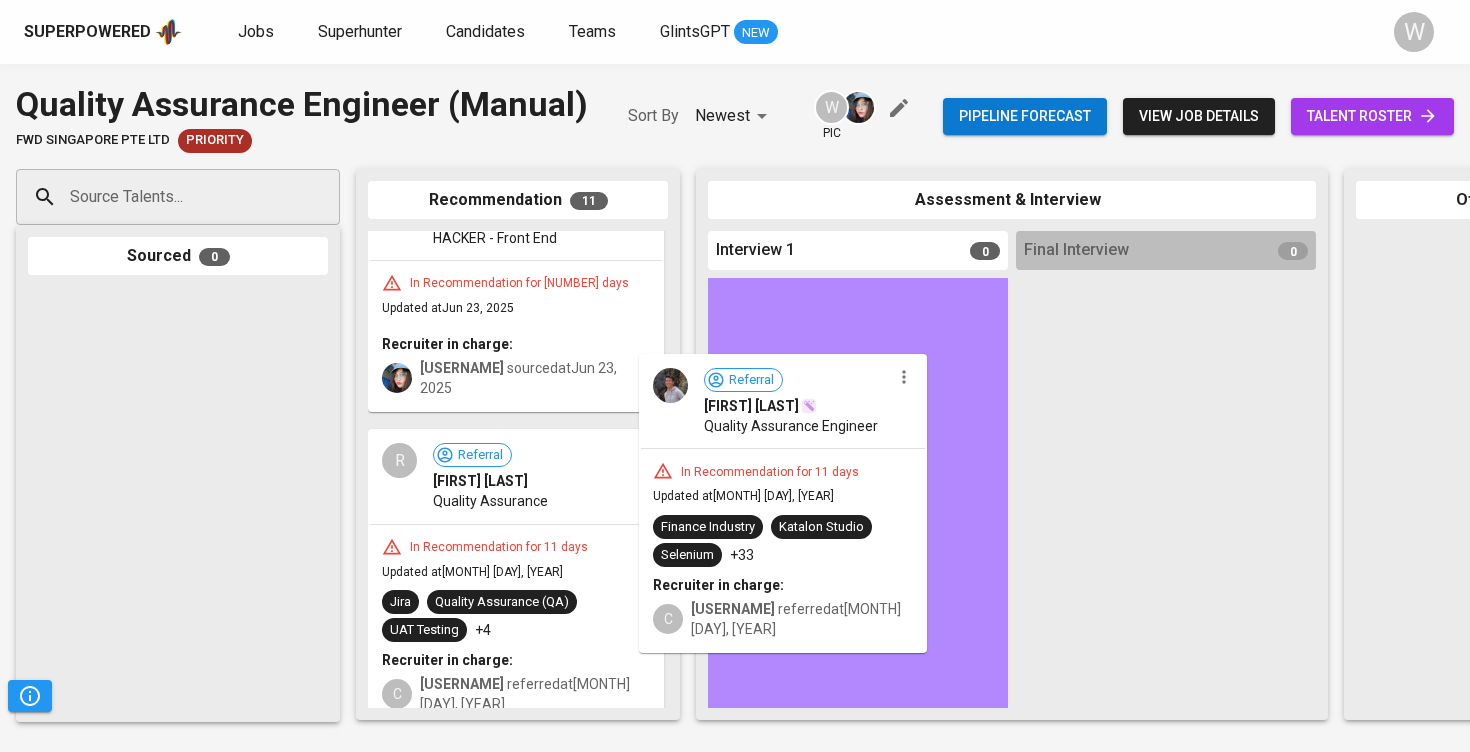 drag, startPoint x: 591, startPoint y: 500, endPoint x: 890, endPoint y: 417, distance: 310.3063 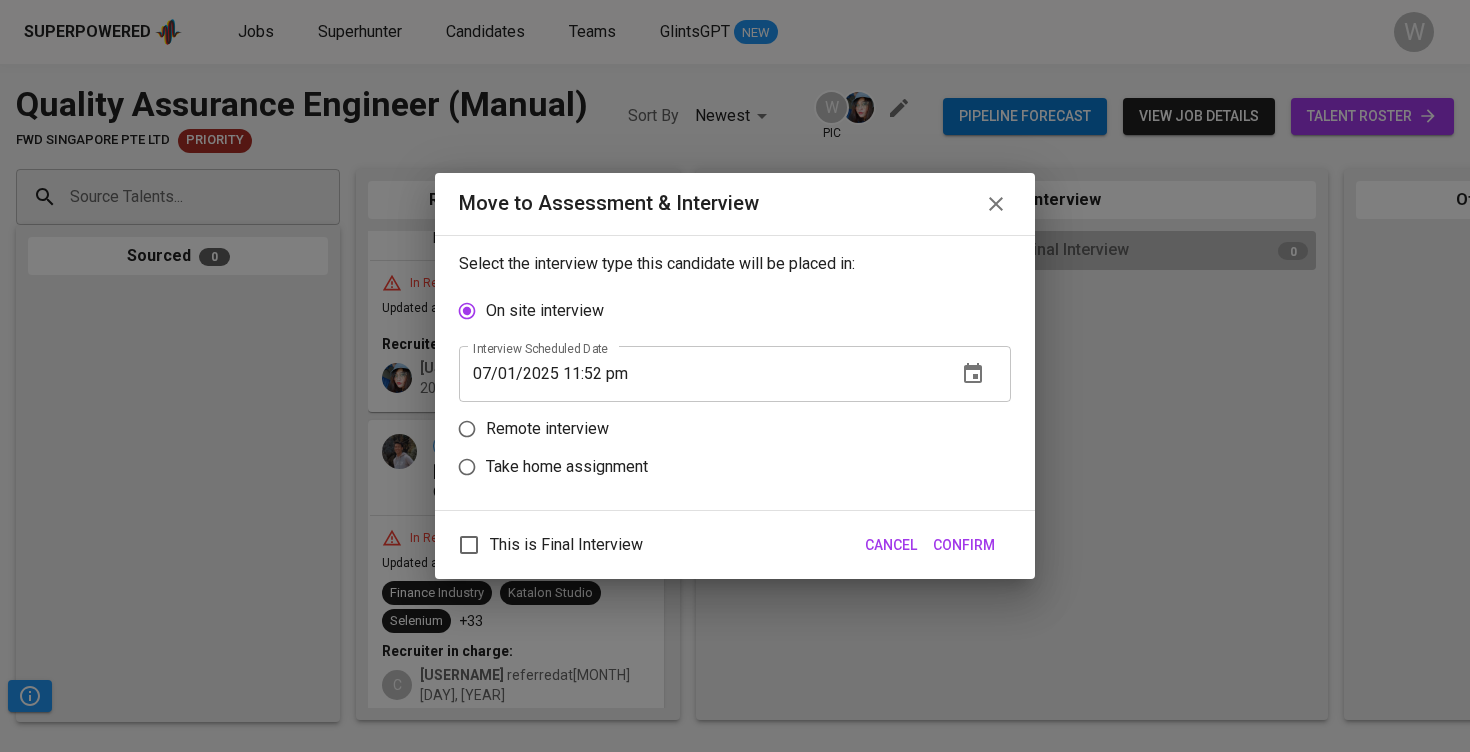 click on "Remote interview" at bounding box center [547, 429] 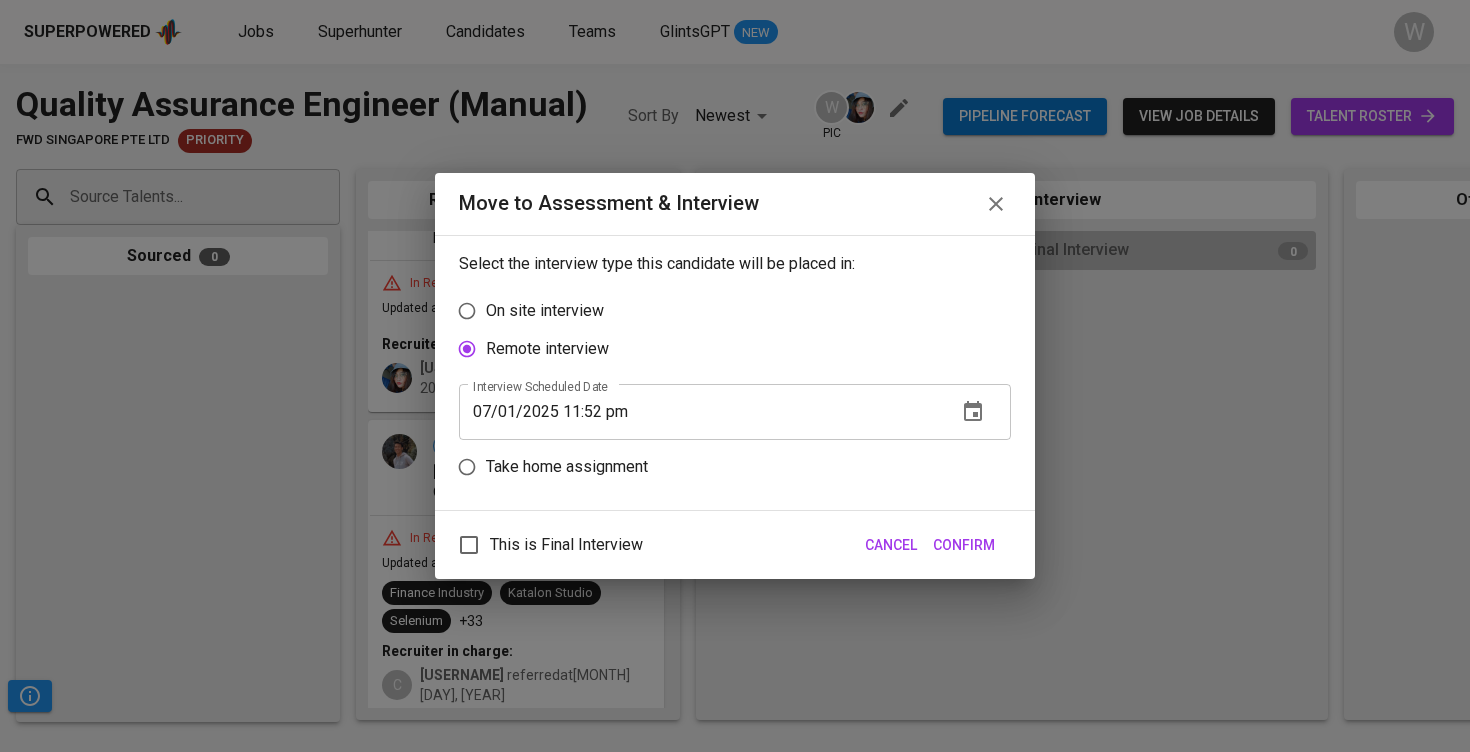 click on "Confirm" at bounding box center [964, 545] 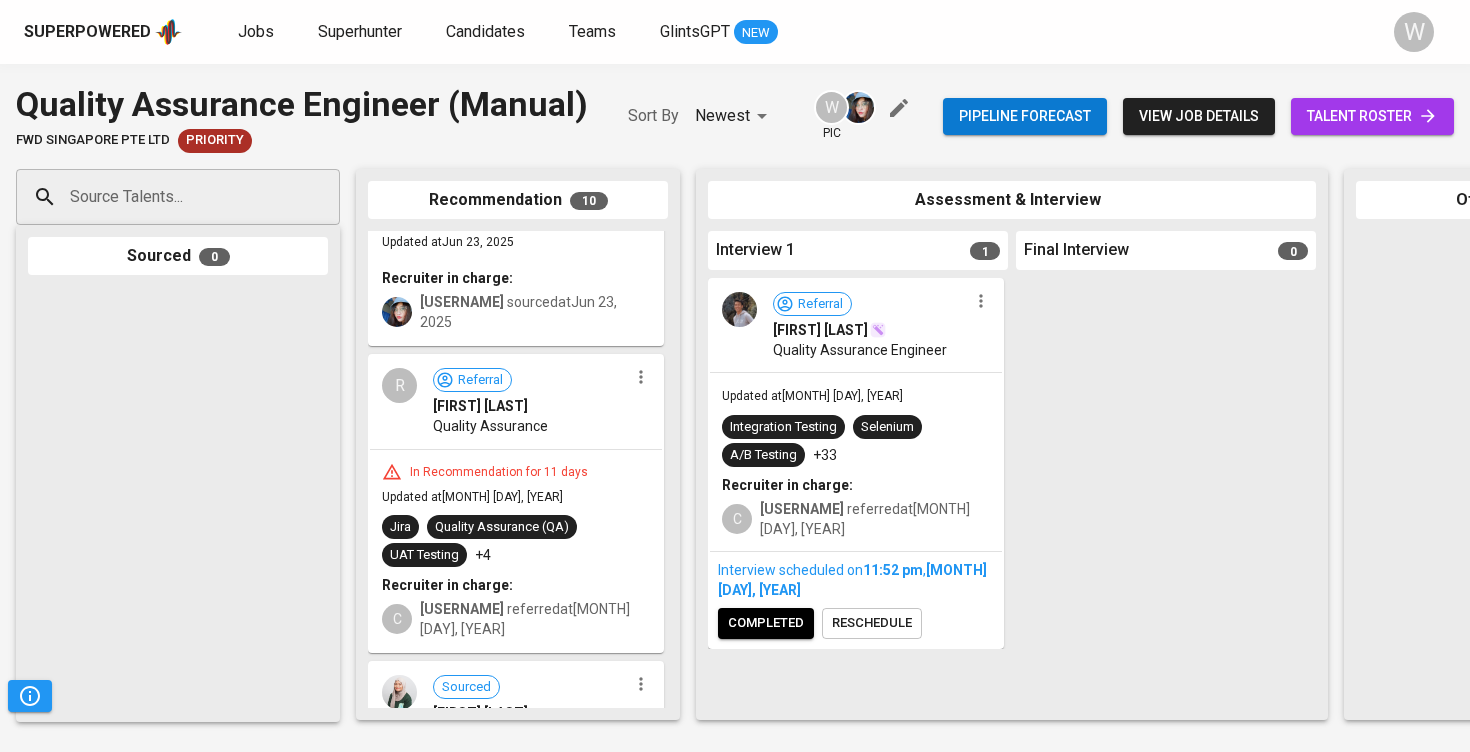 scroll, scrollTop: 1680, scrollLeft: 0, axis: vertical 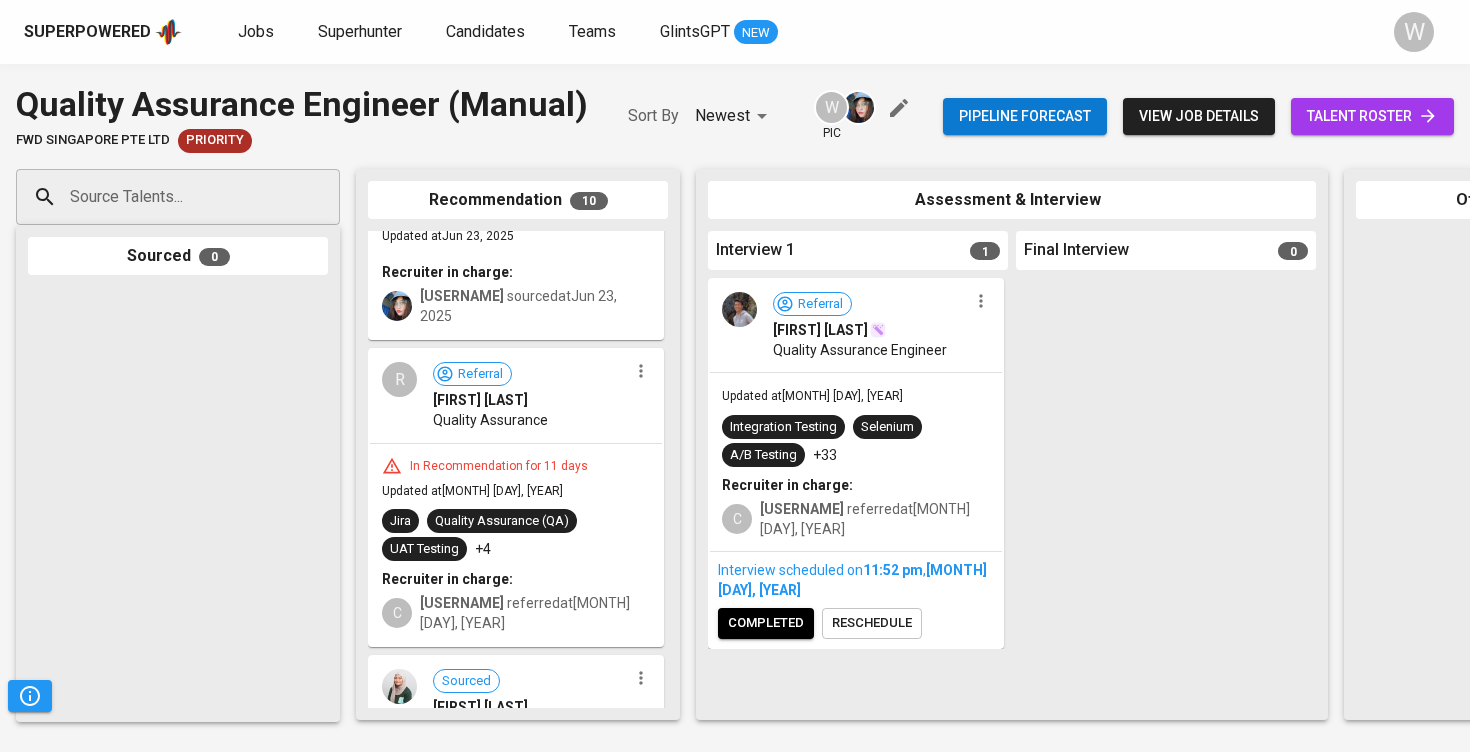 click at bounding box center [641, 371] 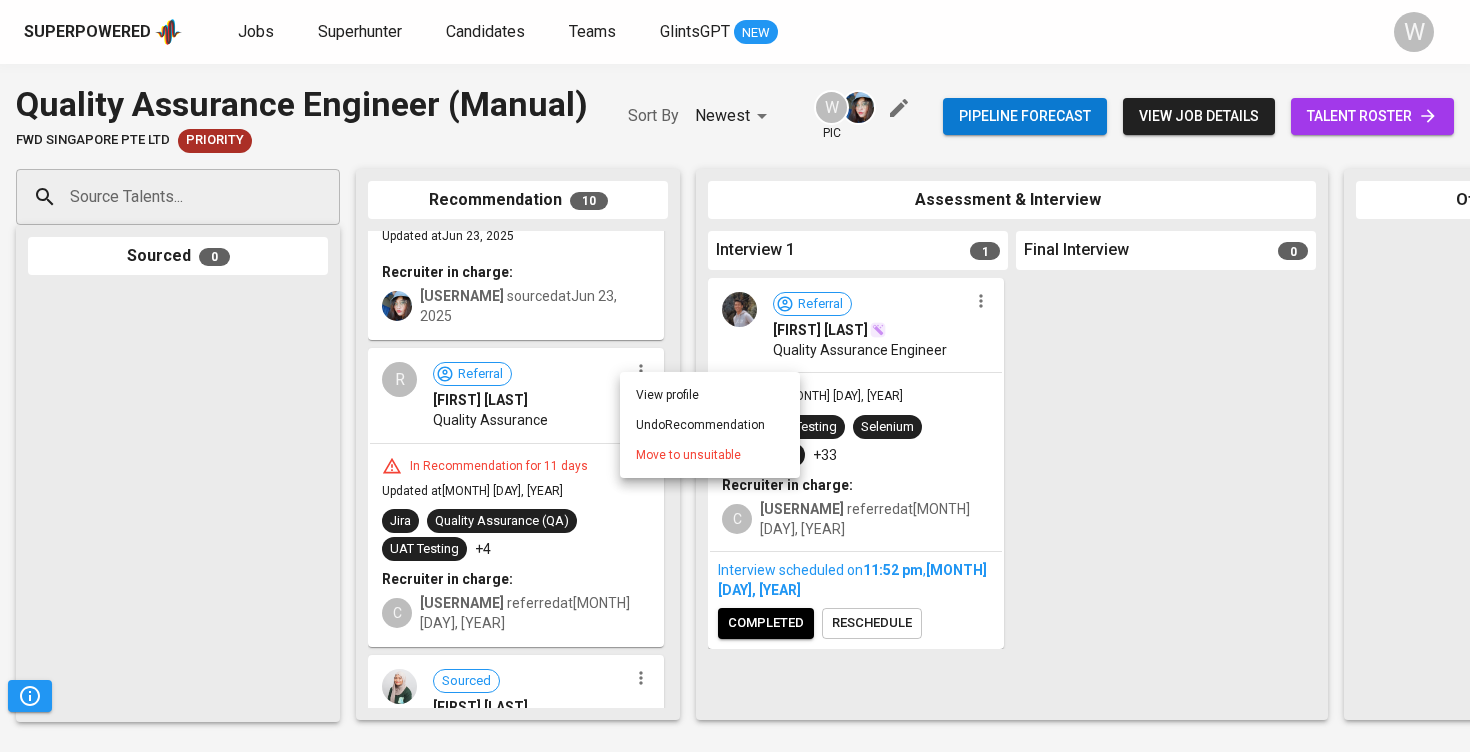 click on "Move to unsuitable" at bounding box center (688, 455) 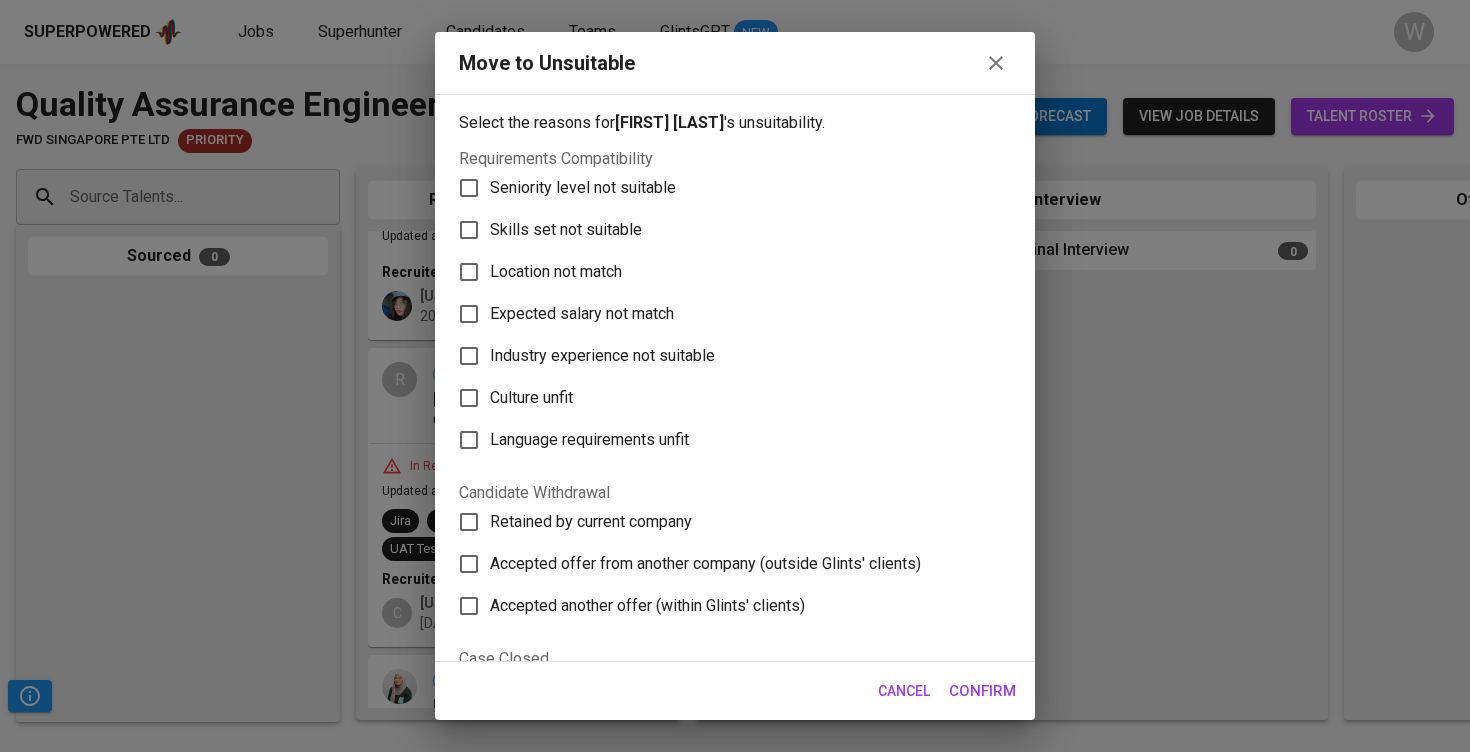 click on "Skills set not suitable" at bounding box center (583, 188) 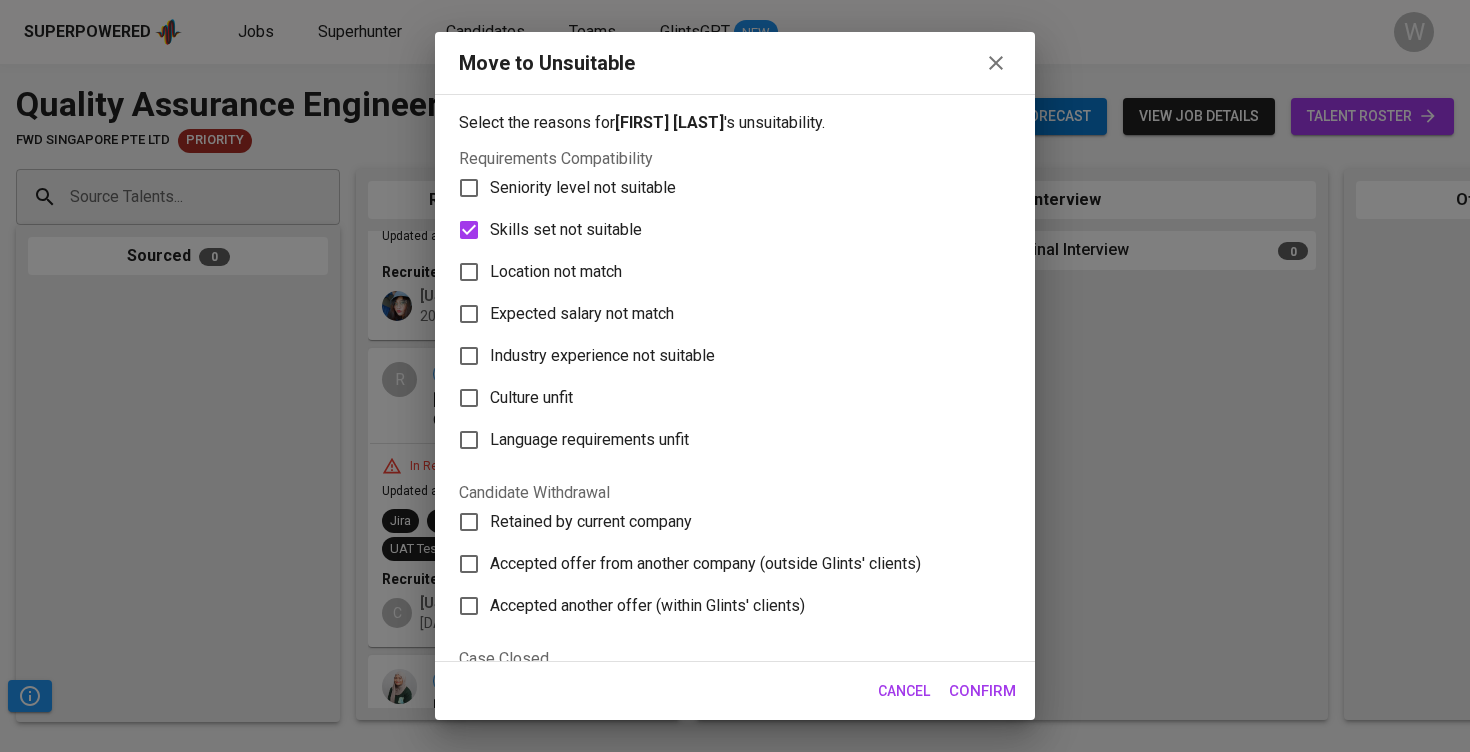 click on "Confirm" at bounding box center [982, 691] 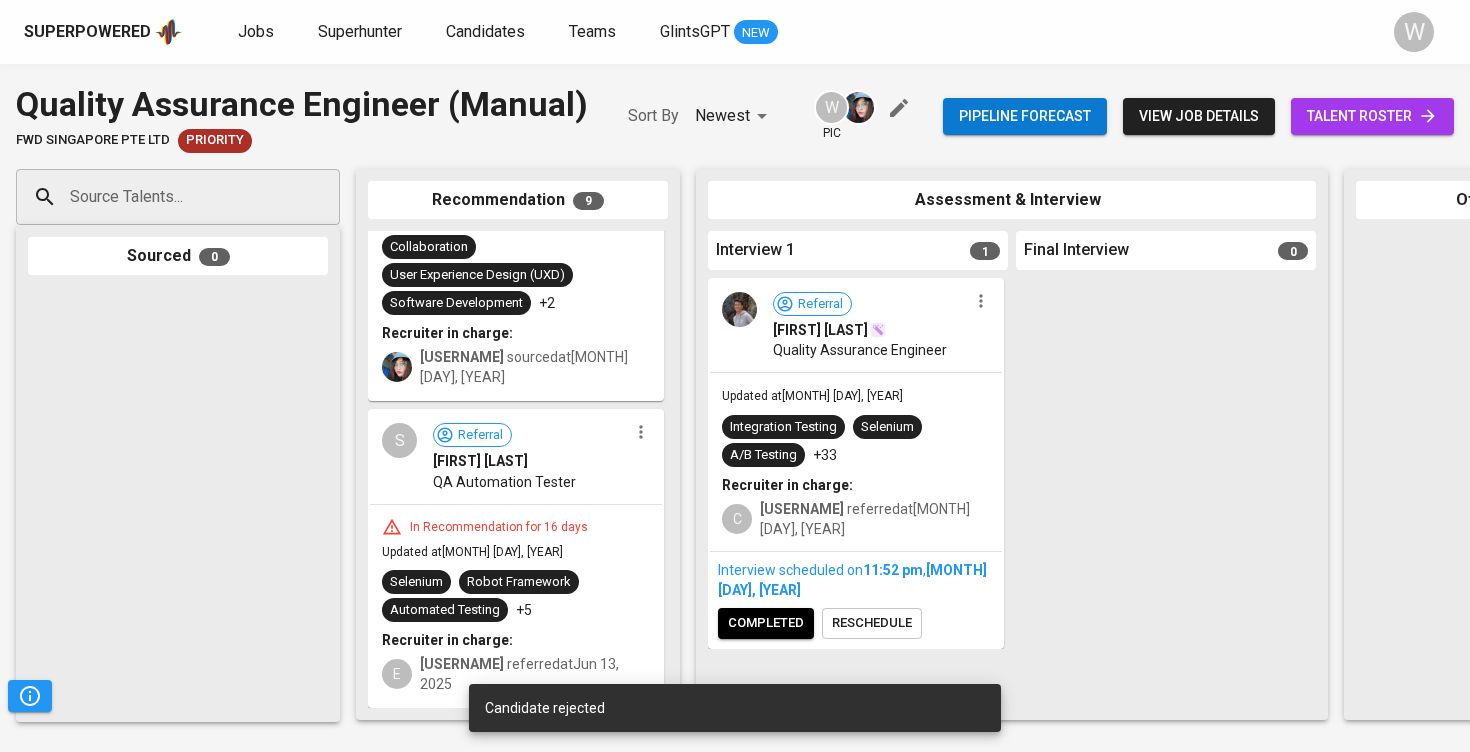 scroll, scrollTop: 1982, scrollLeft: 0, axis: vertical 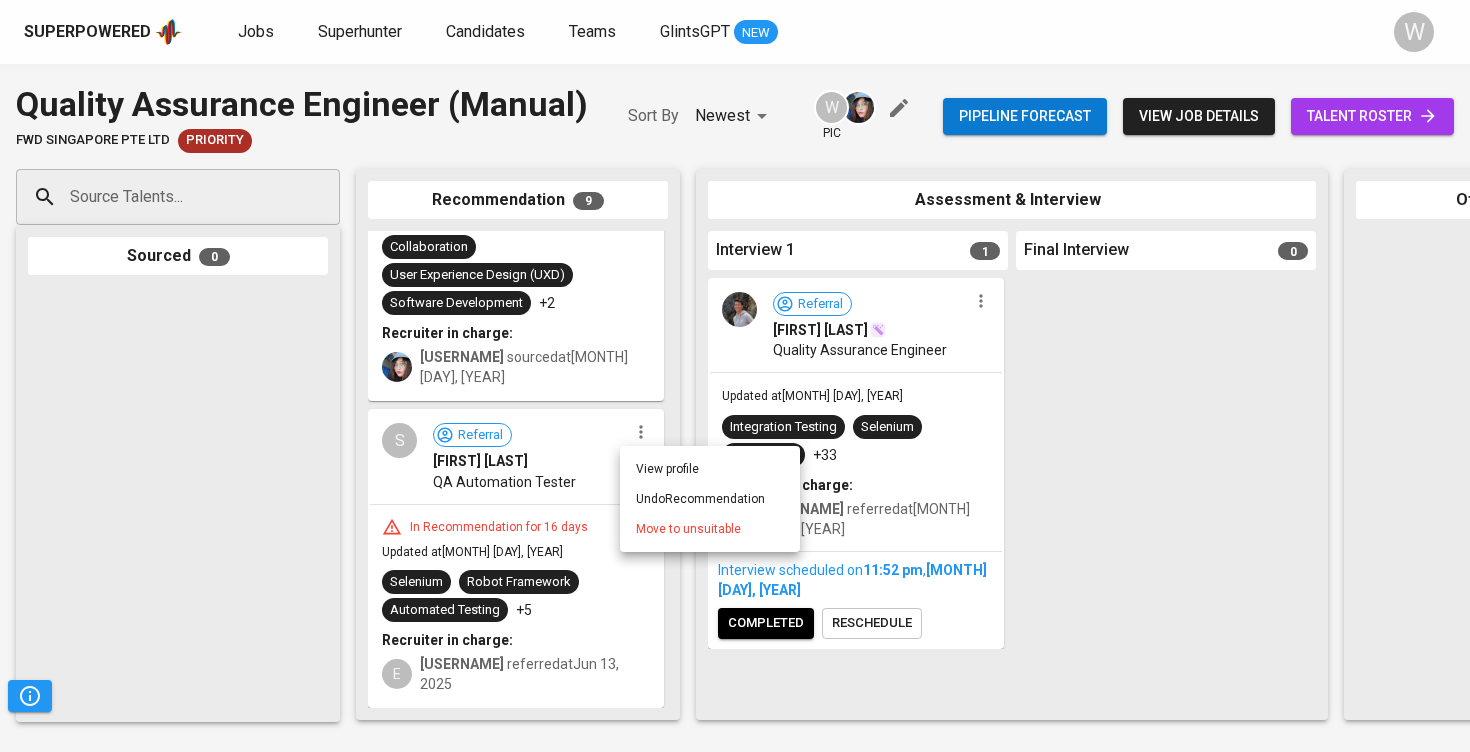 click on "Move to unsuitable" at bounding box center [688, 529] 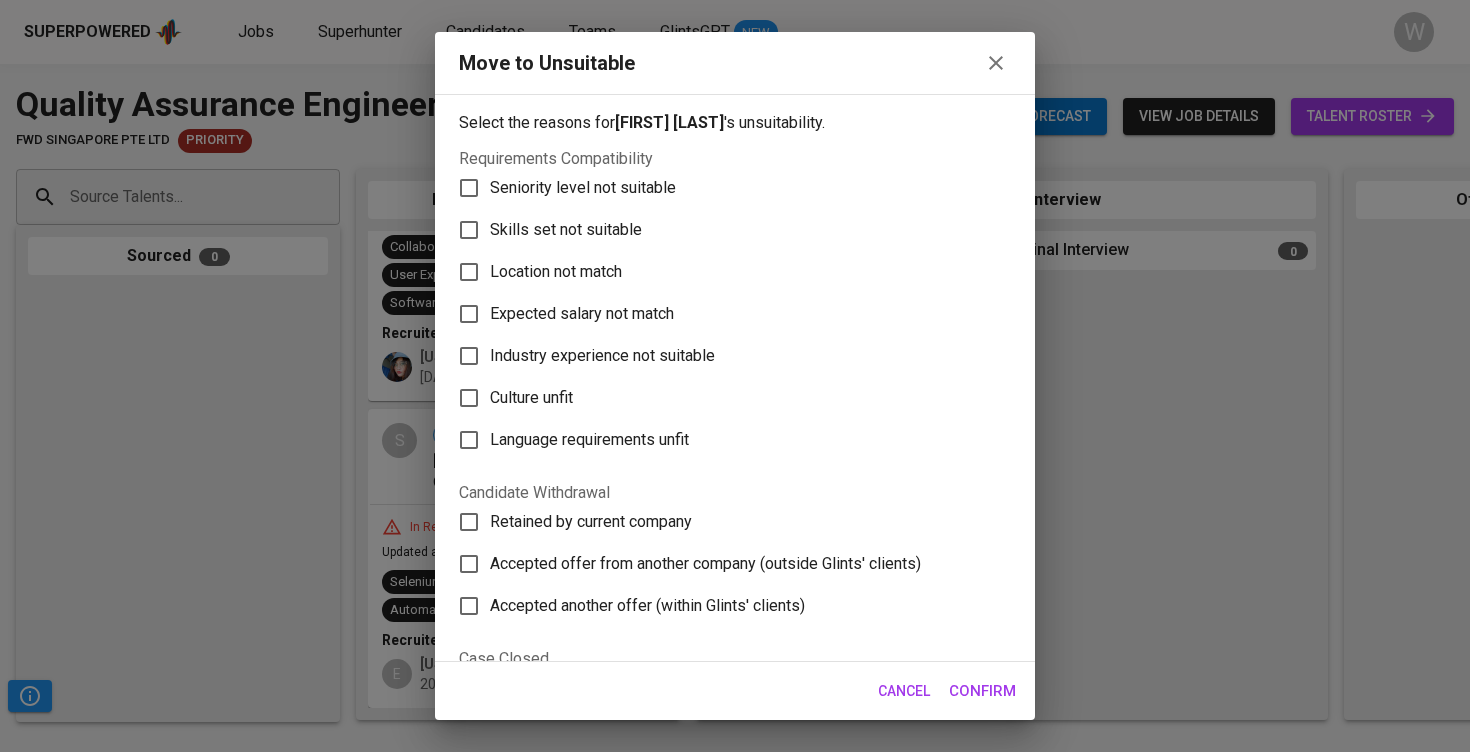 click on "Skills set not suitable" at bounding box center [583, 188] 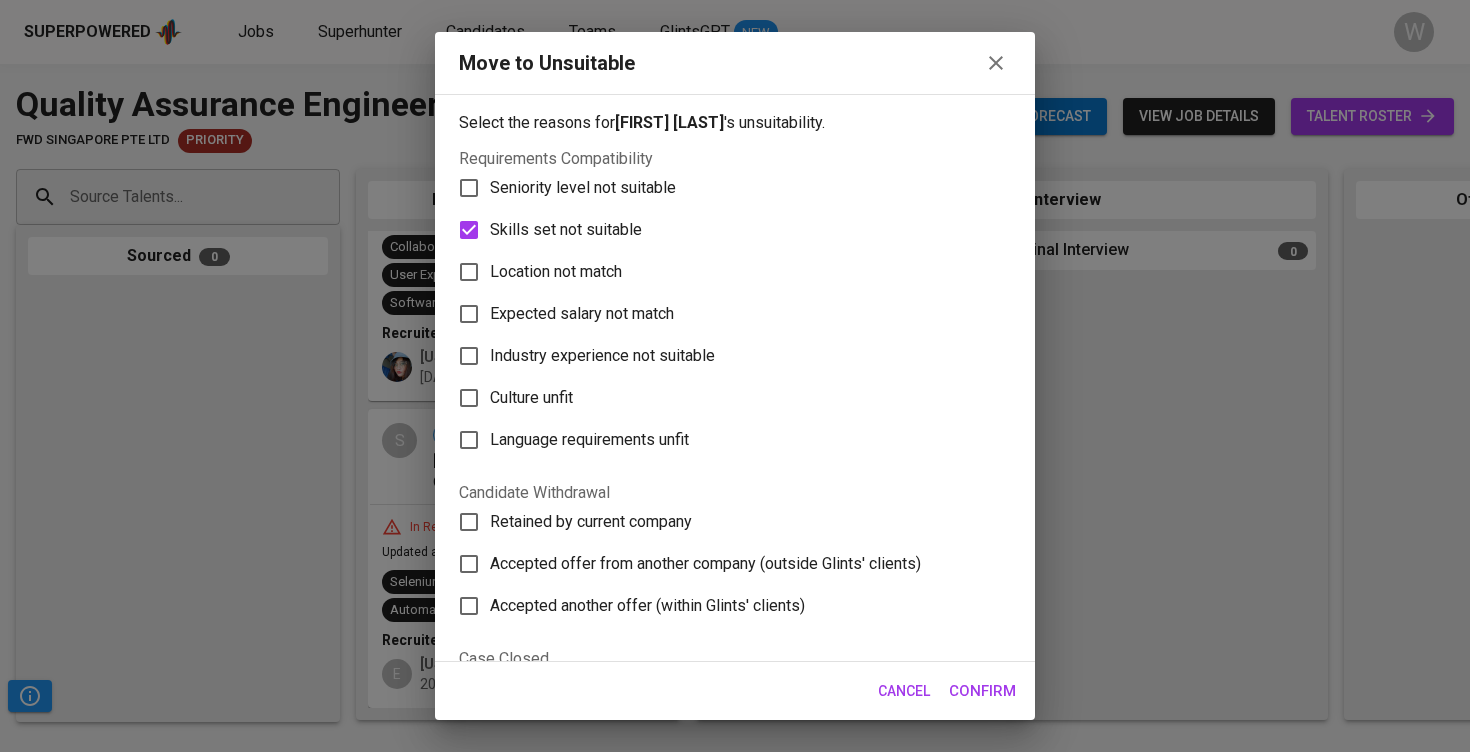 click on "Confirm" at bounding box center [982, 691] 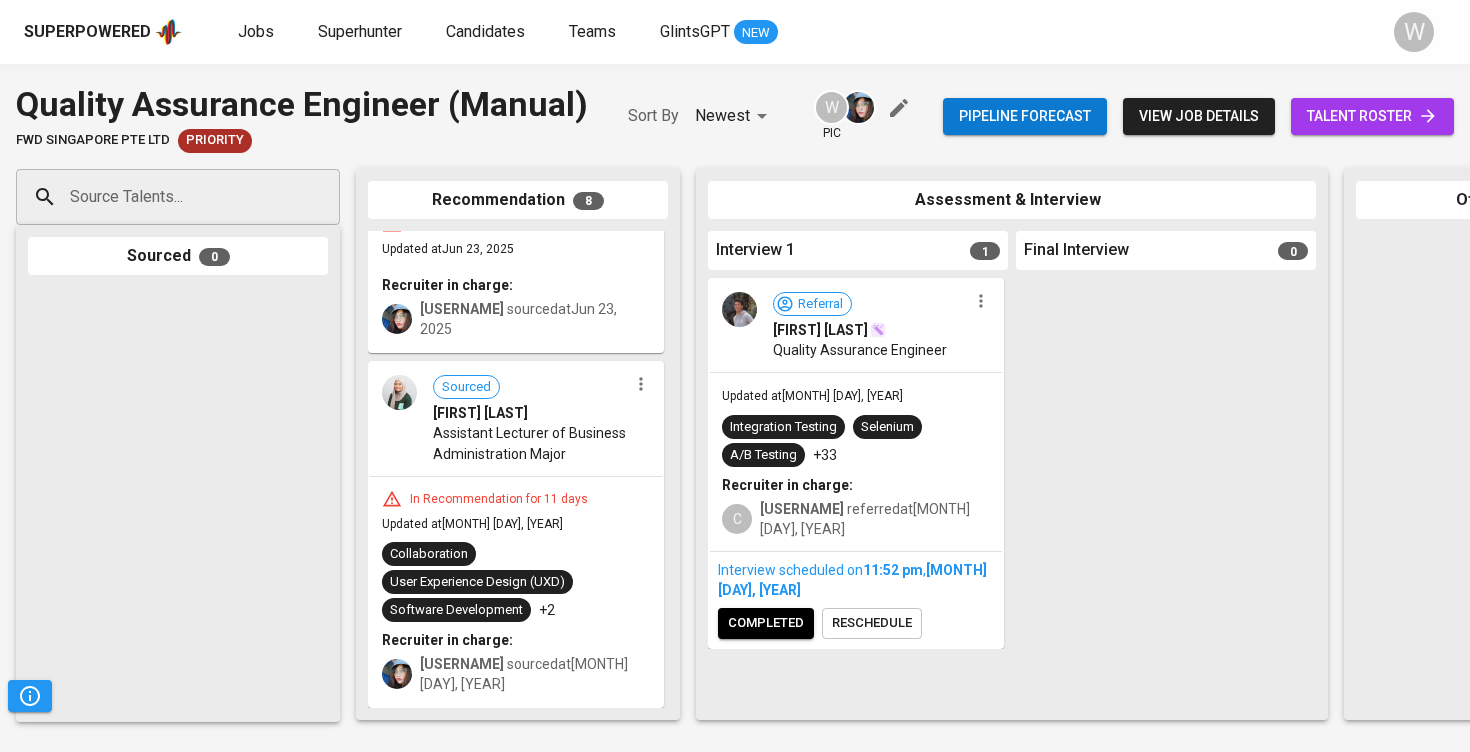 scroll, scrollTop: 1715, scrollLeft: 0, axis: vertical 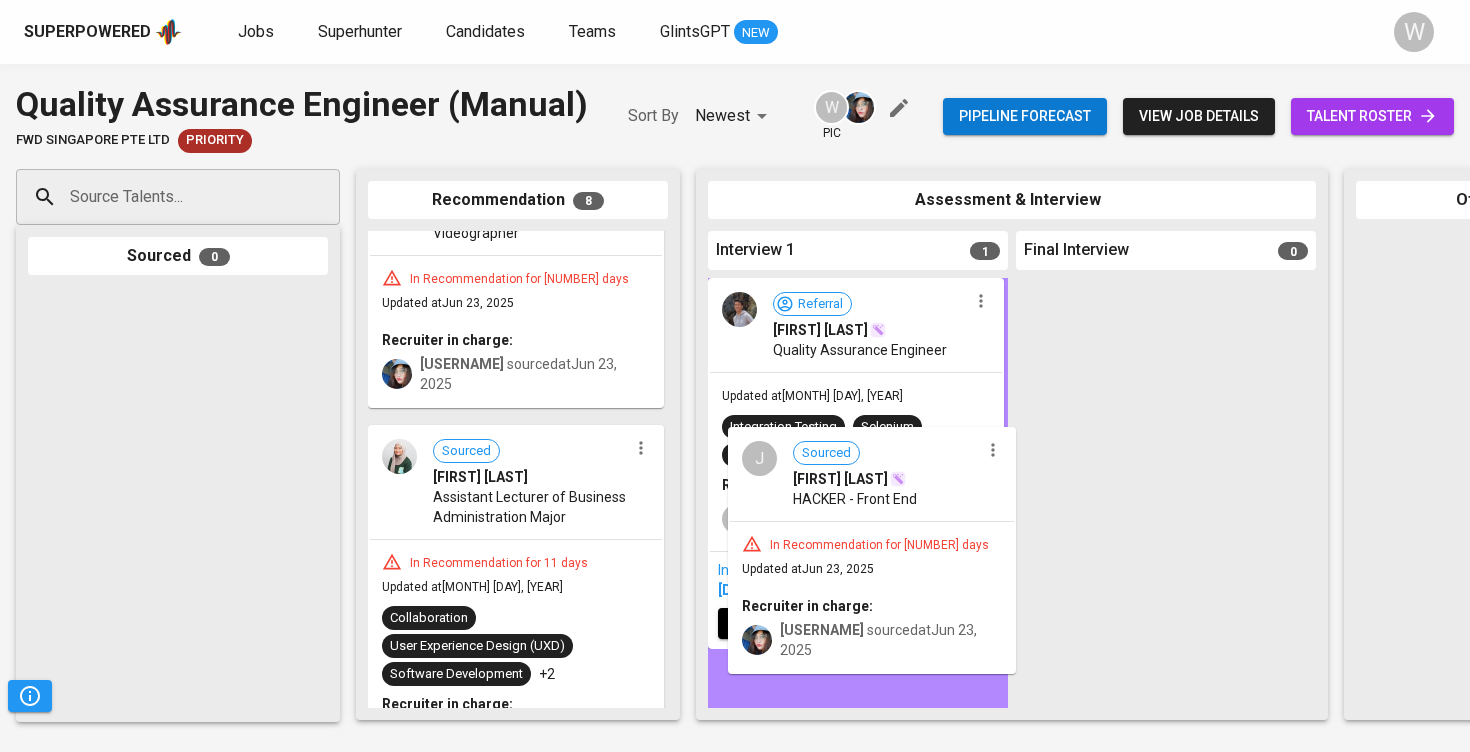 drag, startPoint x: 453, startPoint y: 492, endPoint x: 826, endPoint y: 523, distance: 374.28598 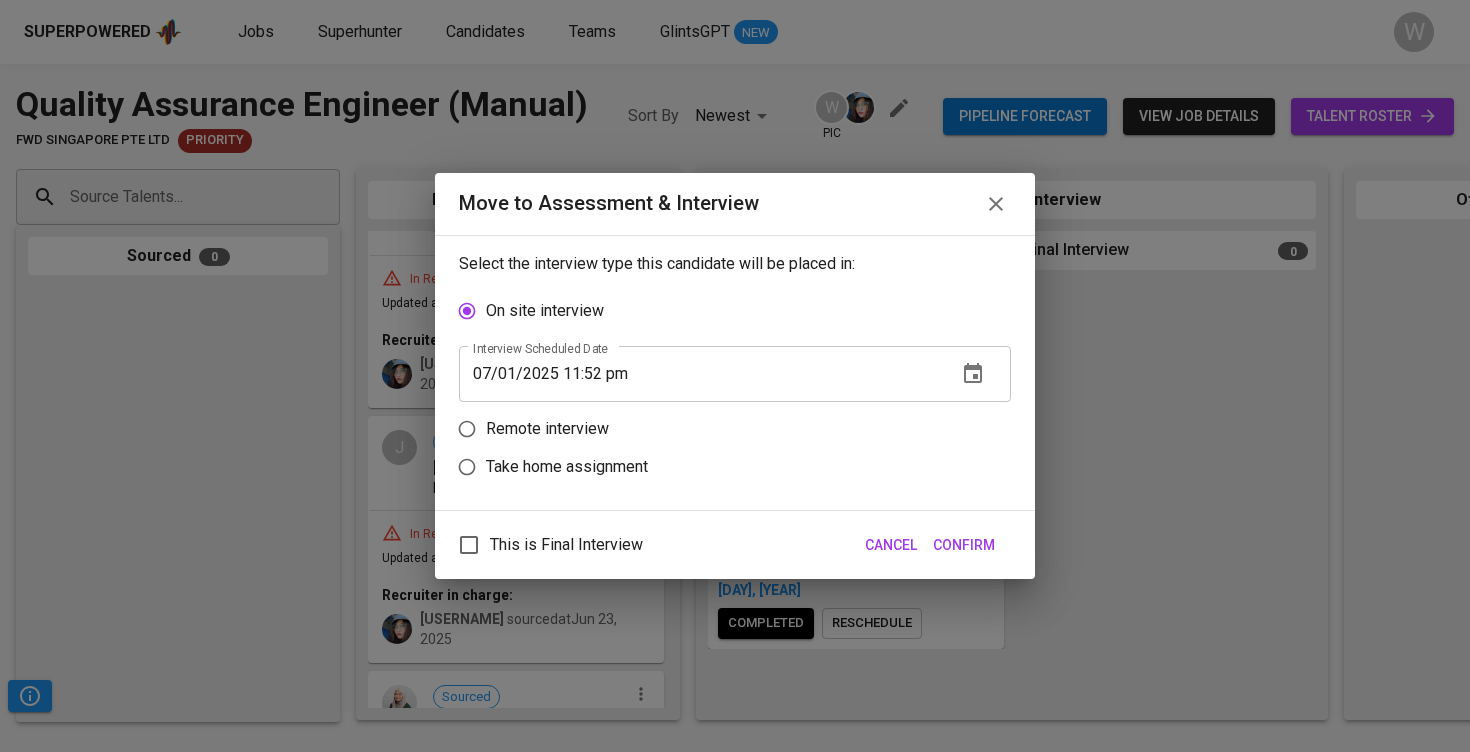 click on "Remote interview" at bounding box center (547, 429) 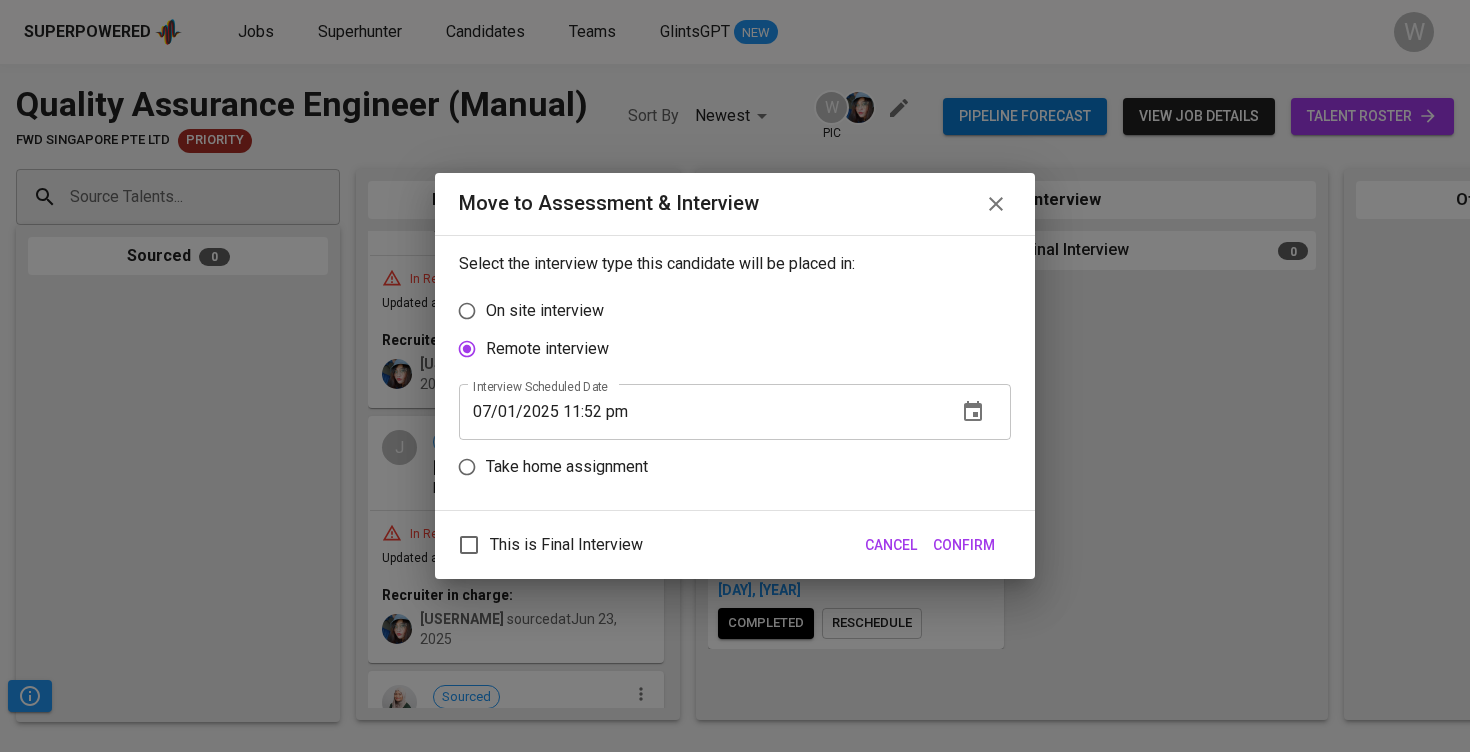 click on "Confirm" at bounding box center (964, 545) 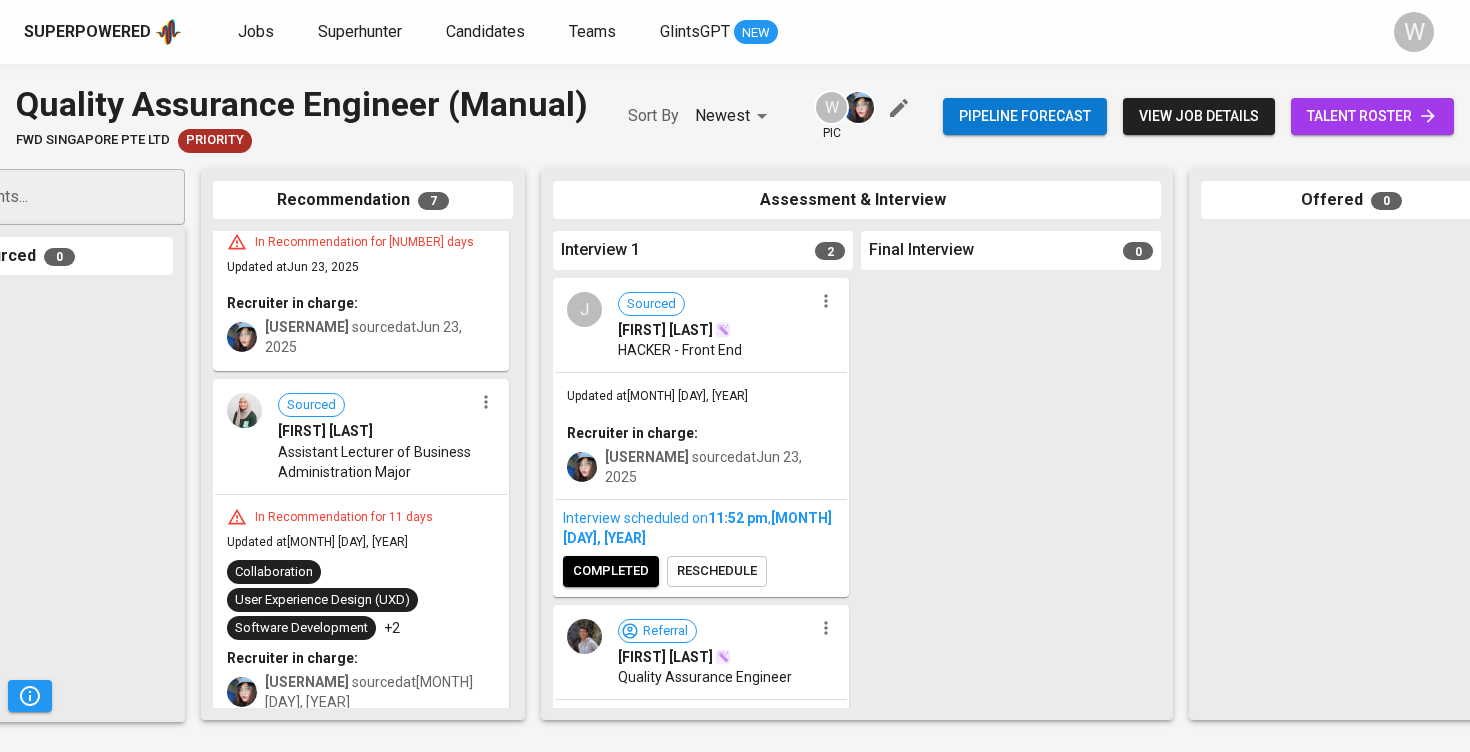 scroll, scrollTop: 0, scrollLeft: 196, axis: horizontal 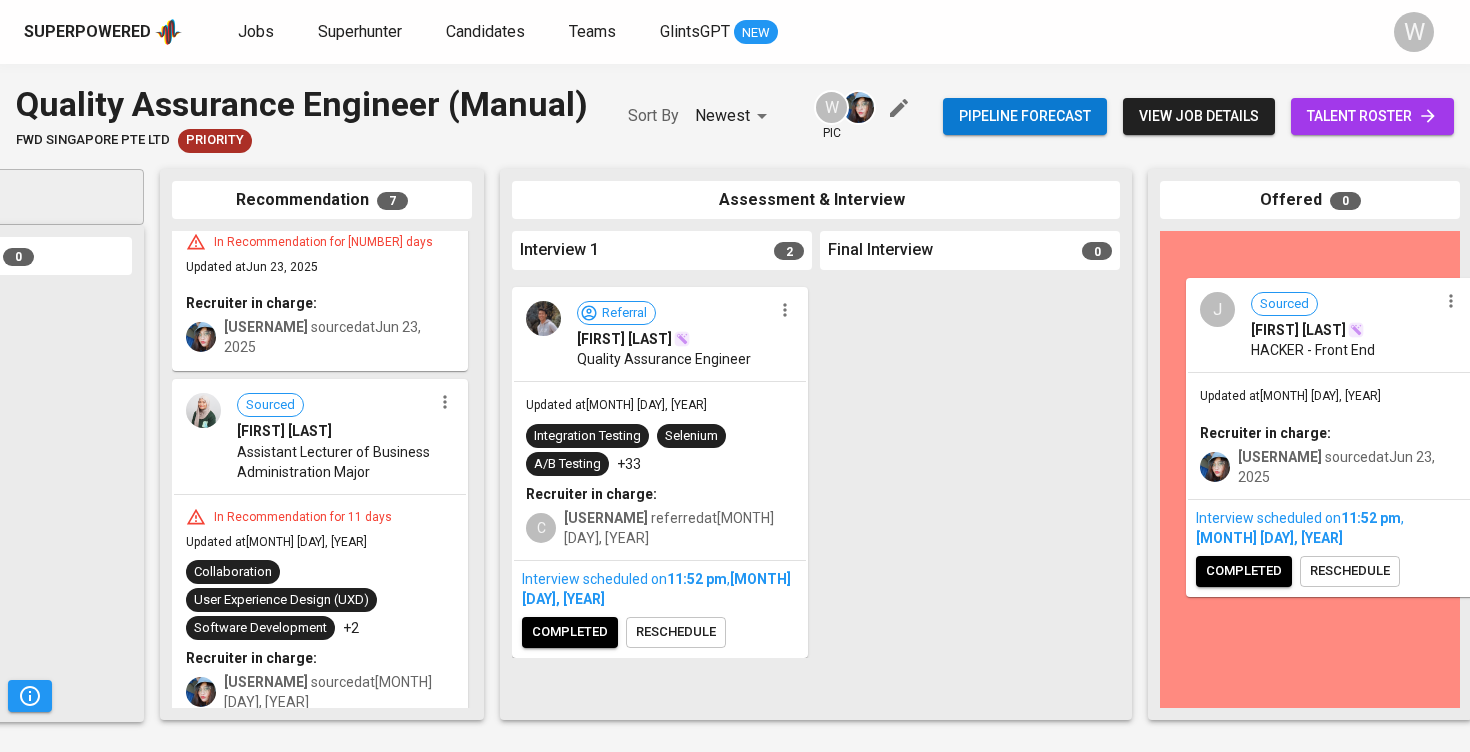 drag, startPoint x: 675, startPoint y: 470, endPoint x: 1359, endPoint y: 470, distance: 684 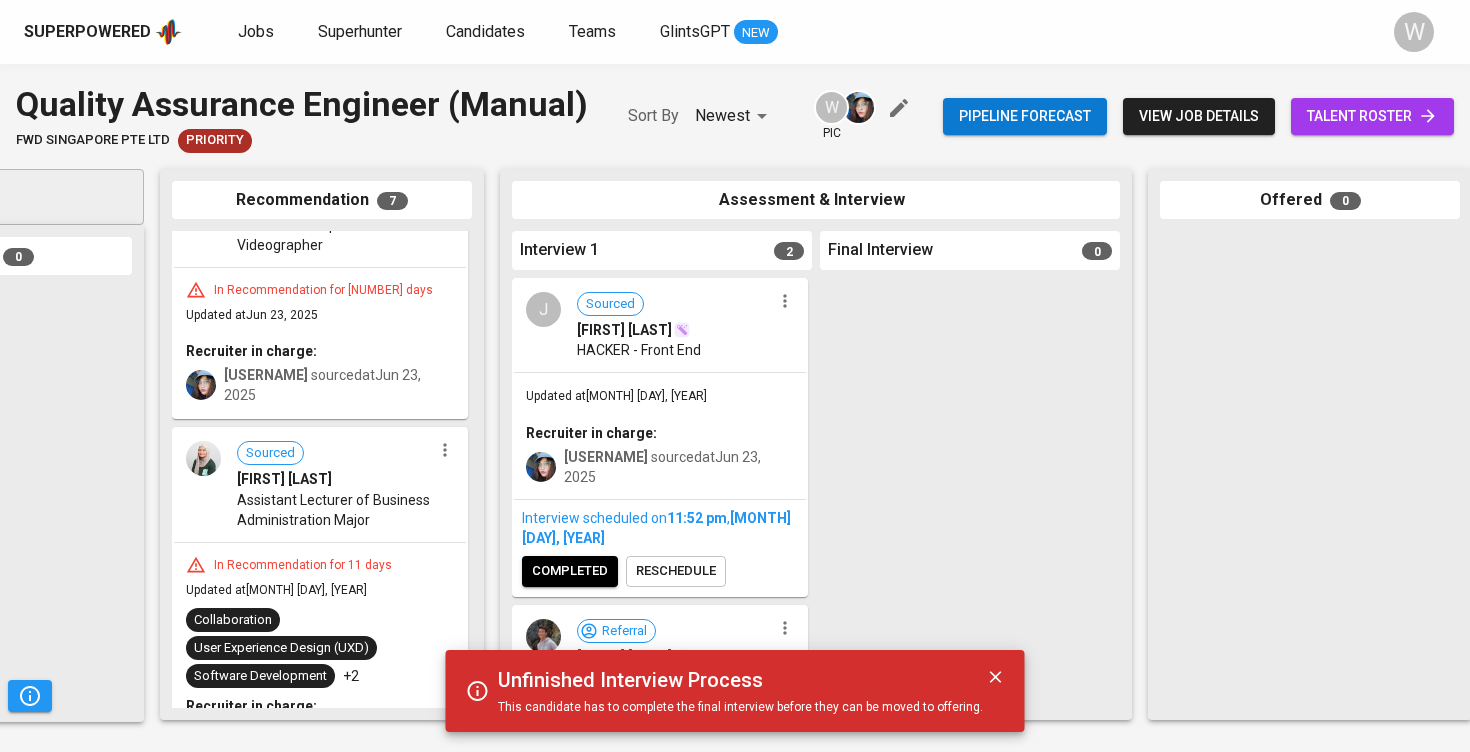 scroll, scrollTop: 939, scrollLeft: 0, axis: vertical 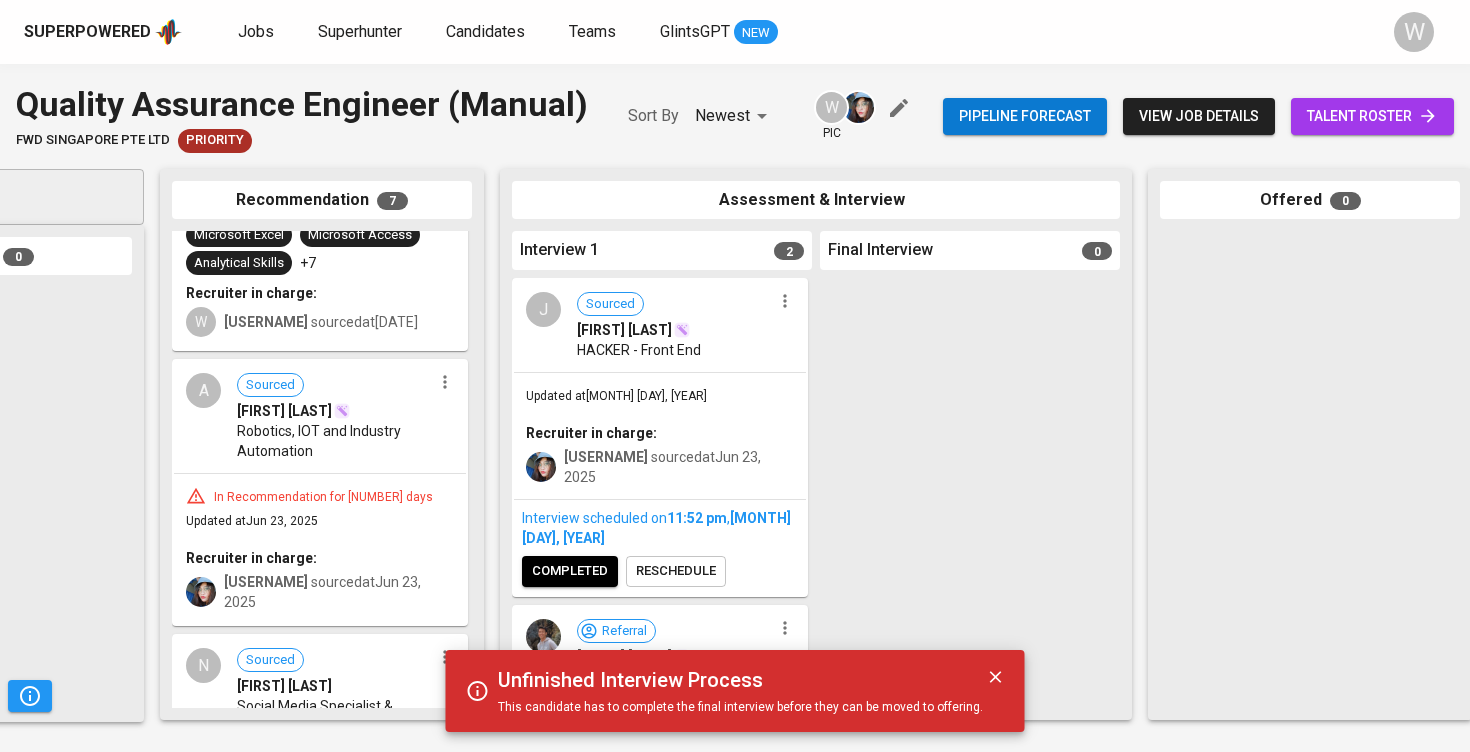 click at bounding box center [444, 382] 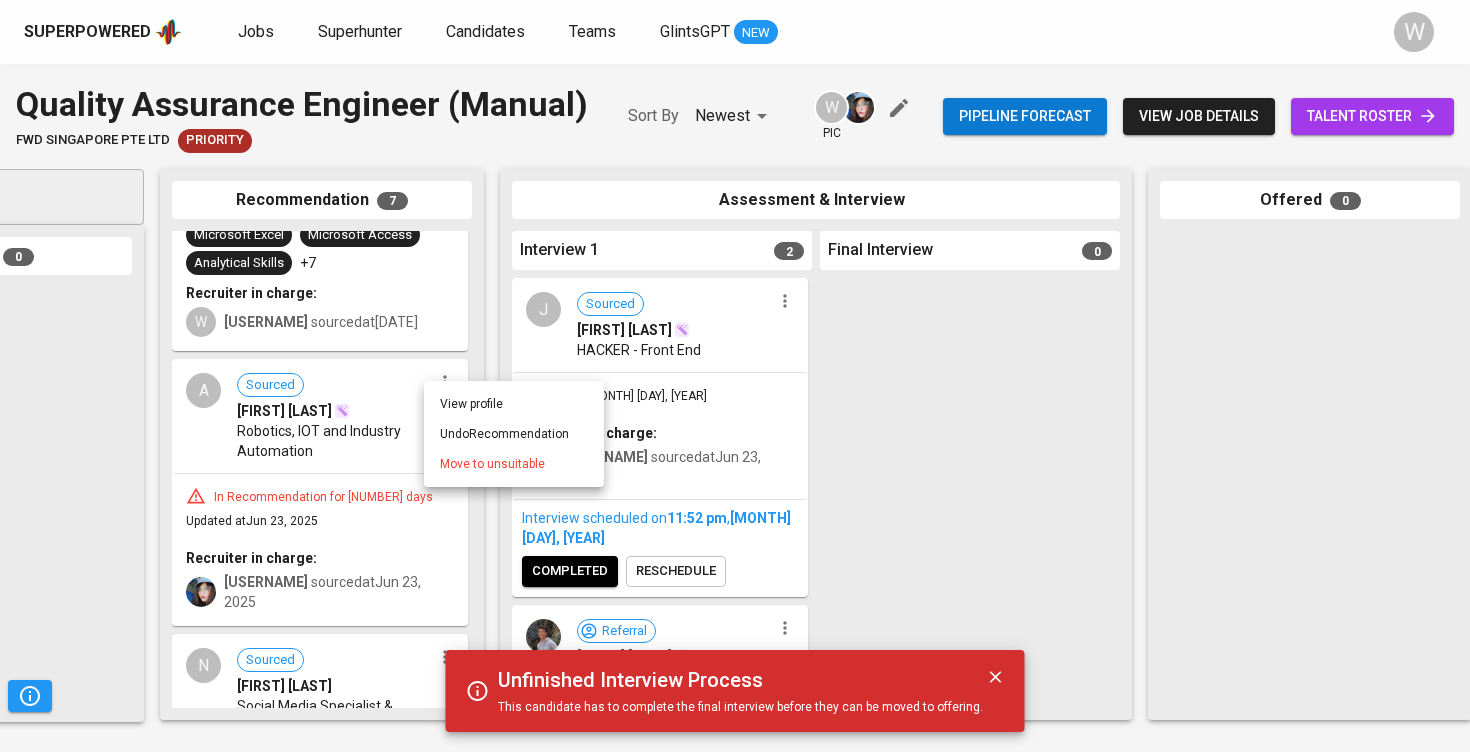 click on "Move to unsuitable" at bounding box center (492, 464) 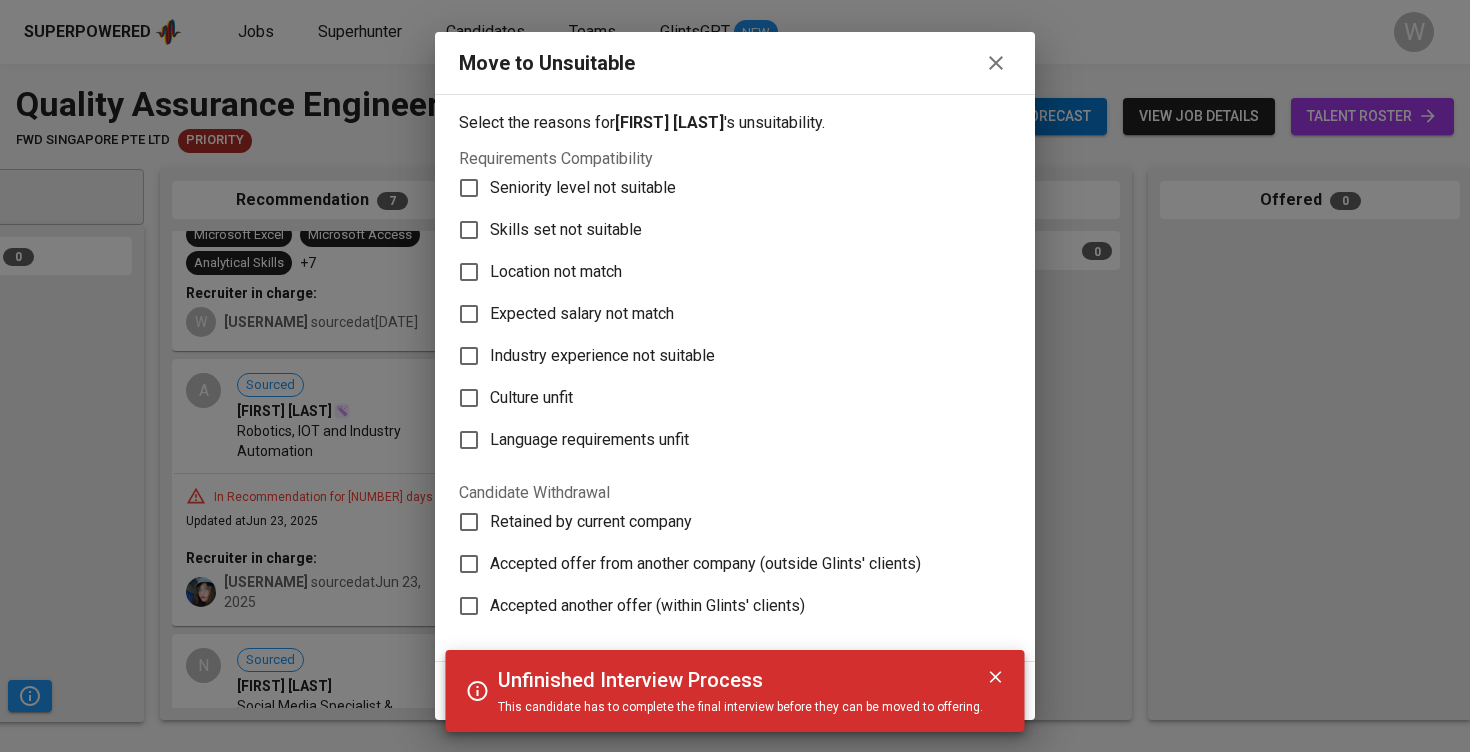 click on "Skills set not suitable" at bounding box center [469, 188] 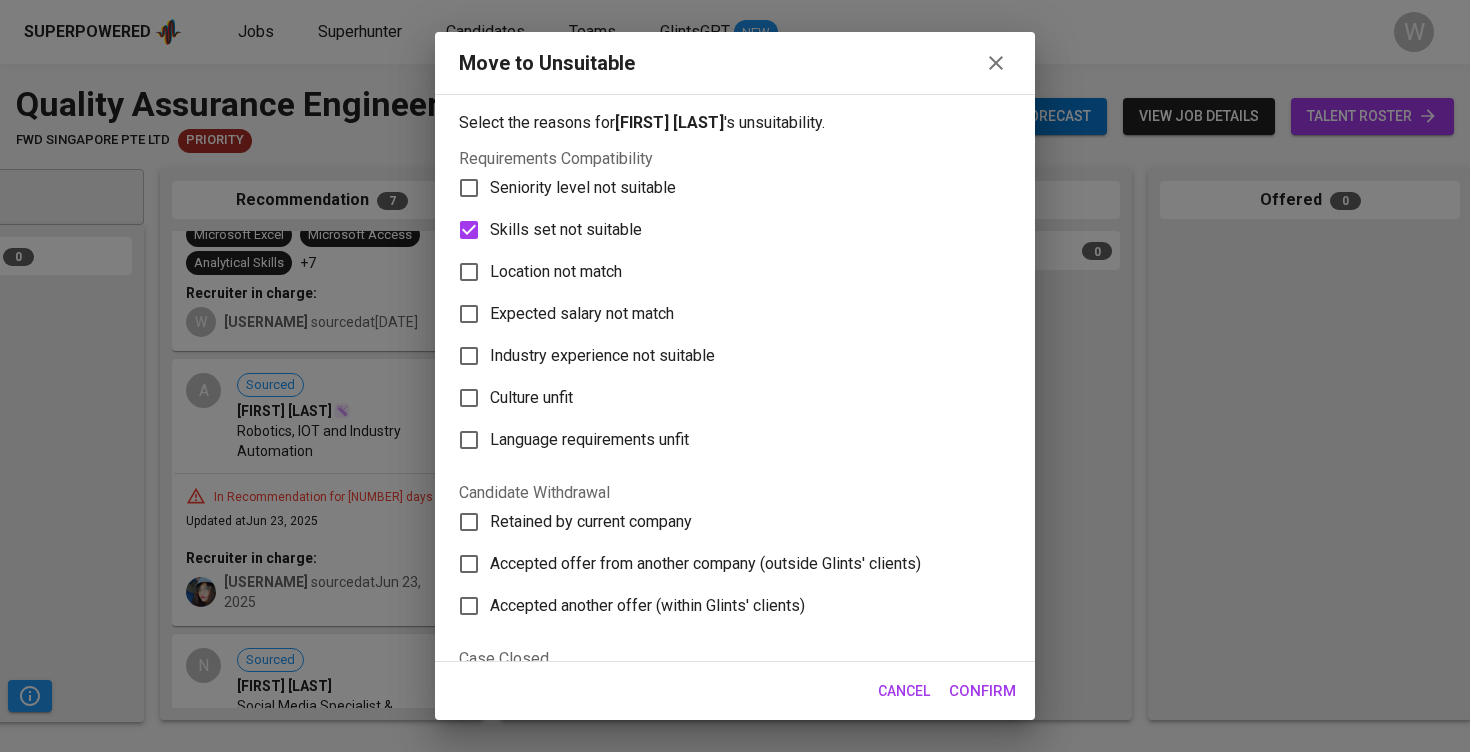 click on "Confirm" at bounding box center (982, 691) 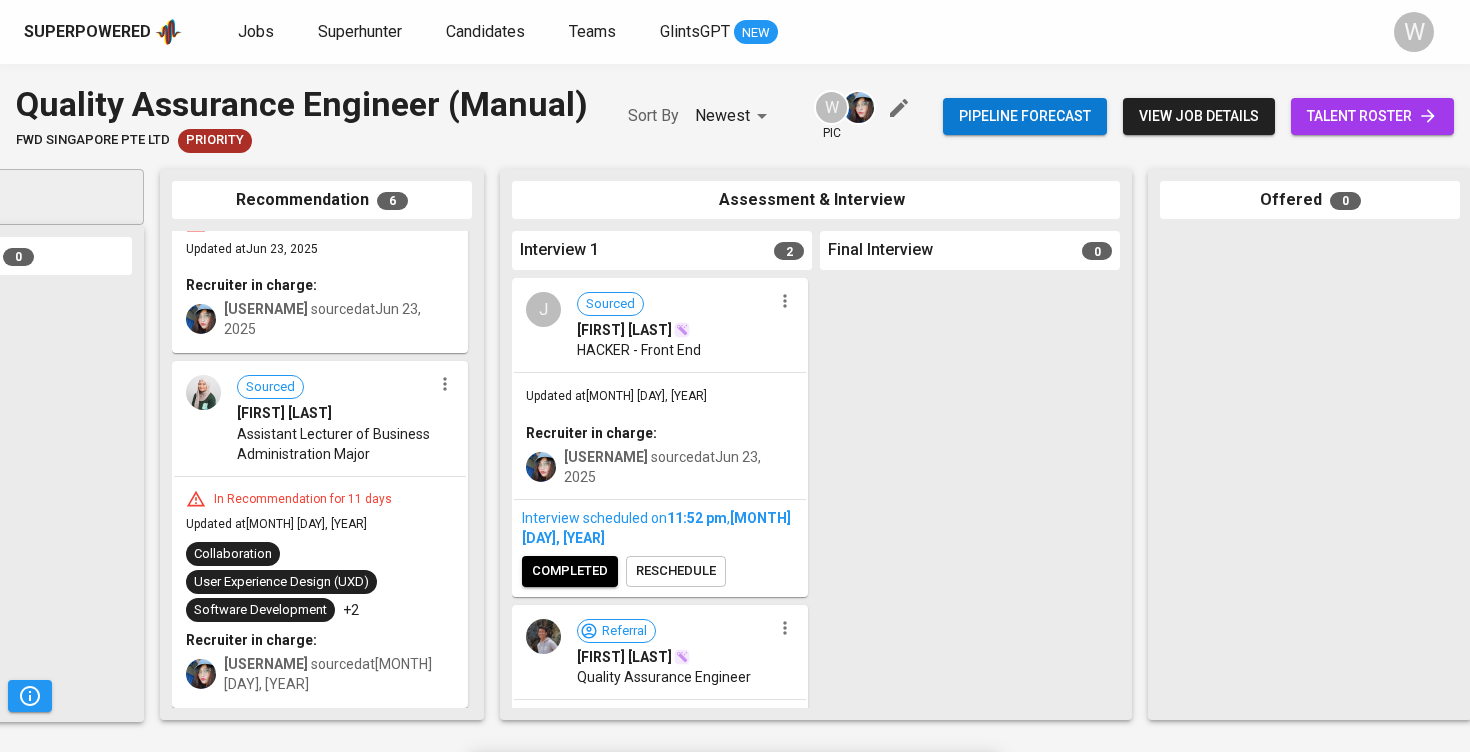 scroll, scrollTop: 1192, scrollLeft: 0, axis: vertical 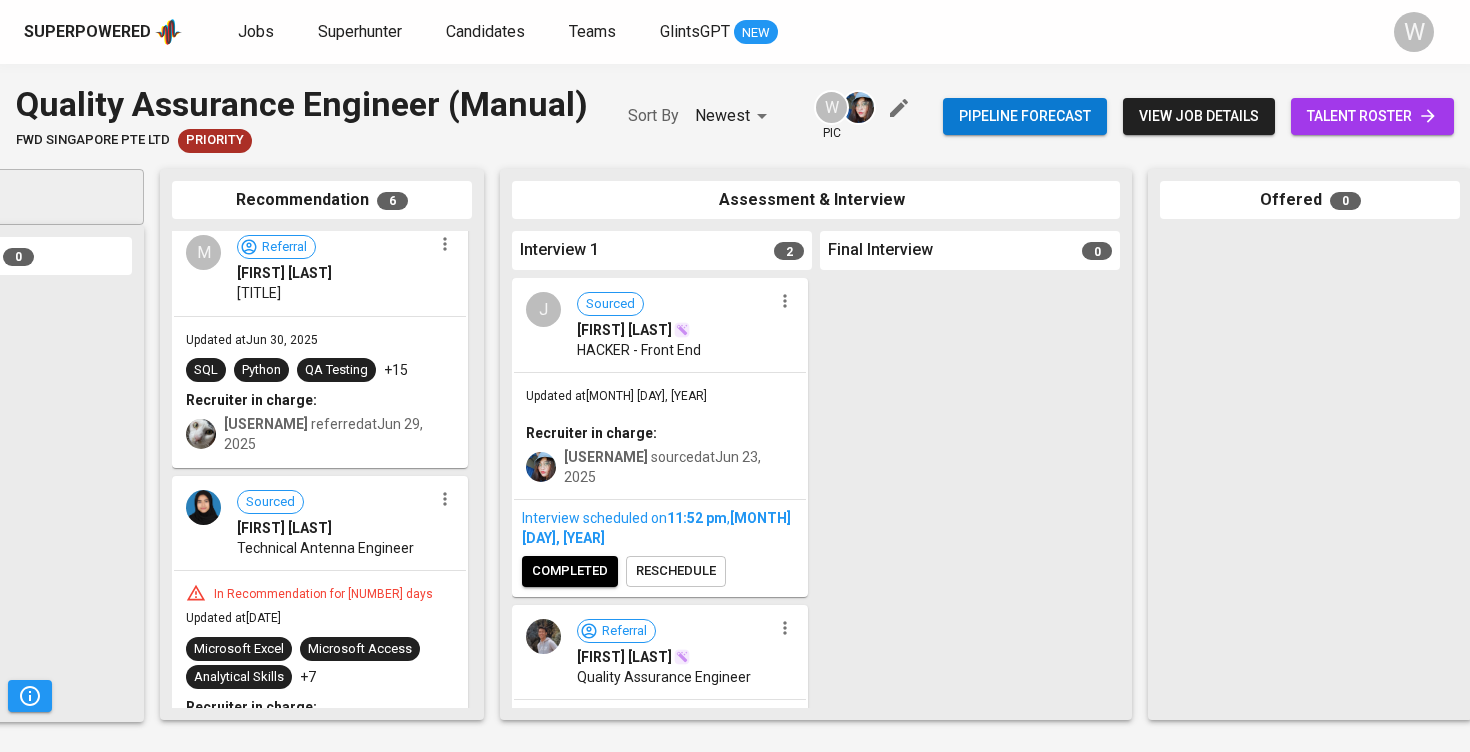 click at bounding box center [445, 499] 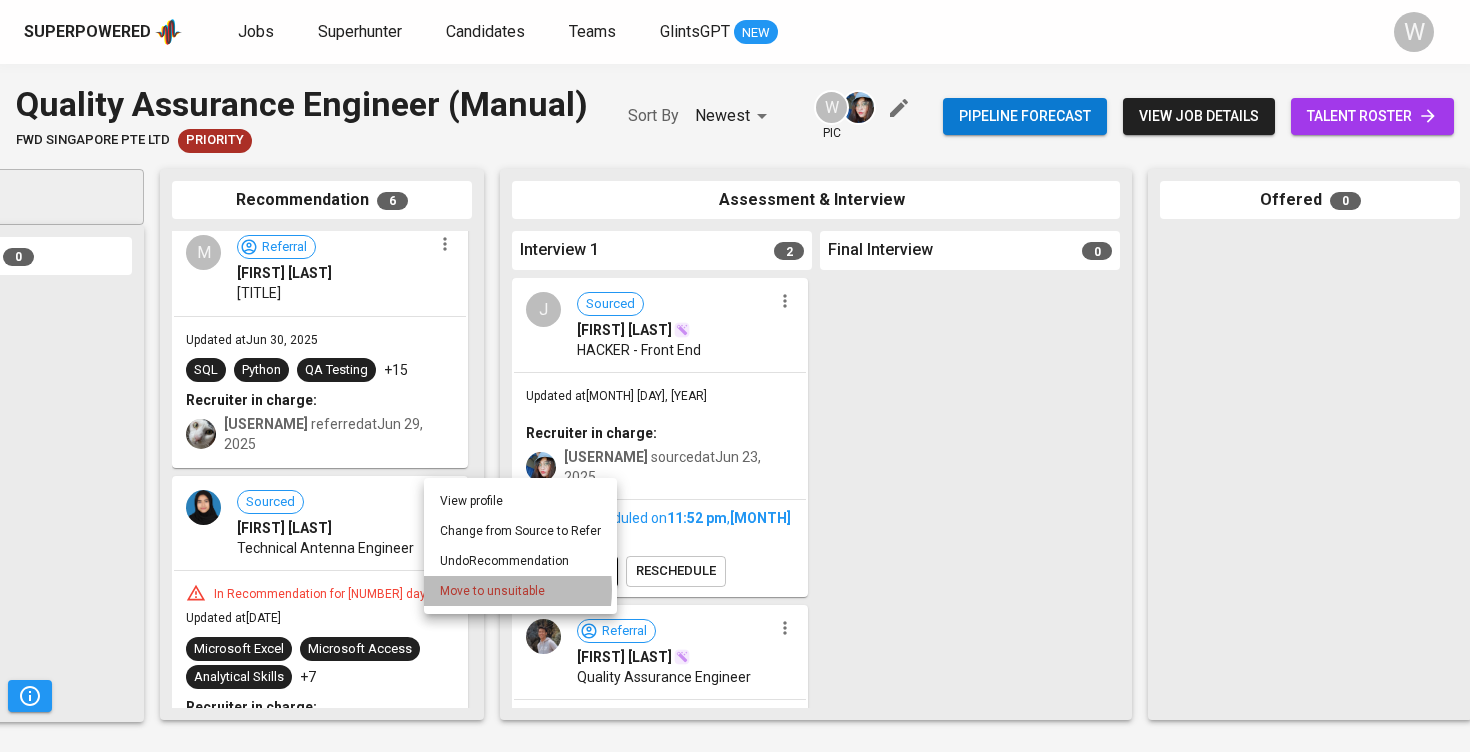 click on "Move to unsuitable" at bounding box center (492, 591) 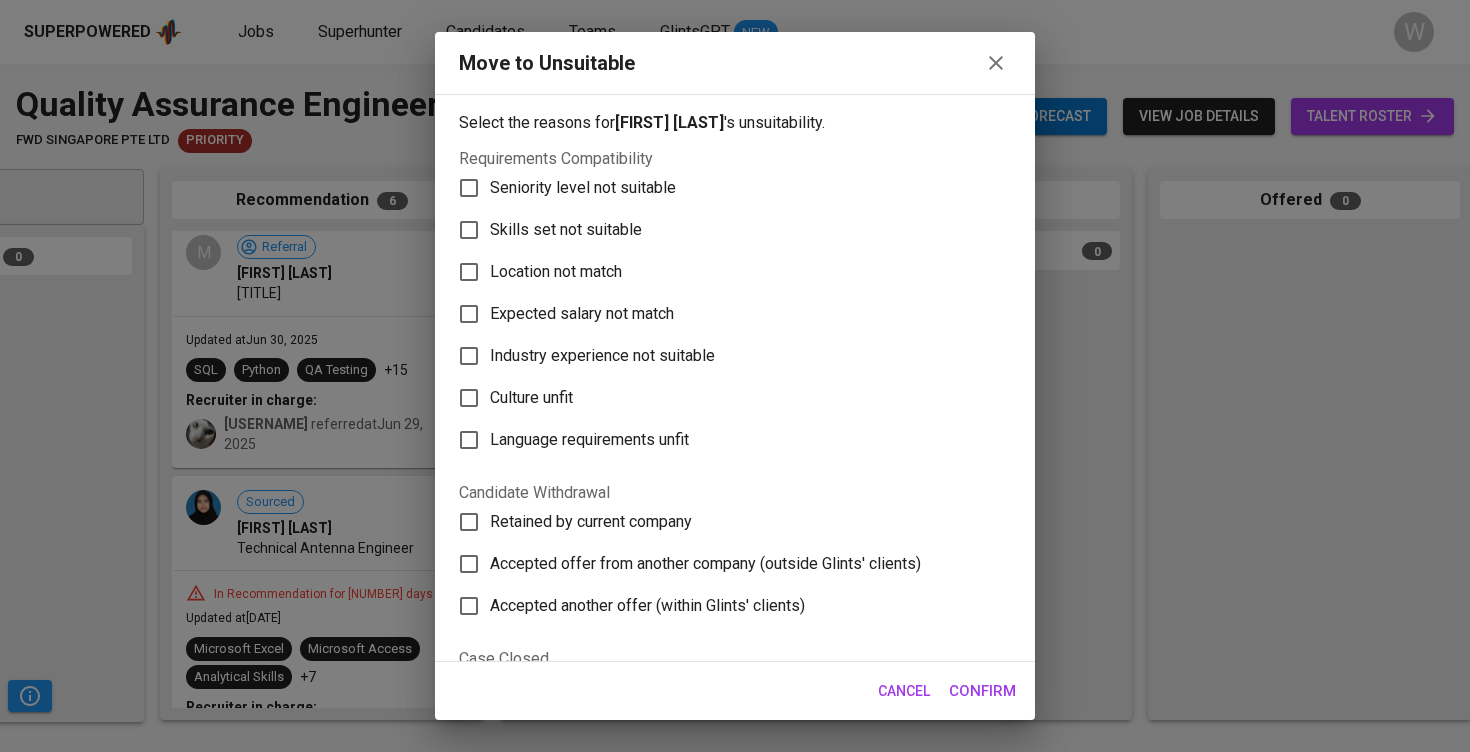 click on "Skills set not suitable" at bounding box center [583, 188] 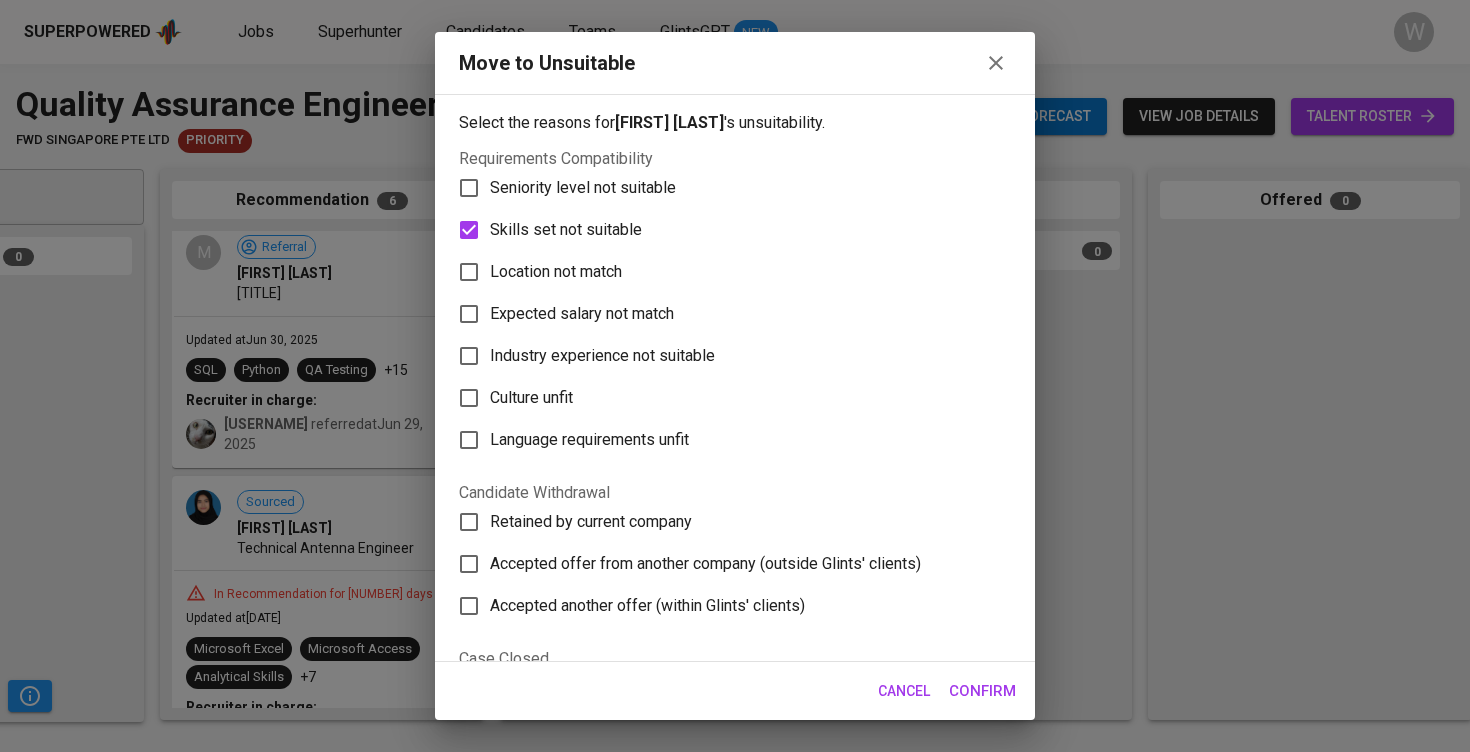 click on "Confirm" at bounding box center [982, 691] 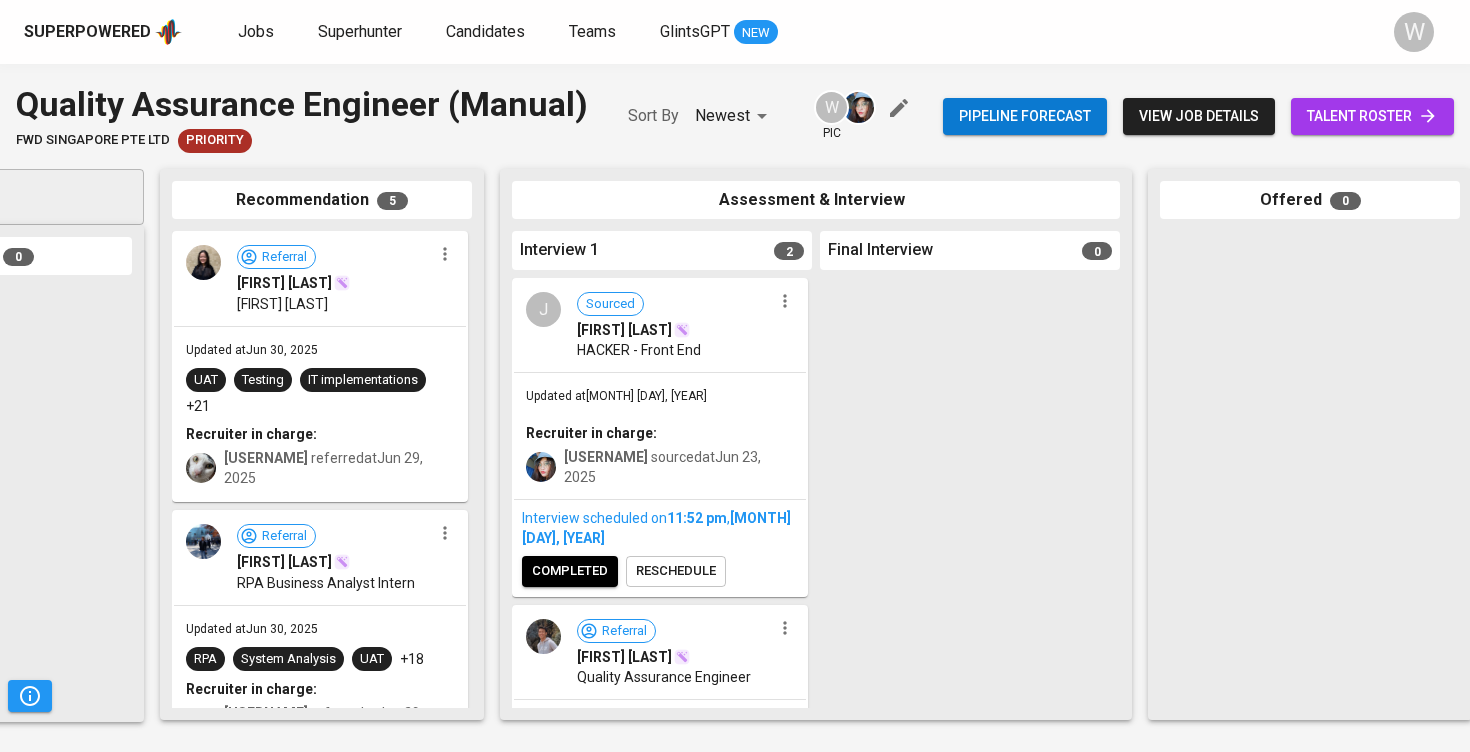 scroll, scrollTop: 0, scrollLeft: 0, axis: both 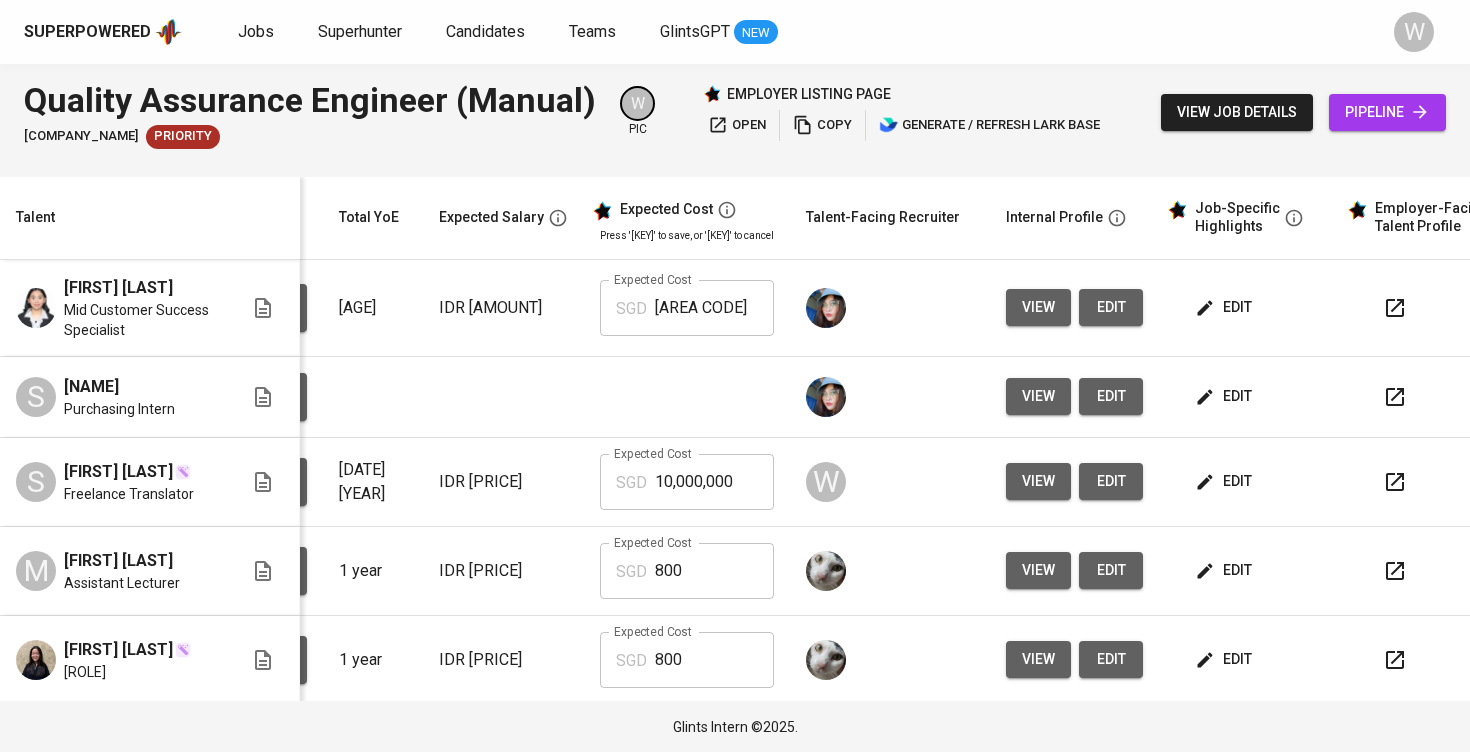 click on "edit" at bounding box center (1225, 396) 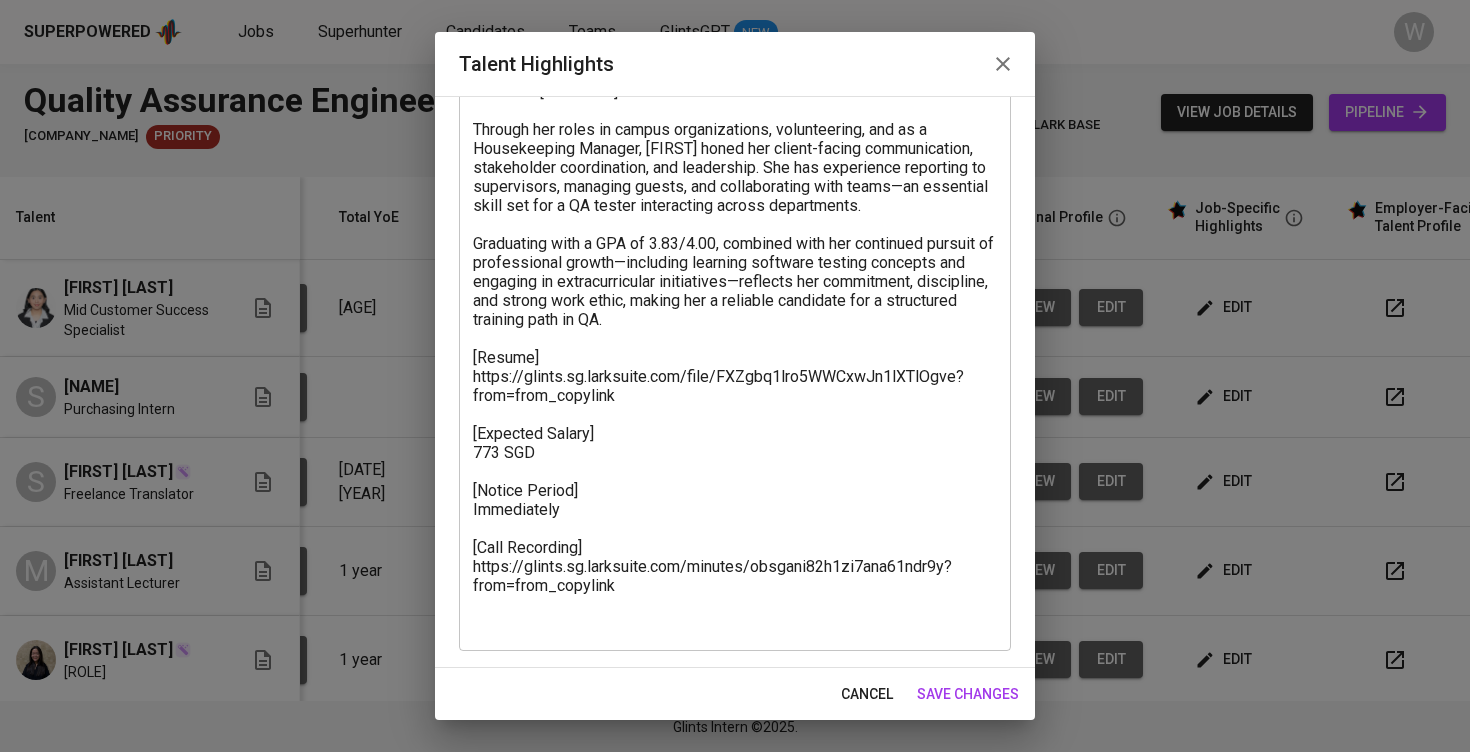 scroll, scrollTop: 507, scrollLeft: 0, axis: vertical 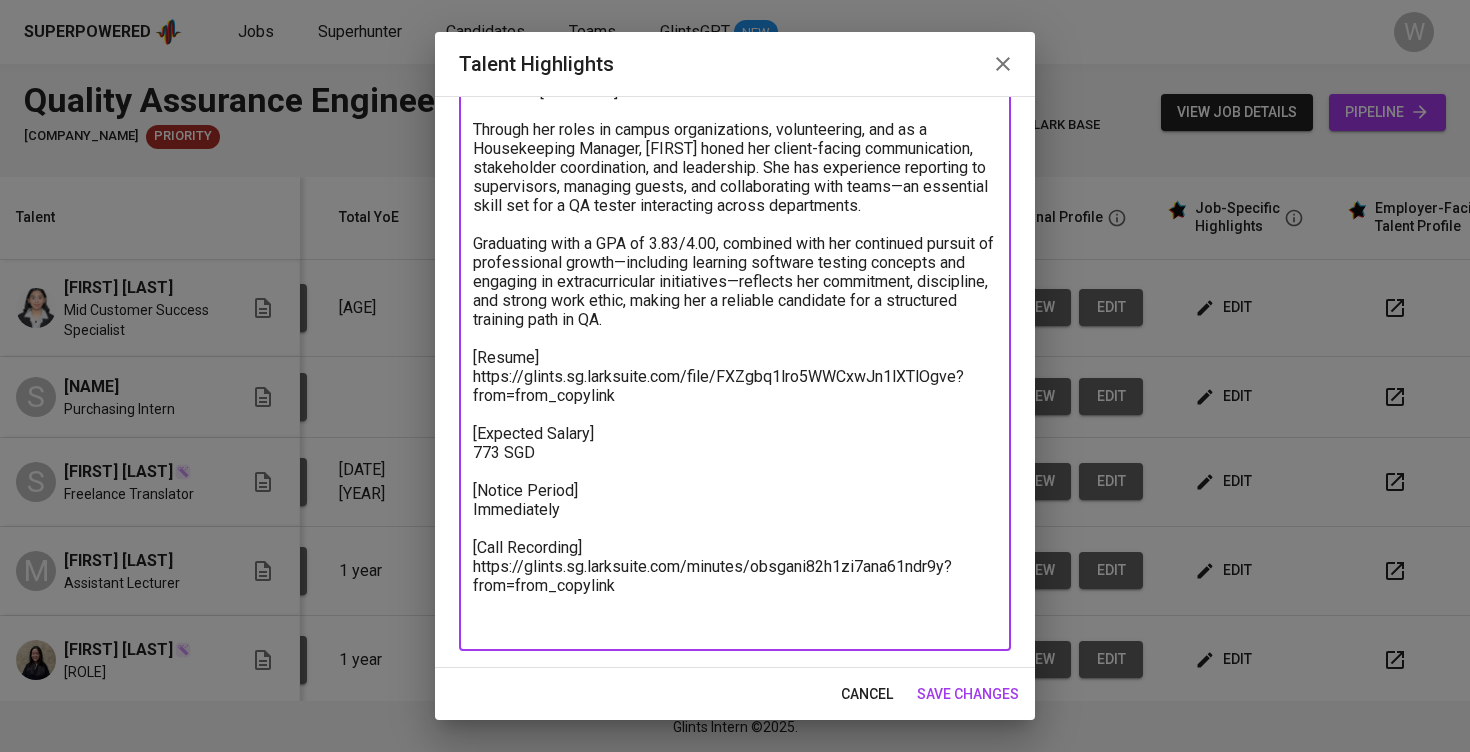 drag, startPoint x: 631, startPoint y: 416, endPoint x: 456, endPoint y: 401, distance: 175.64168 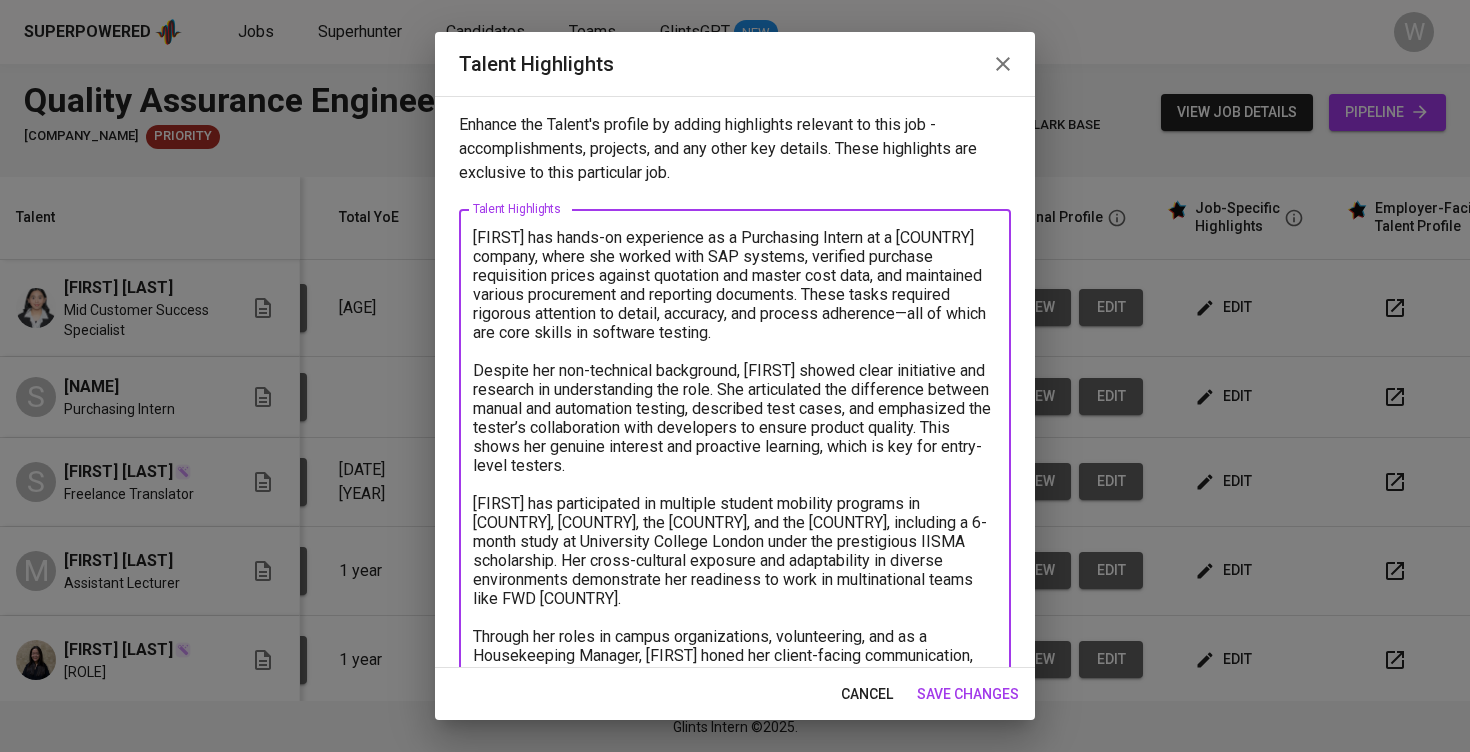 scroll, scrollTop: 0, scrollLeft: 0, axis: both 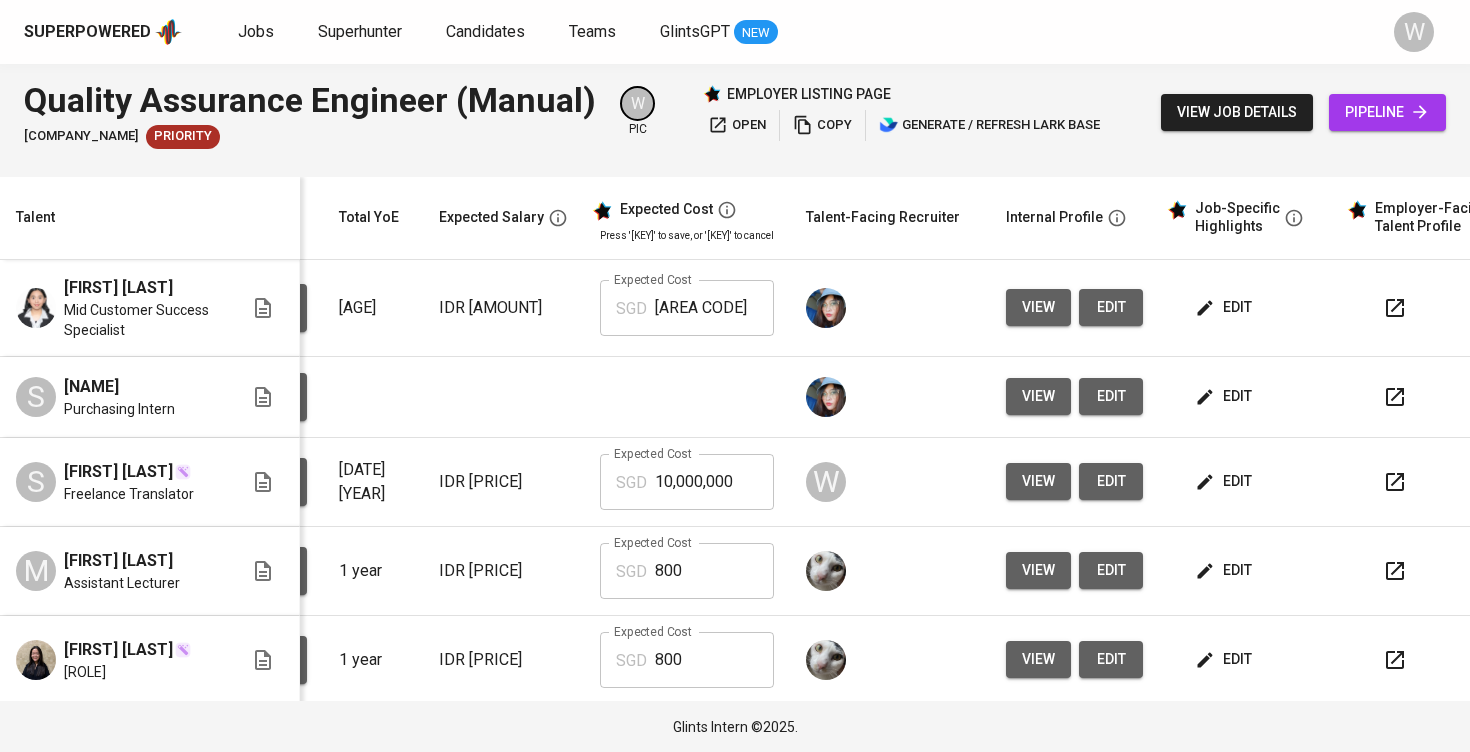 click on "edit" at bounding box center [1225, 307] 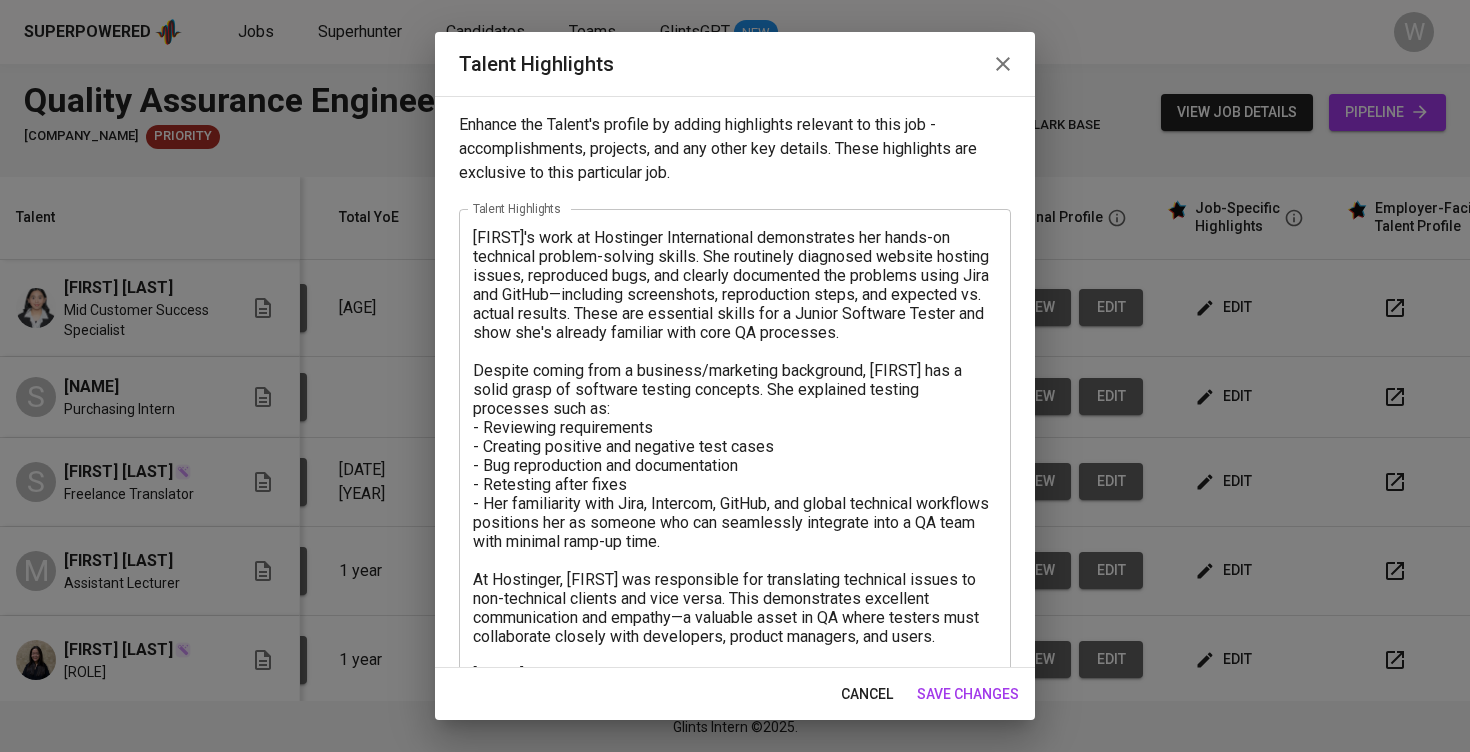 click on "save changes" at bounding box center [968, 694] 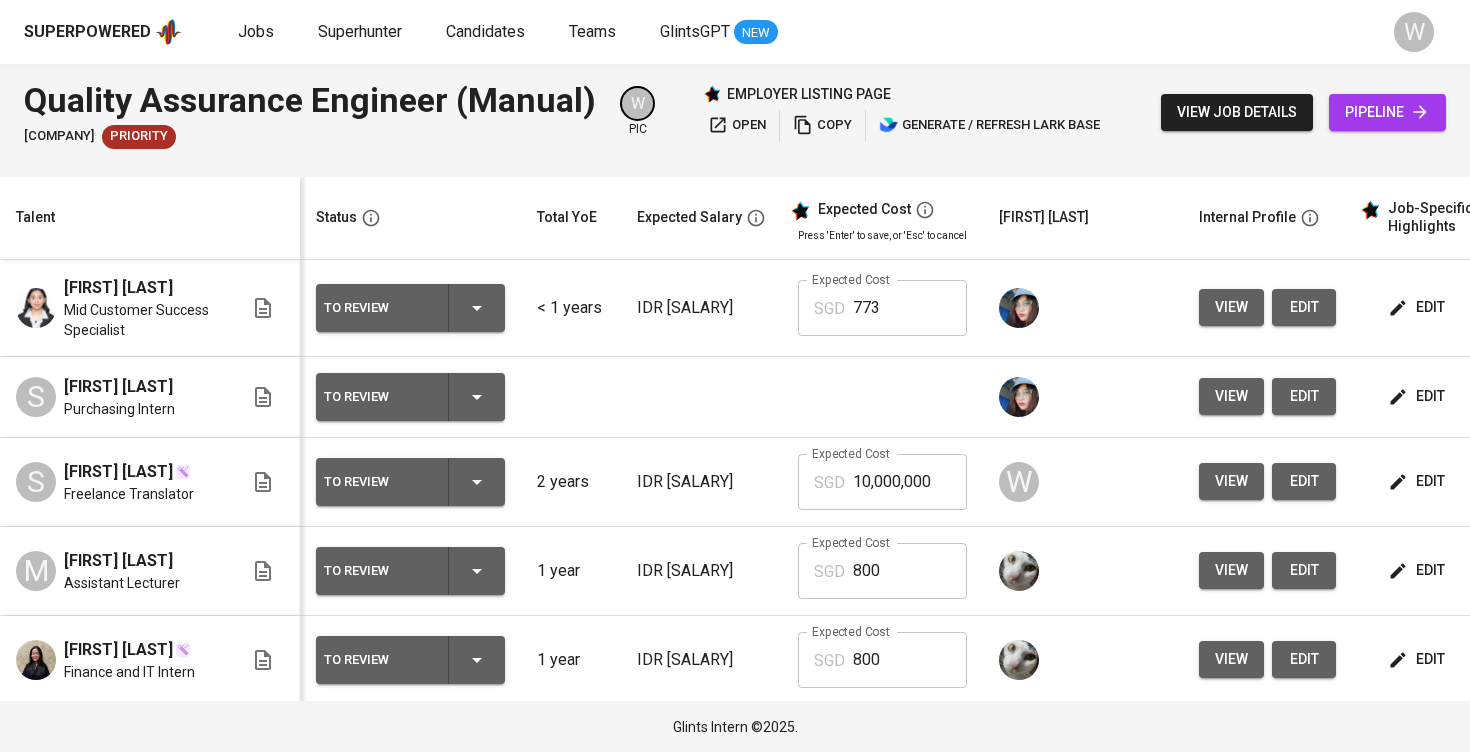 scroll, scrollTop: 0, scrollLeft: 0, axis: both 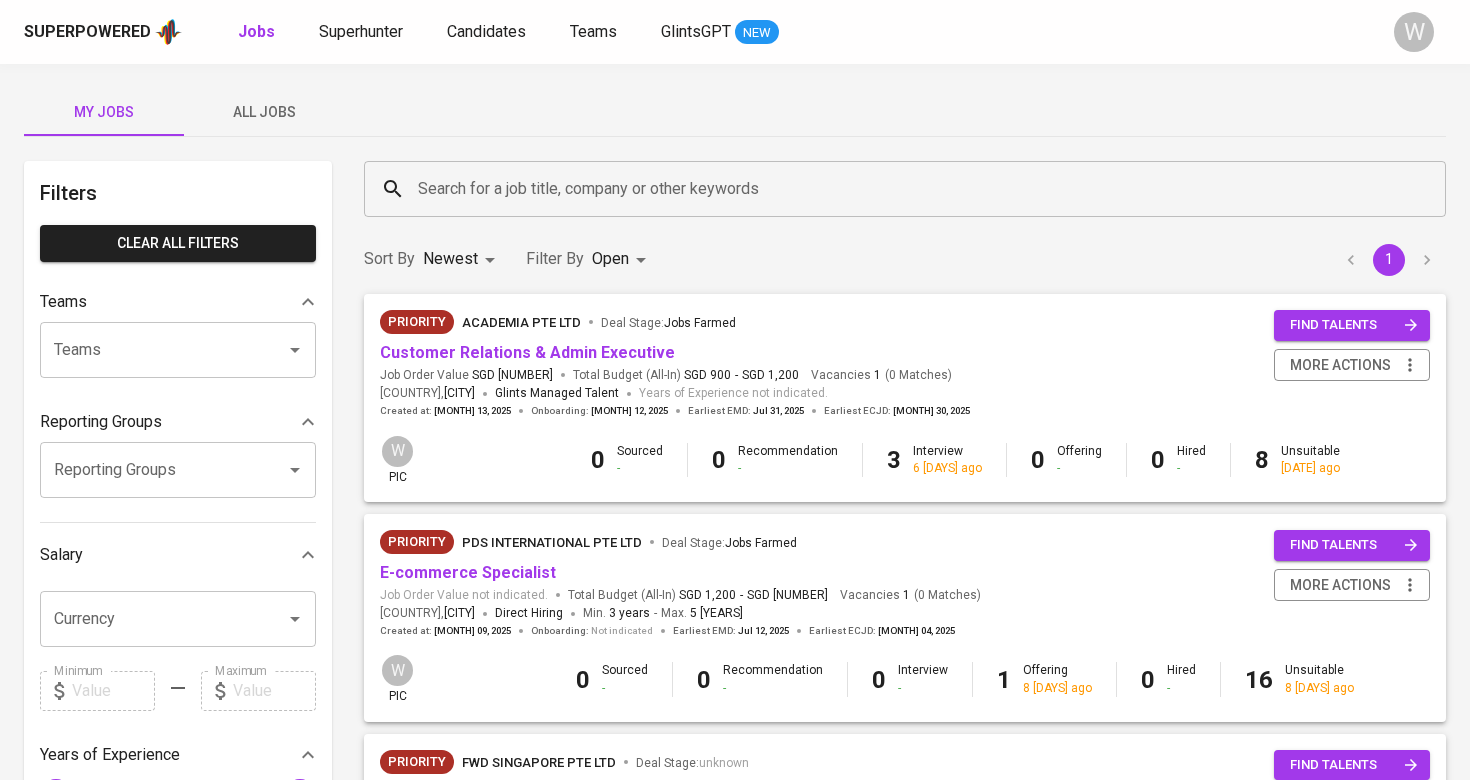 click on "All Jobs" at bounding box center (104, 112) 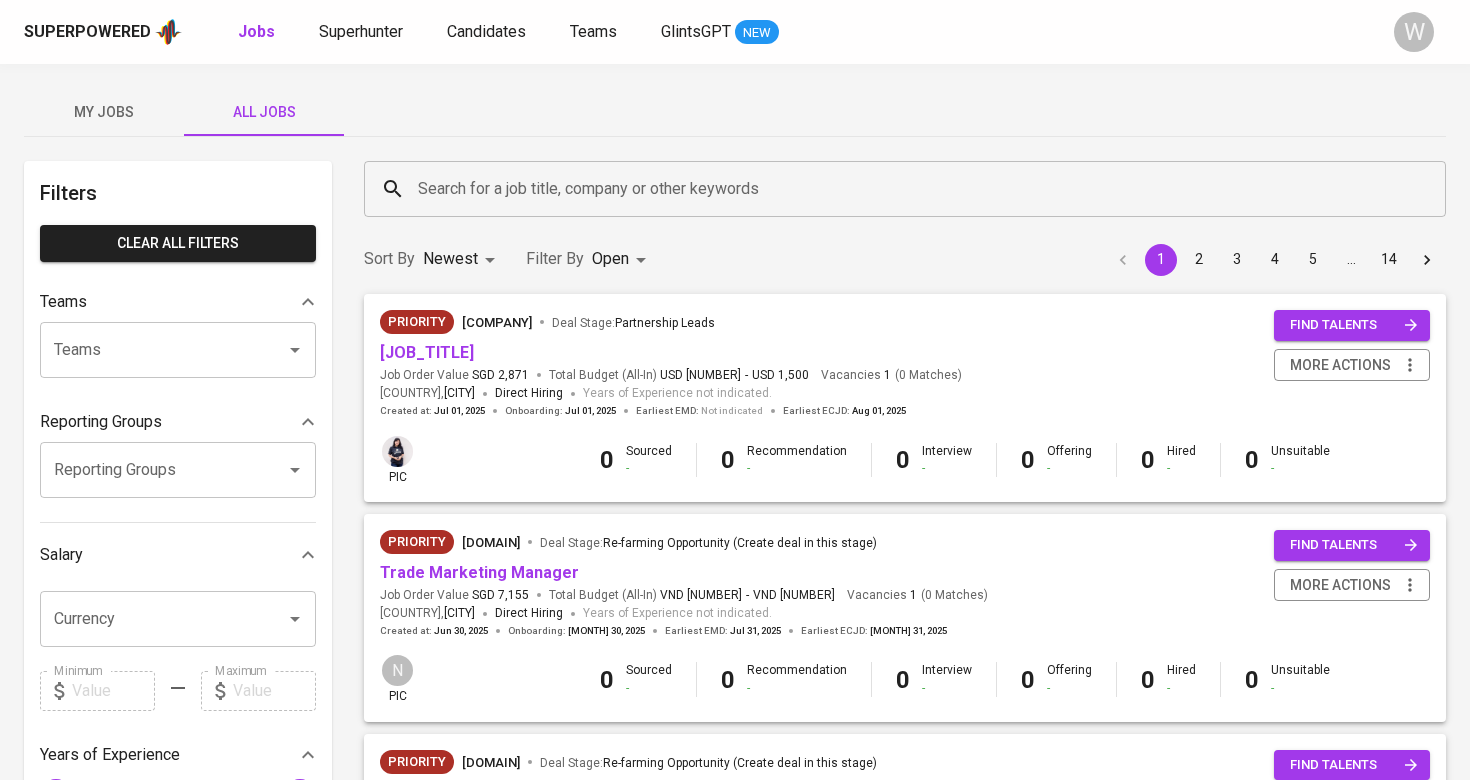 click on "Search for a job title, company or other keywords" at bounding box center (905, 189) 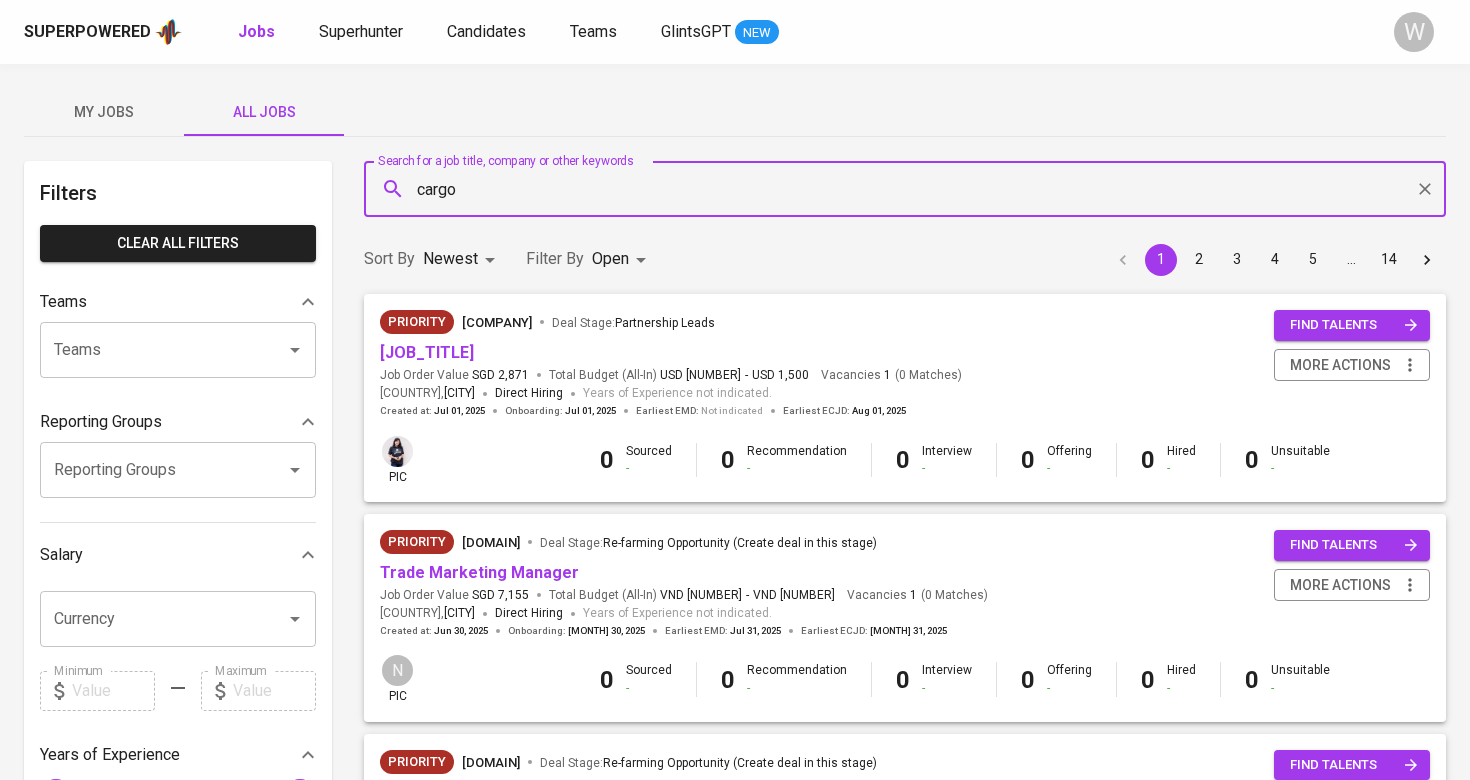 type on "cargo" 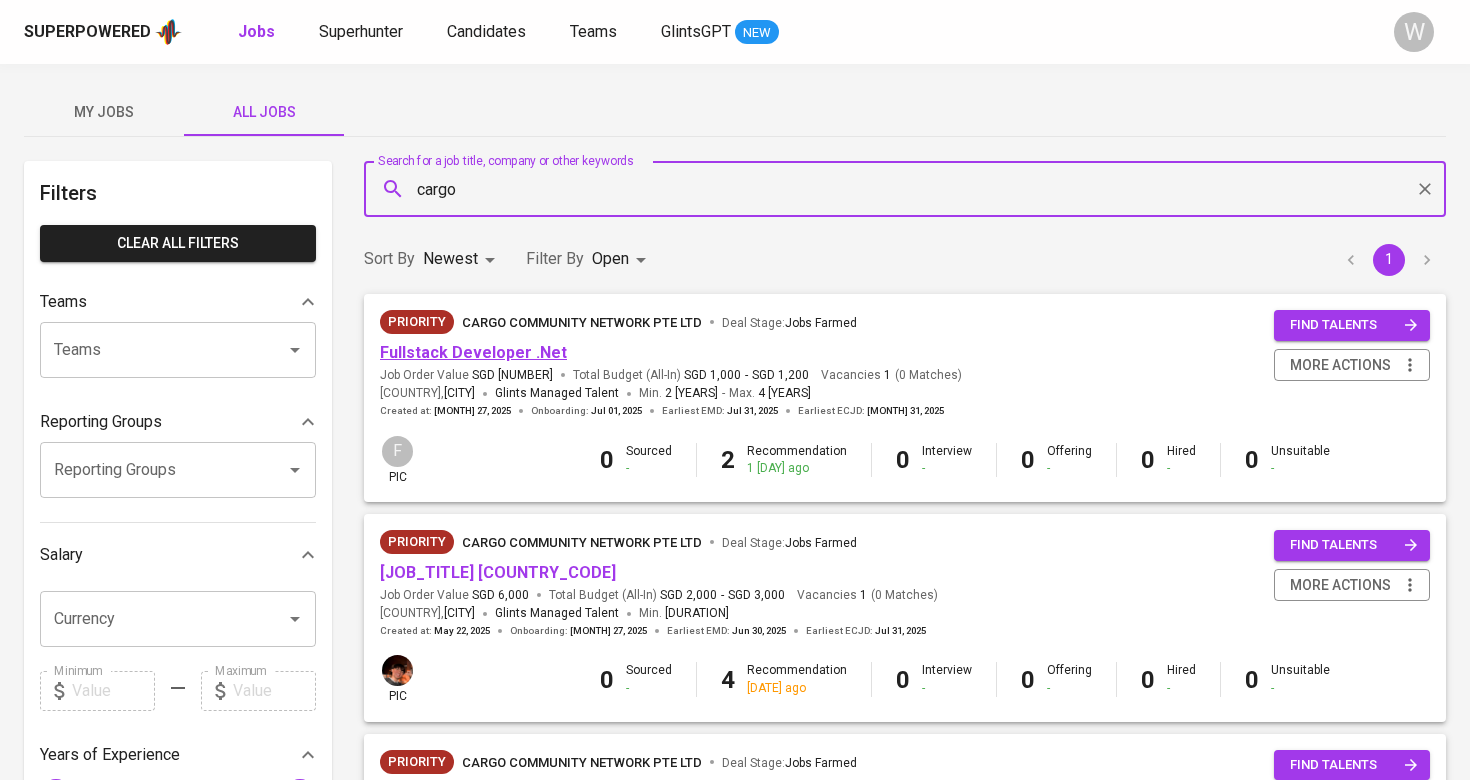 click on "Fullstack Developer .Net" at bounding box center (473, 352) 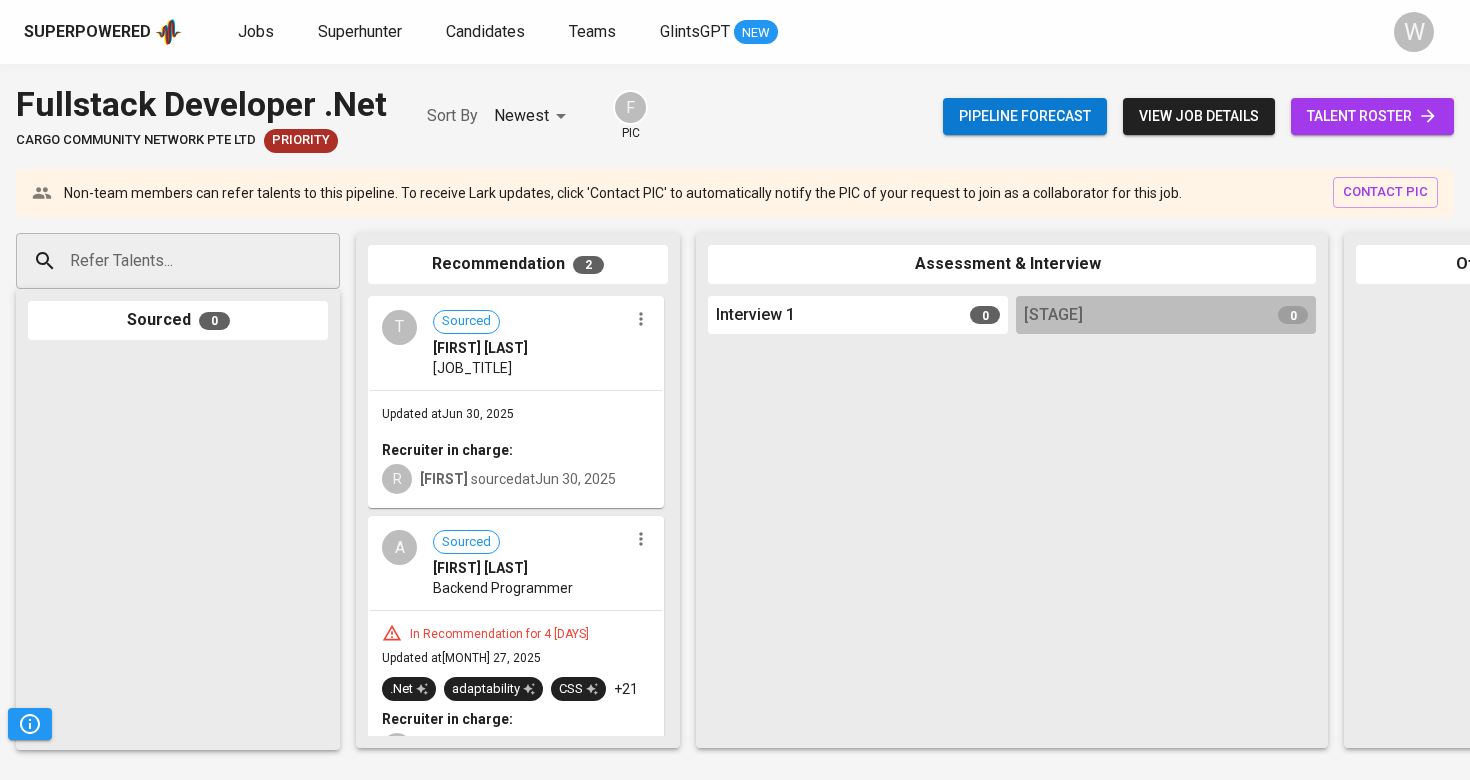 click on "talent roster" at bounding box center (1372, 116) 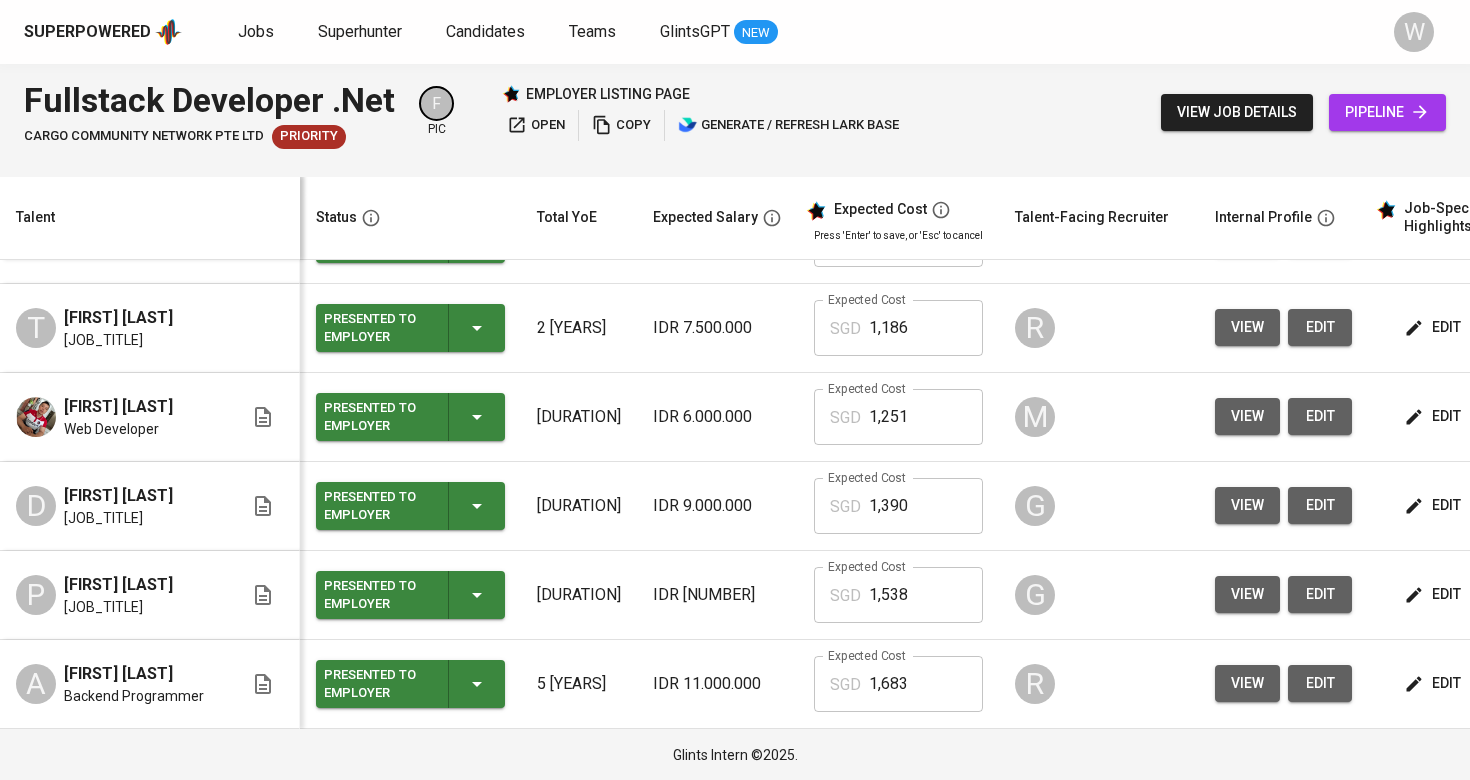 scroll, scrollTop: 166, scrollLeft: 0, axis: vertical 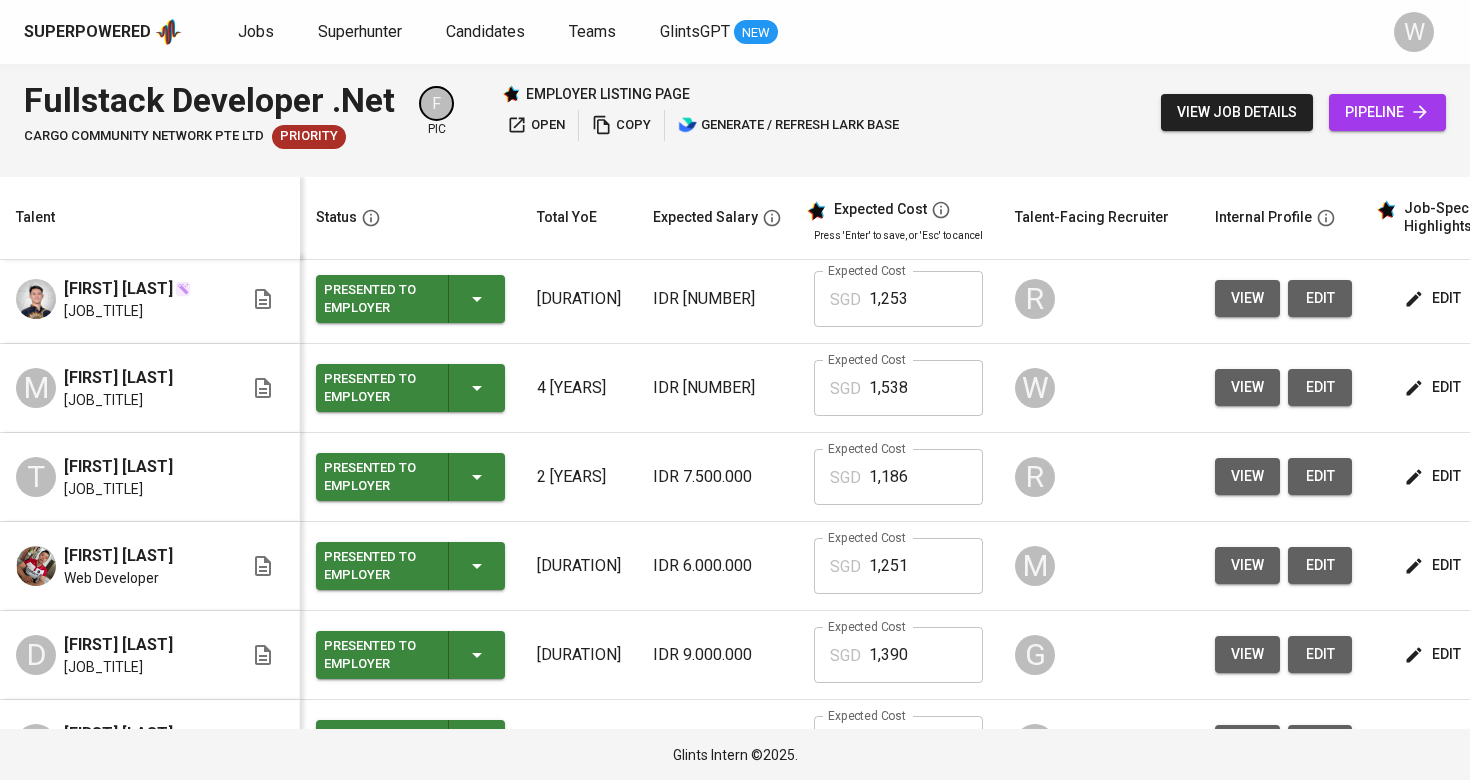 click on "Superpowered Jobs   Superhunter   Candidates   Teams   GlintsGPT   NEW" at bounding box center (703, 32) 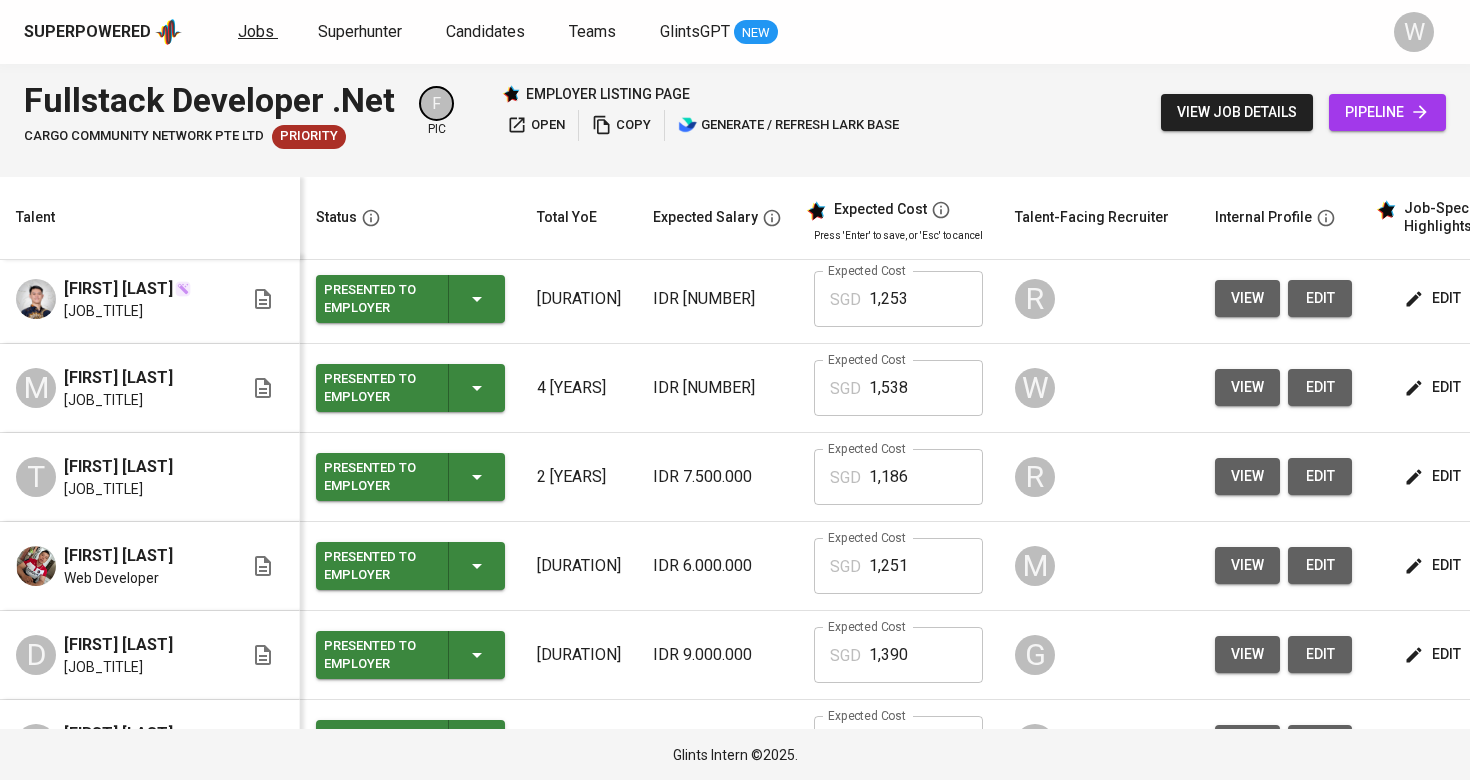 click on "Jobs" at bounding box center (256, 31) 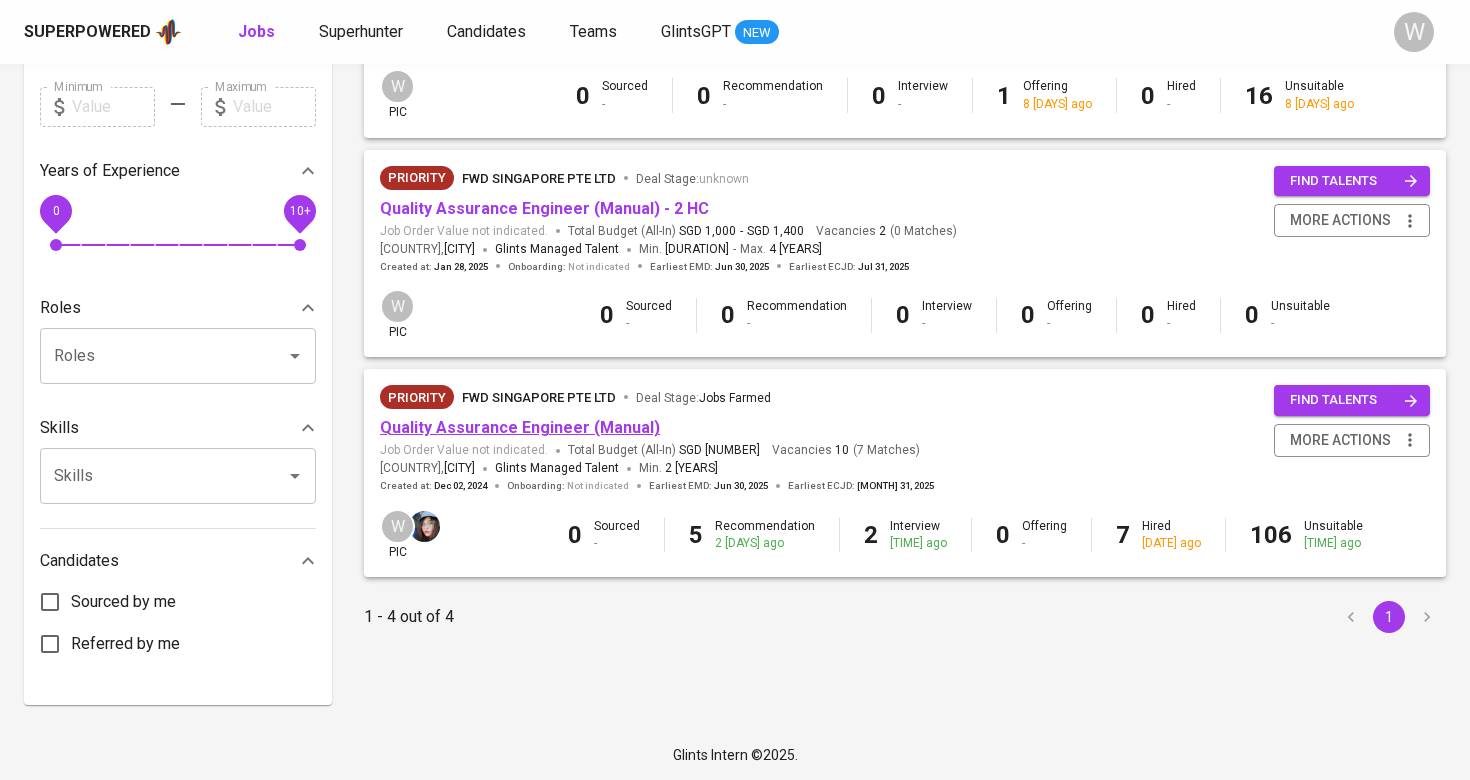 scroll, scrollTop: 574, scrollLeft: 0, axis: vertical 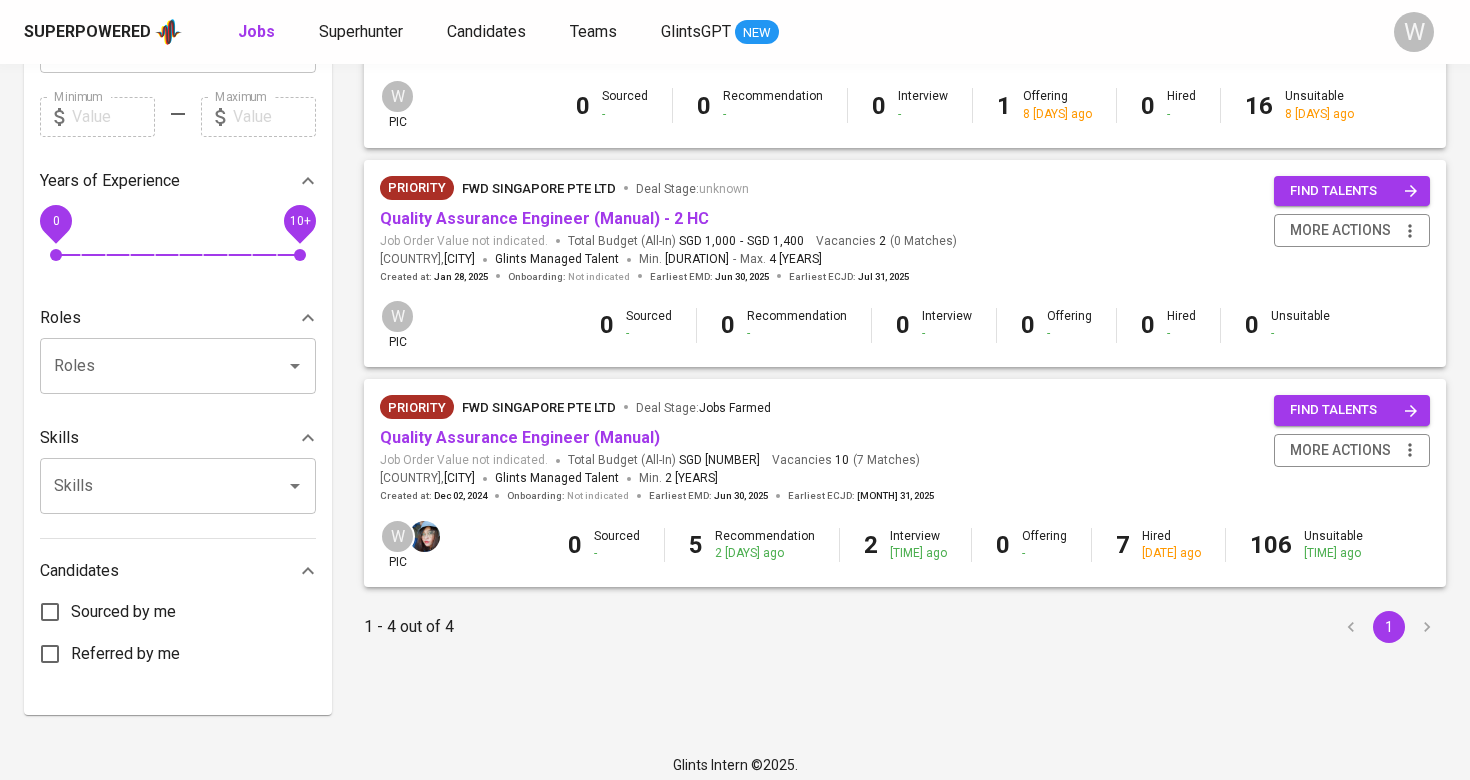 click on "Quality Assurance Engineer (Manual)" at bounding box center (520, 438) 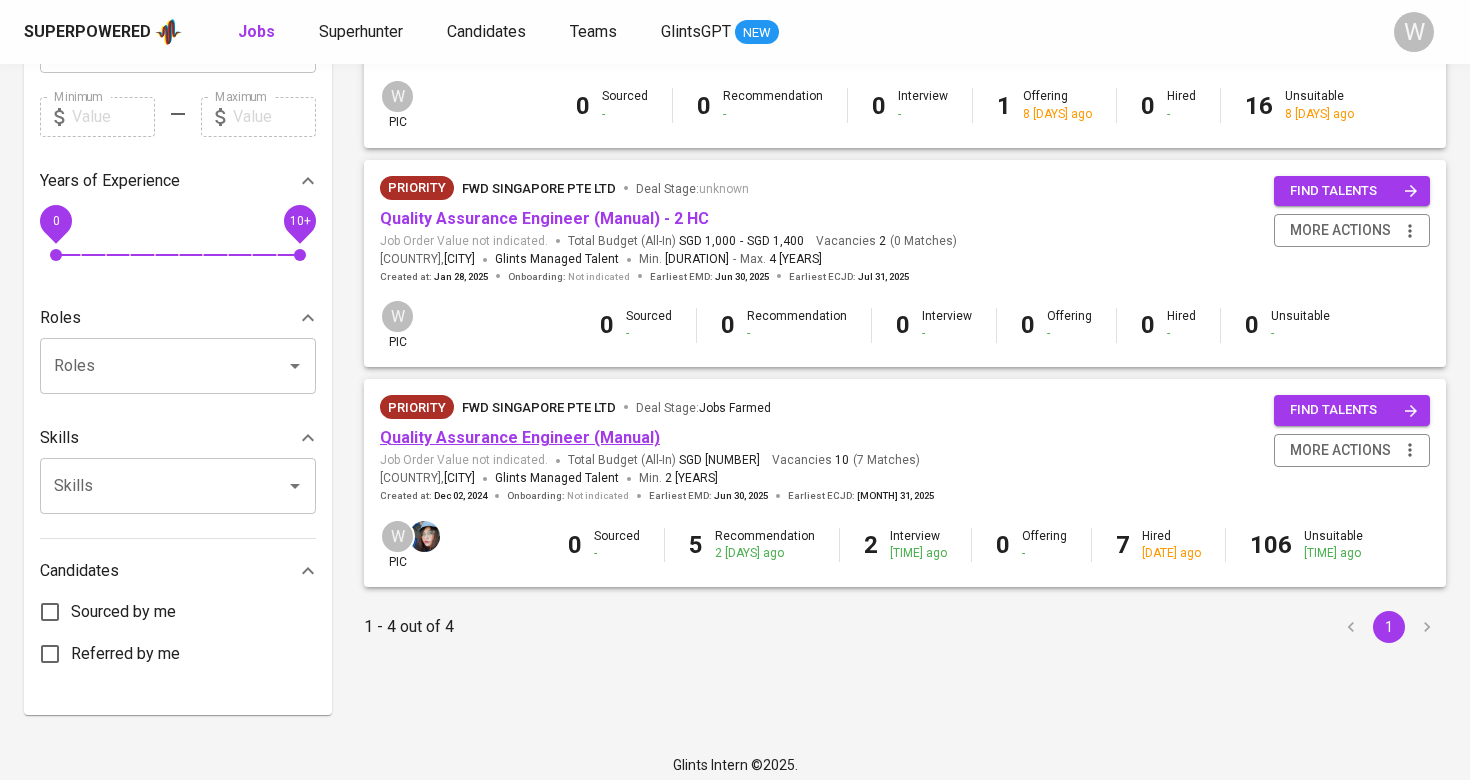 click on "Quality Assurance Engineer (Manual)" at bounding box center [520, 437] 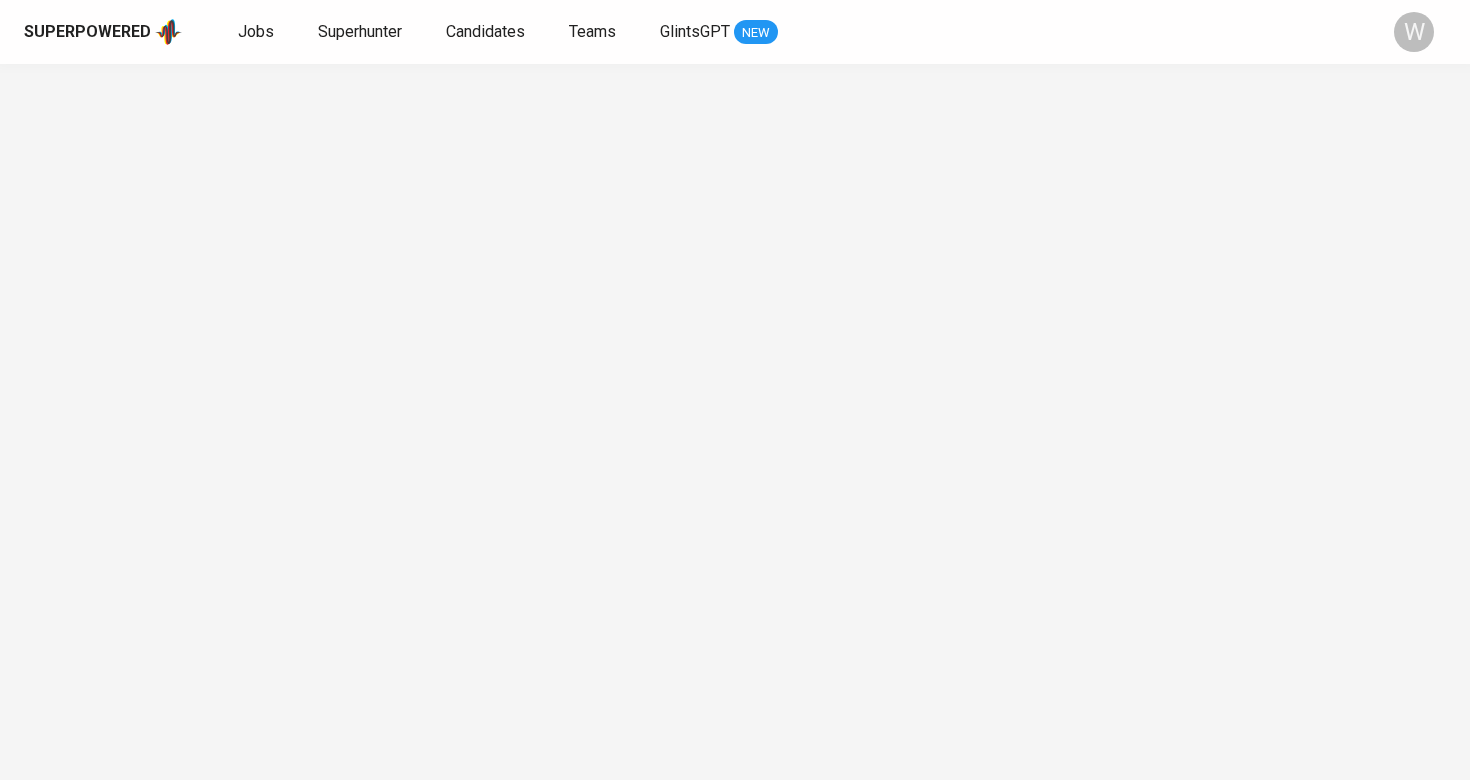 scroll, scrollTop: 0, scrollLeft: 0, axis: both 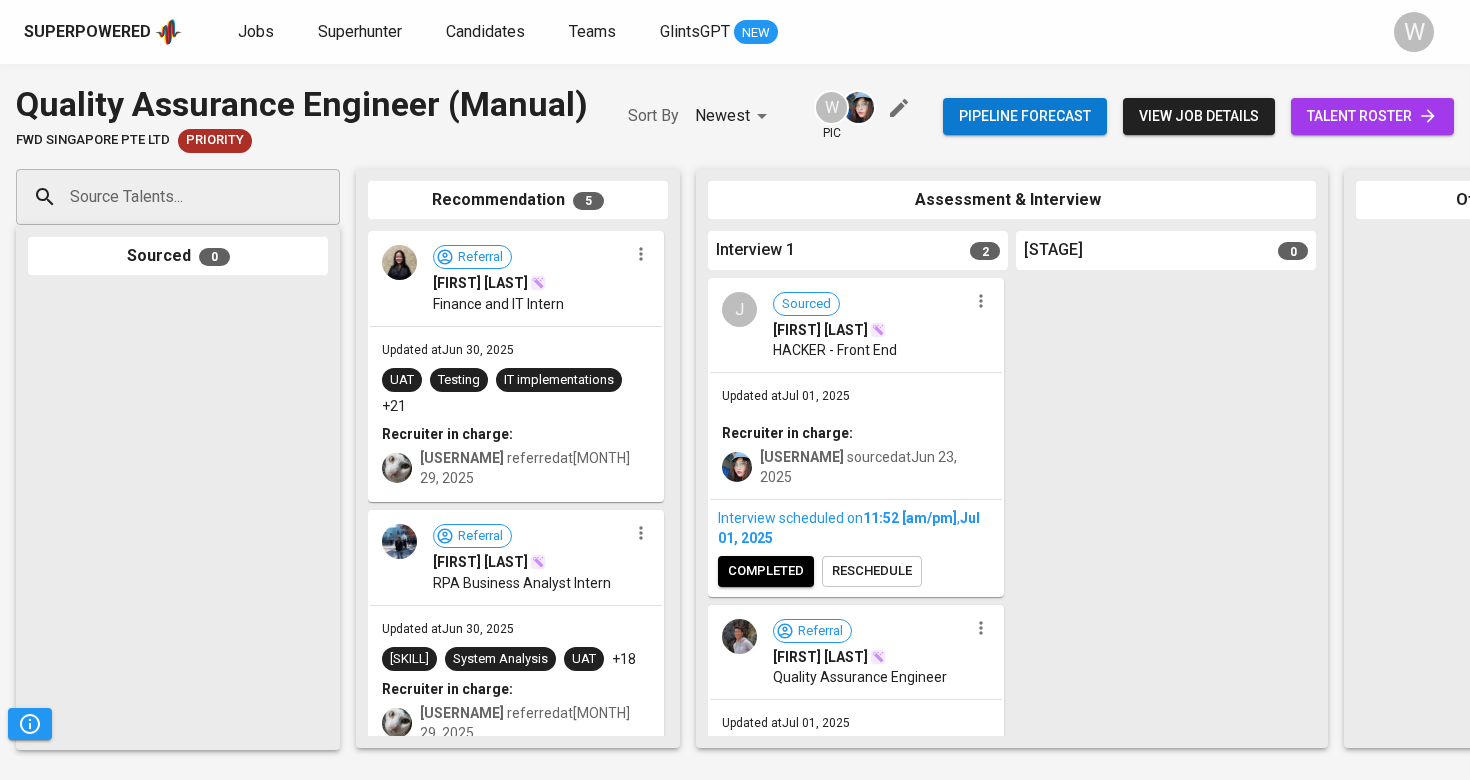 click on "completed" at bounding box center [766, 571] 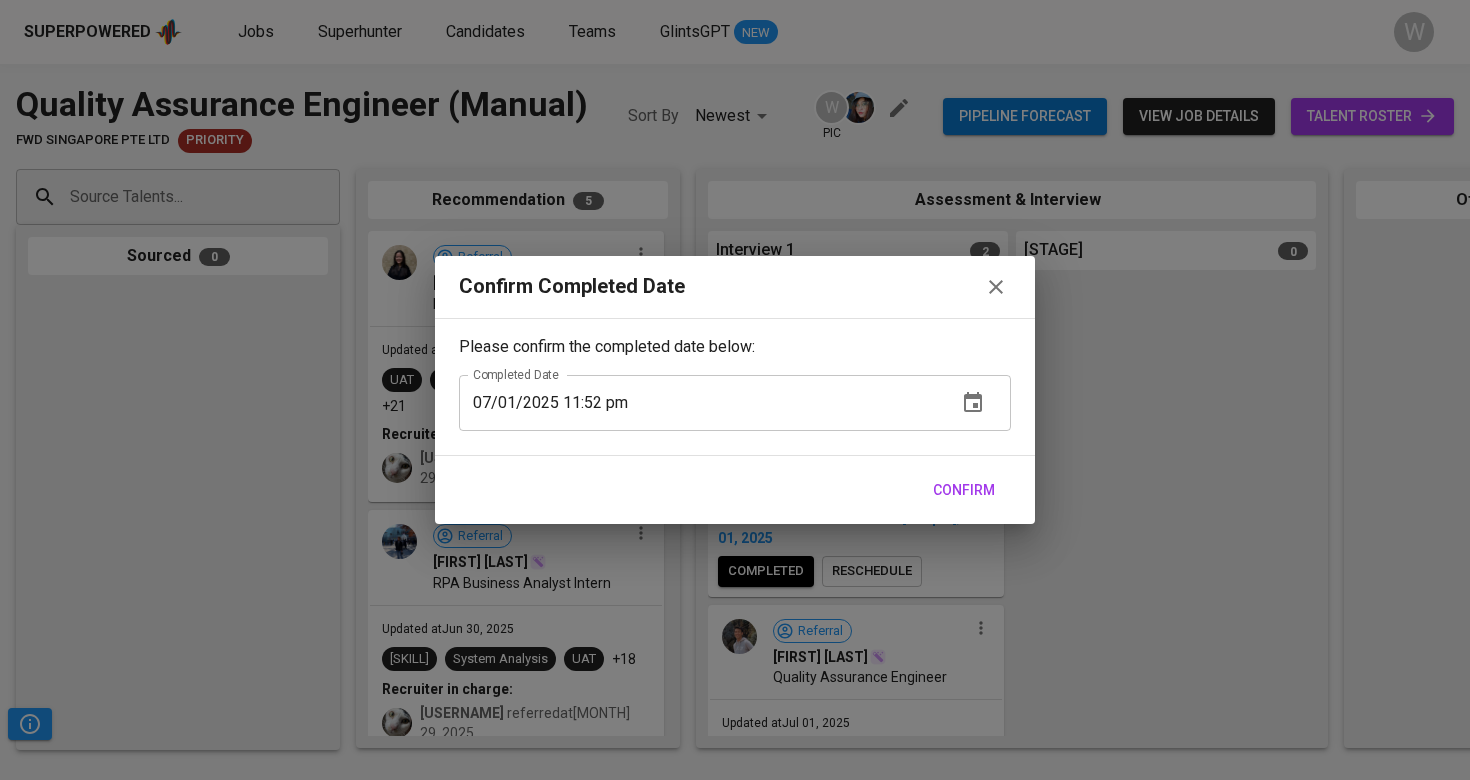 click on "Confirm" at bounding box center (964, 490) 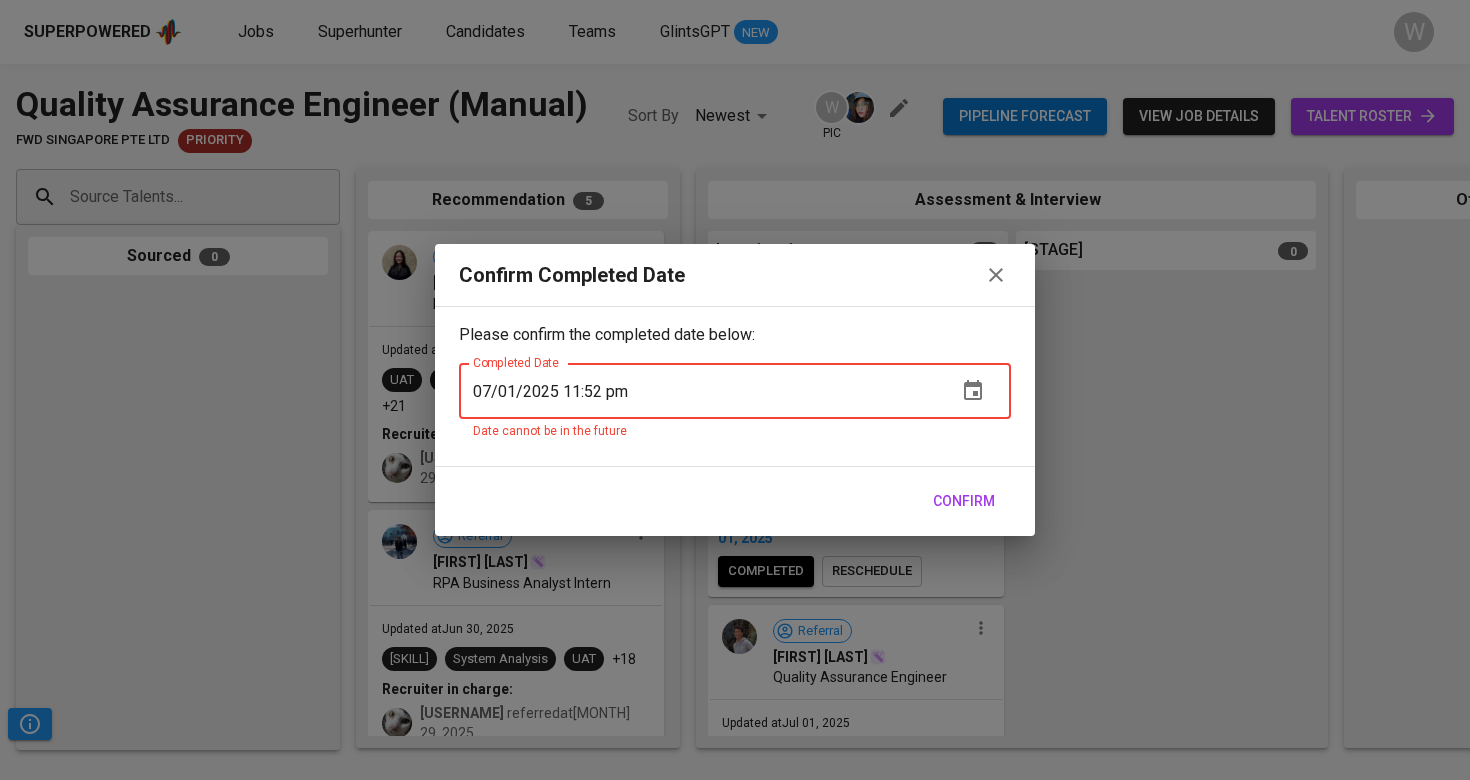 click at bounding box center (996, 275) 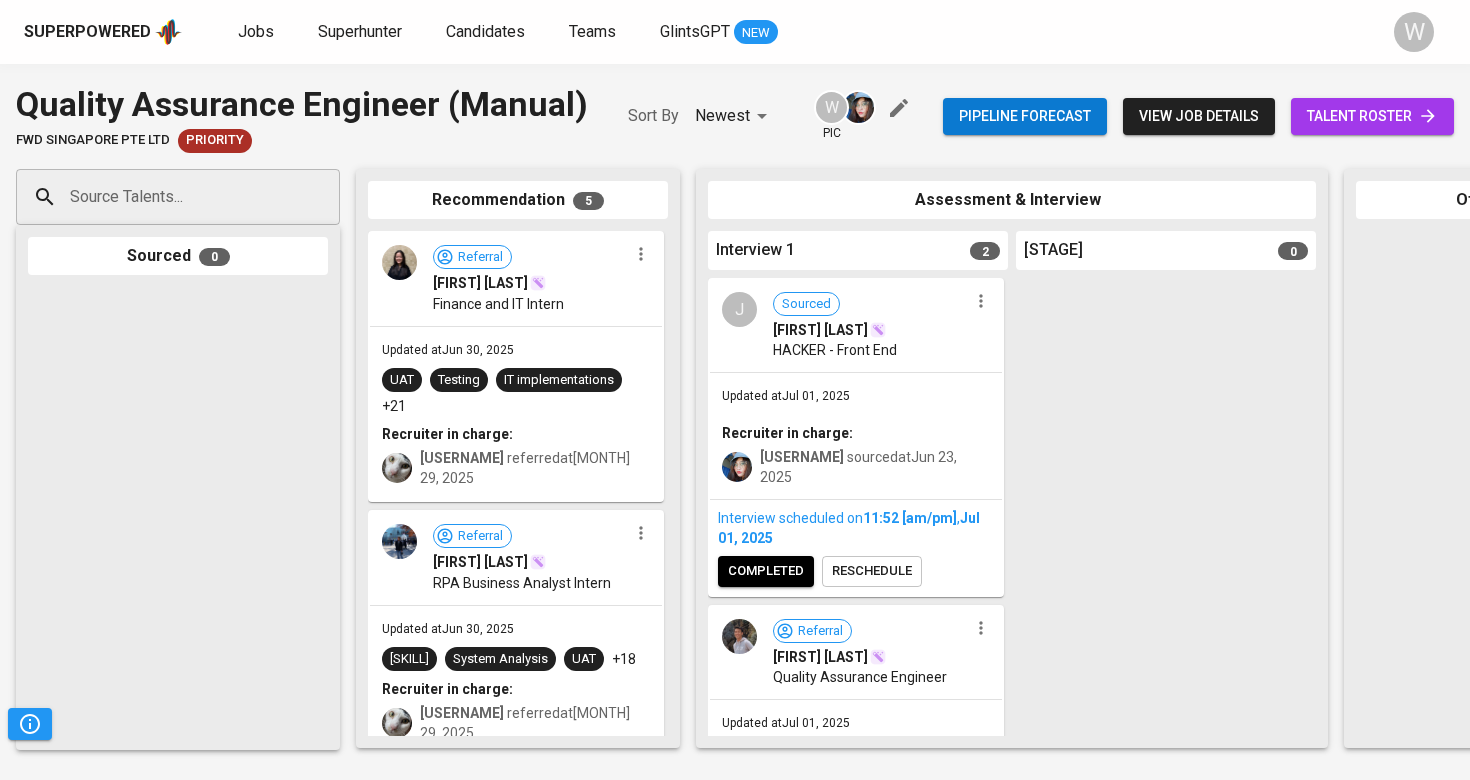 scroll, scrollTop: -1, scrollLeft: 0, axis: vertical 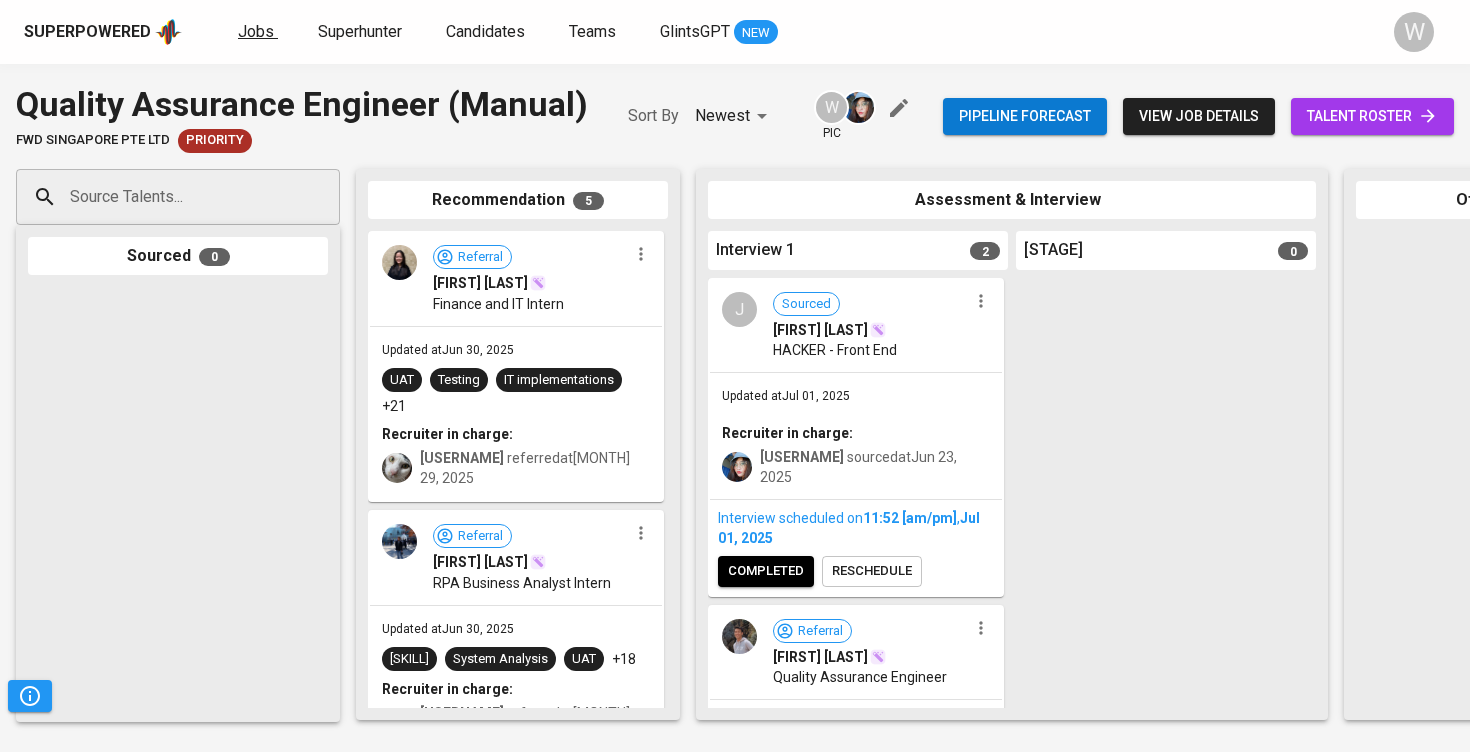 click on "Jobs" at bounding box center [256, 31] 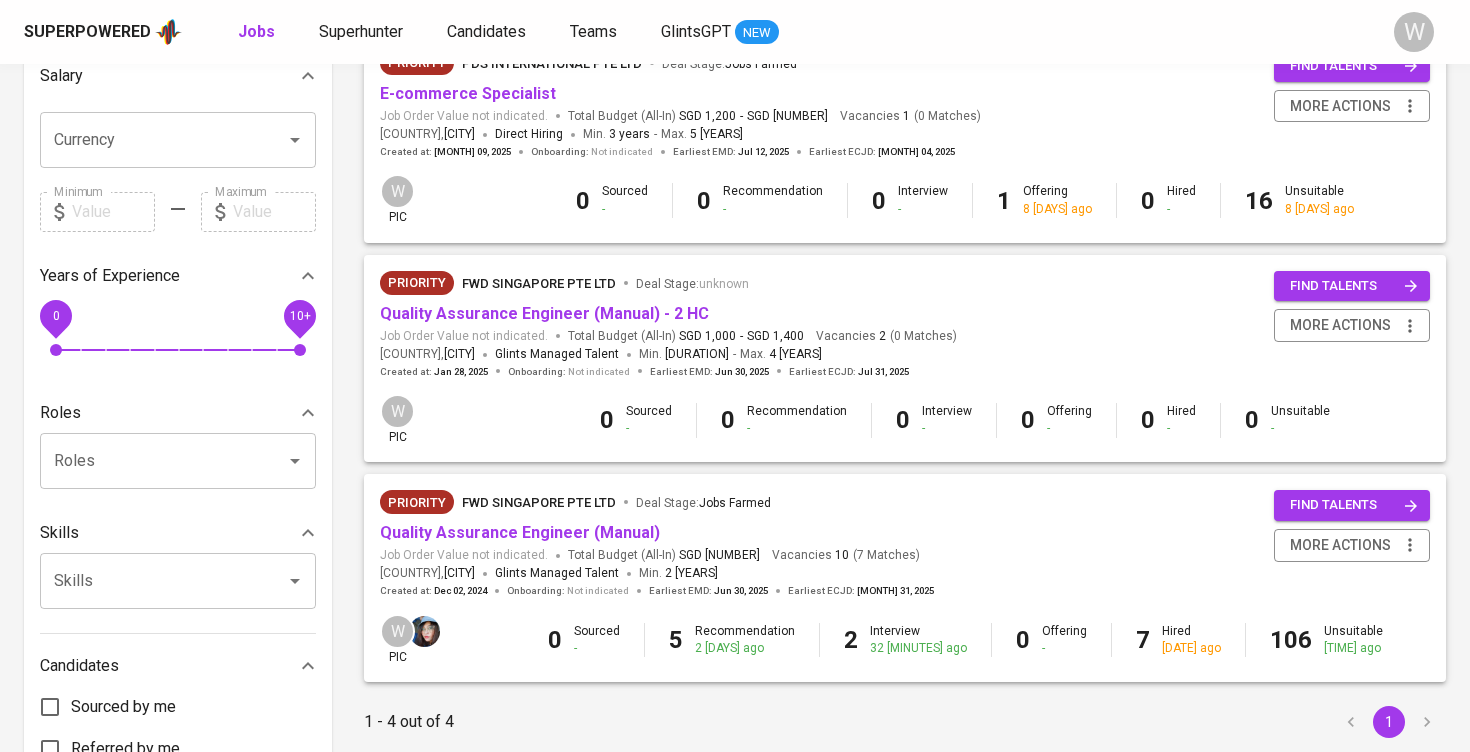 scroll, scrollTop: 477, scrollLeft: 0, axis: vertical 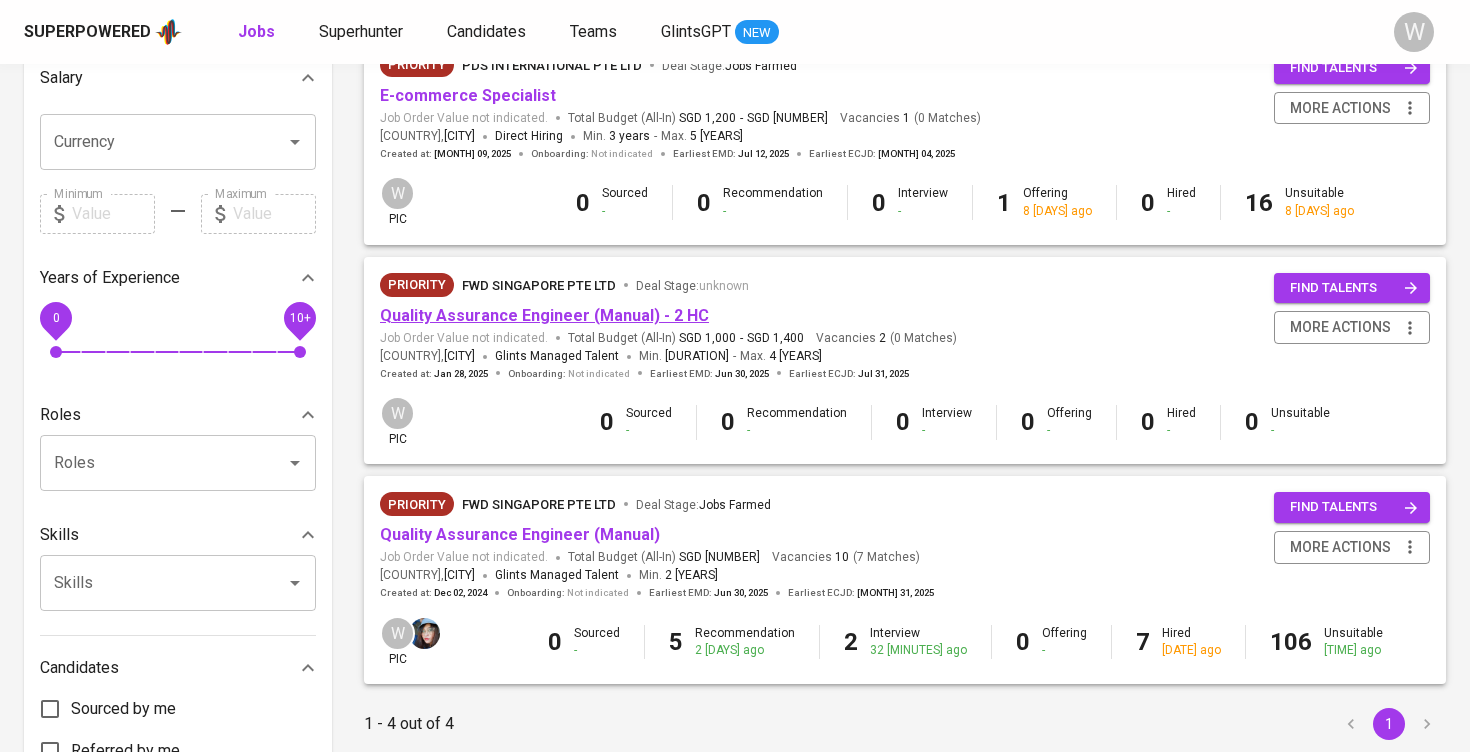 click on "Quality Assurance Engineer (Manual) - 2 HC" at bounding box center [544, 315] 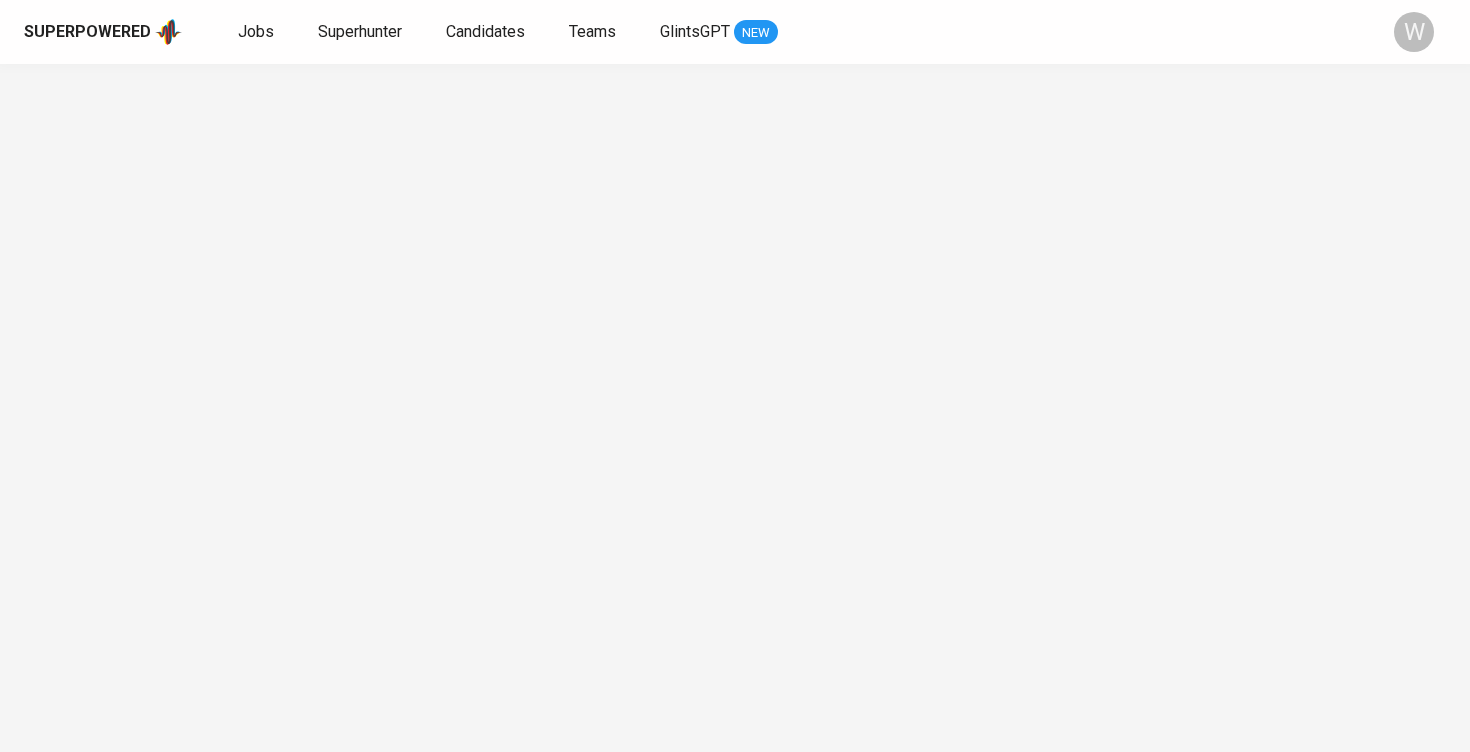 scroll, scrollTop: 0, scrollLeft: 0, axis: both 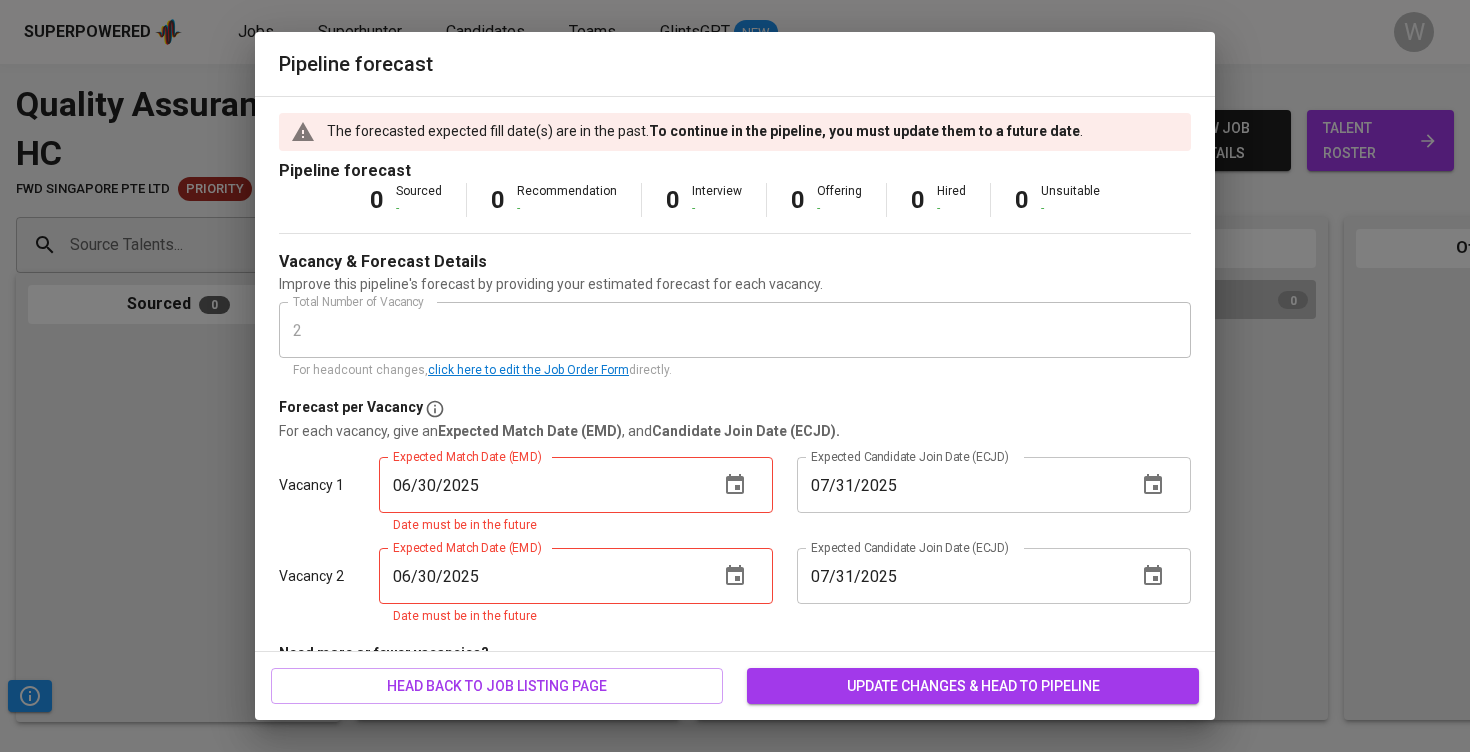click on "06/30/2025" at bounding box center (541, 485) 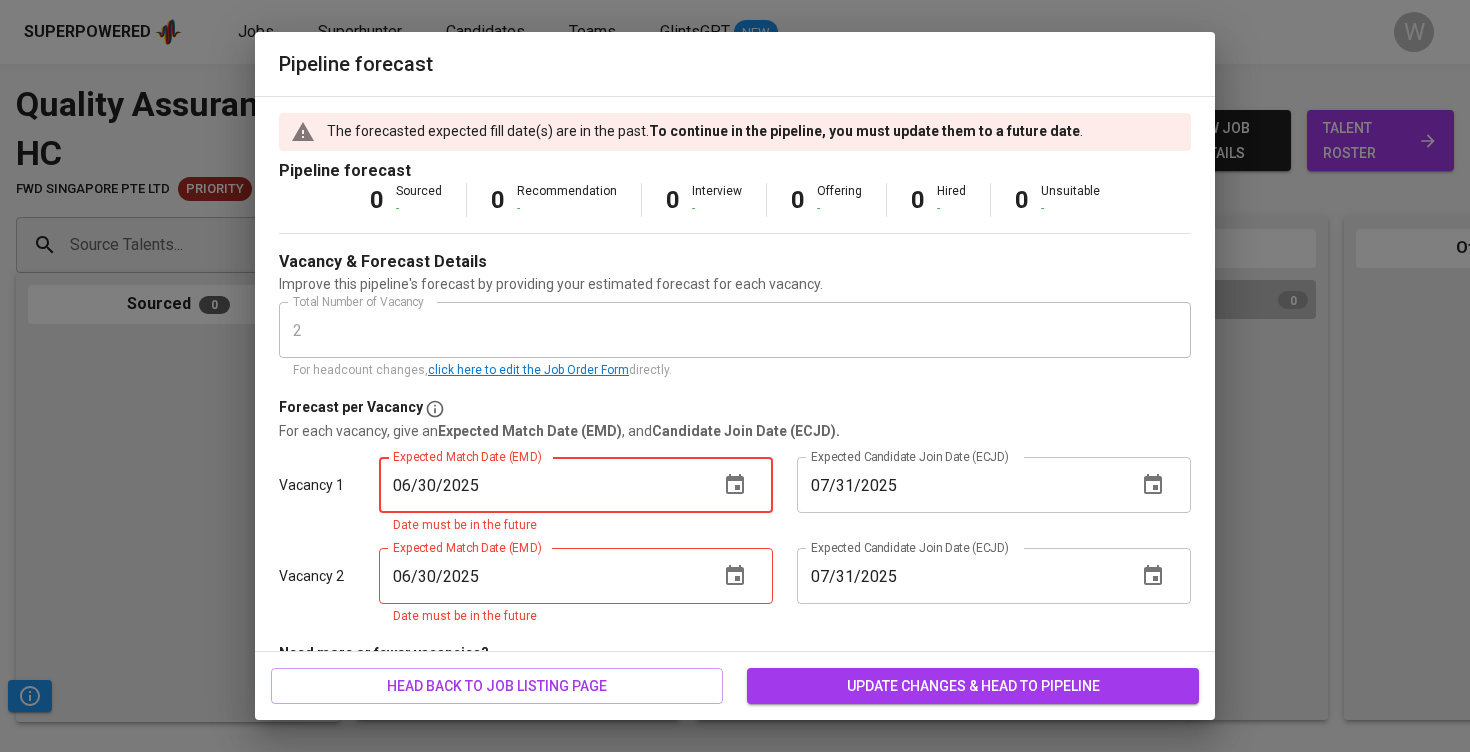 click on "06/30/2025 Expected Match Date (EMD)" at bounding box center [576, 485] 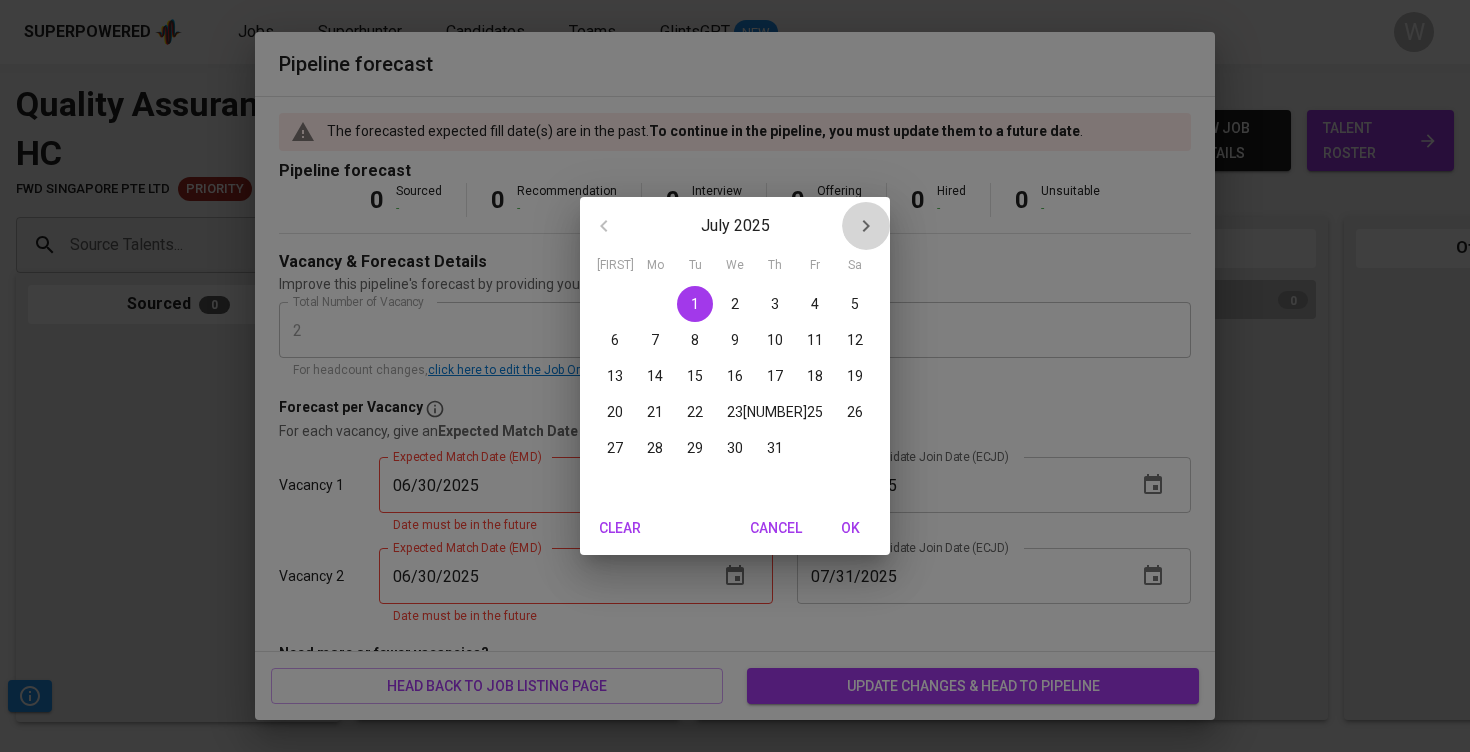 click at bounding box center [866, 226] 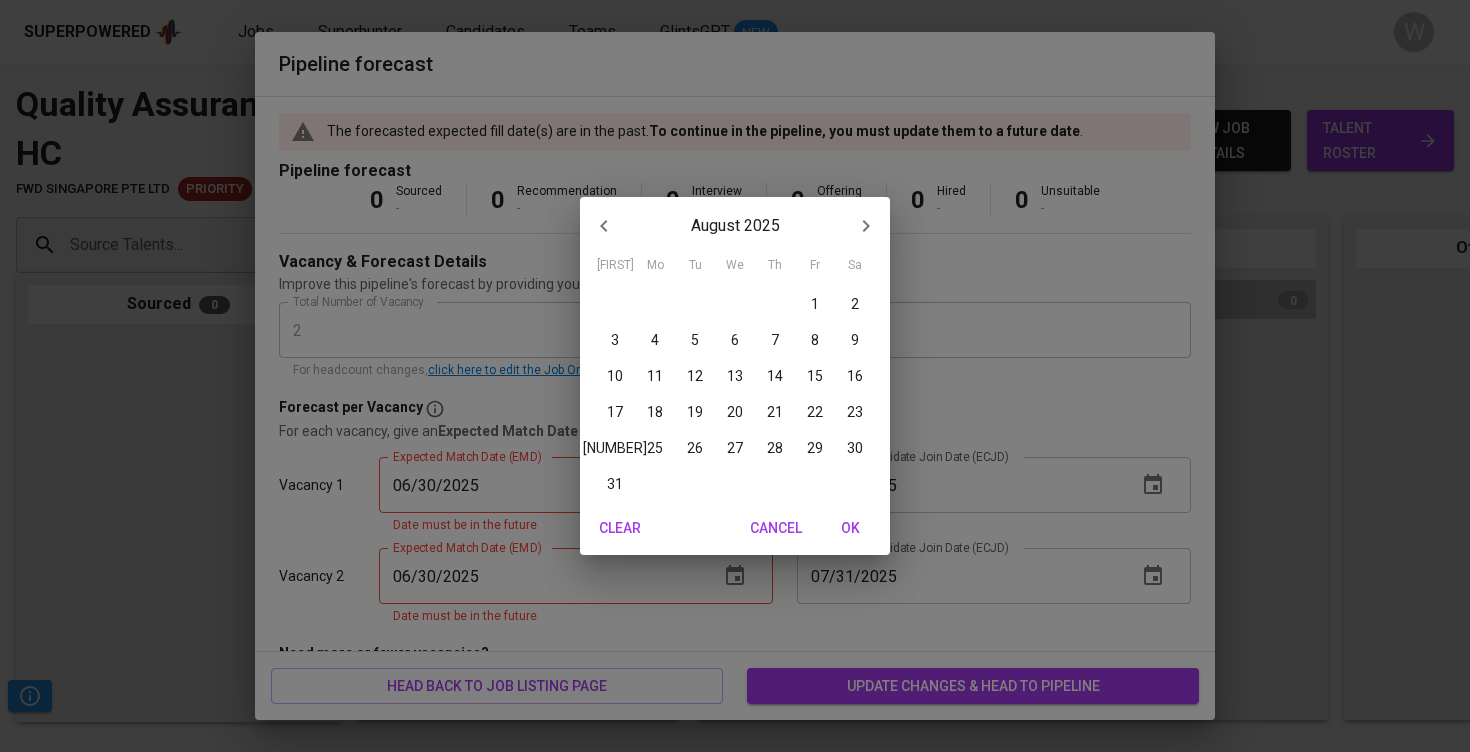 click at bounding box center [866, 226] 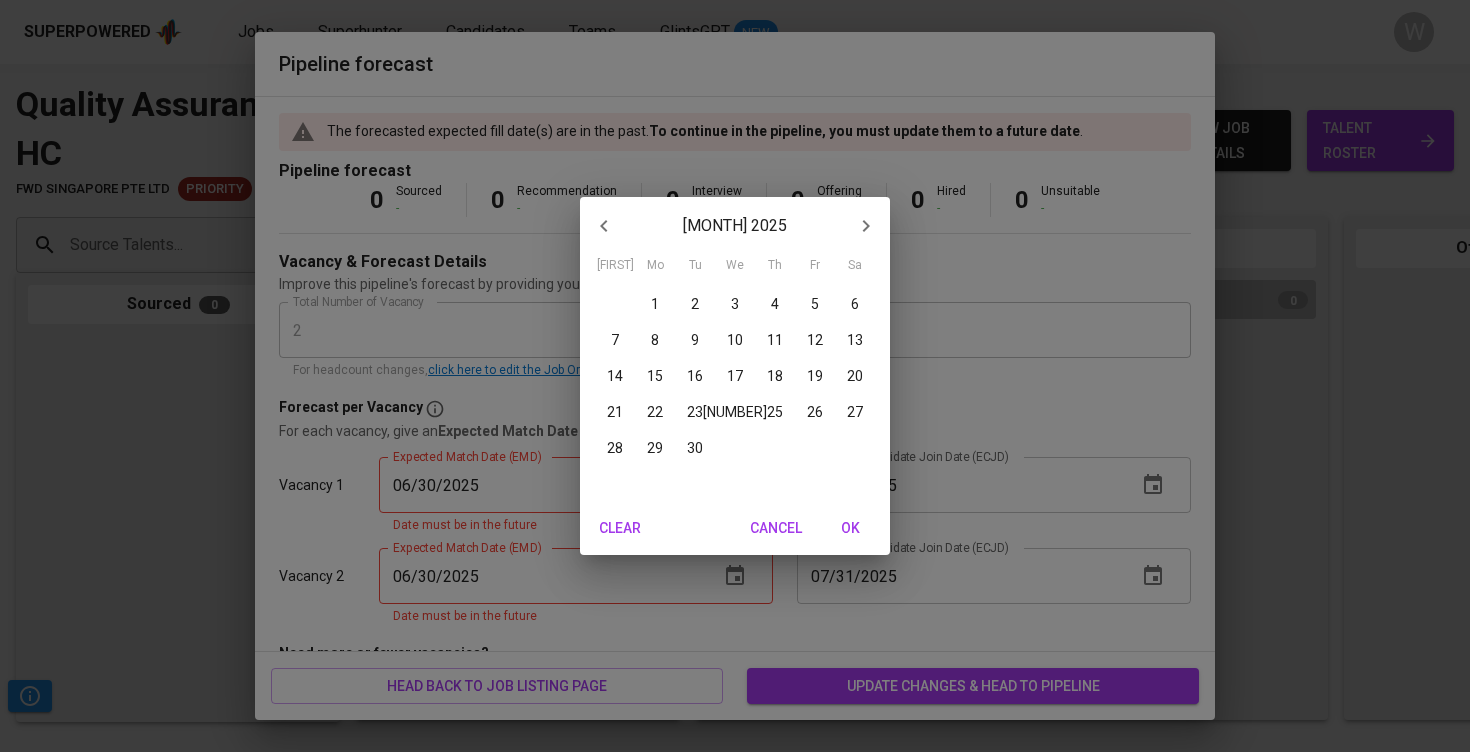 click at bounding box center (604, 226) 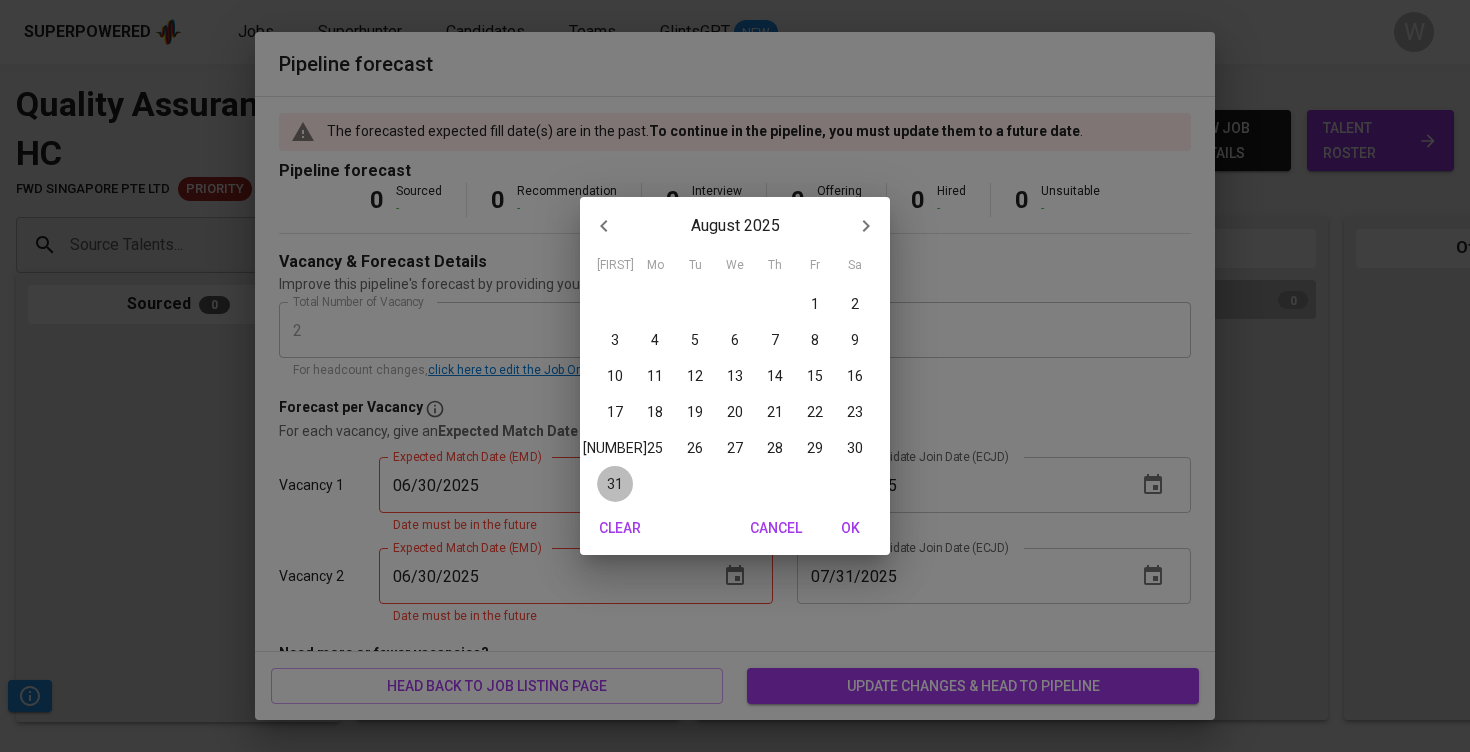 click on "31" at bounding box center (615, 304) 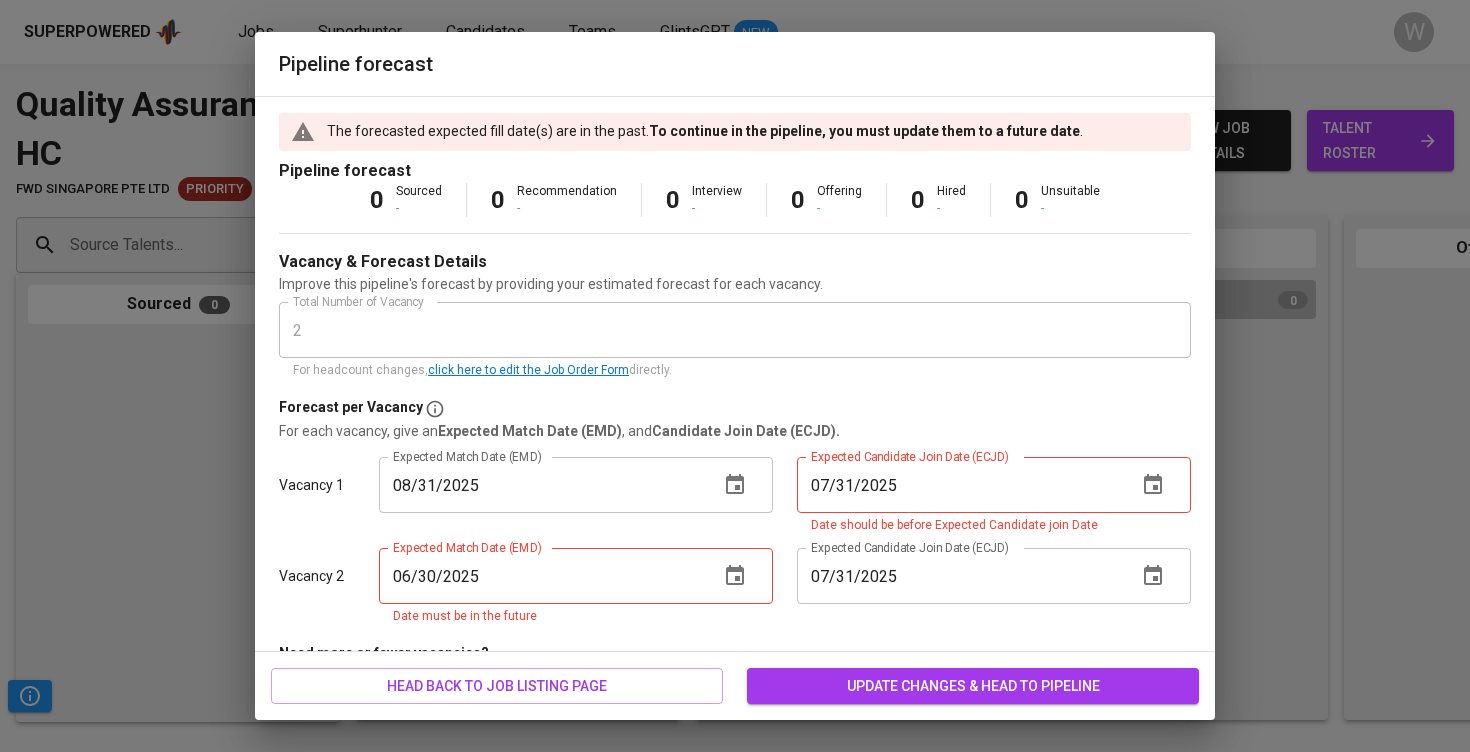 click on "06/30/2025" at bounding box center (541, 576) 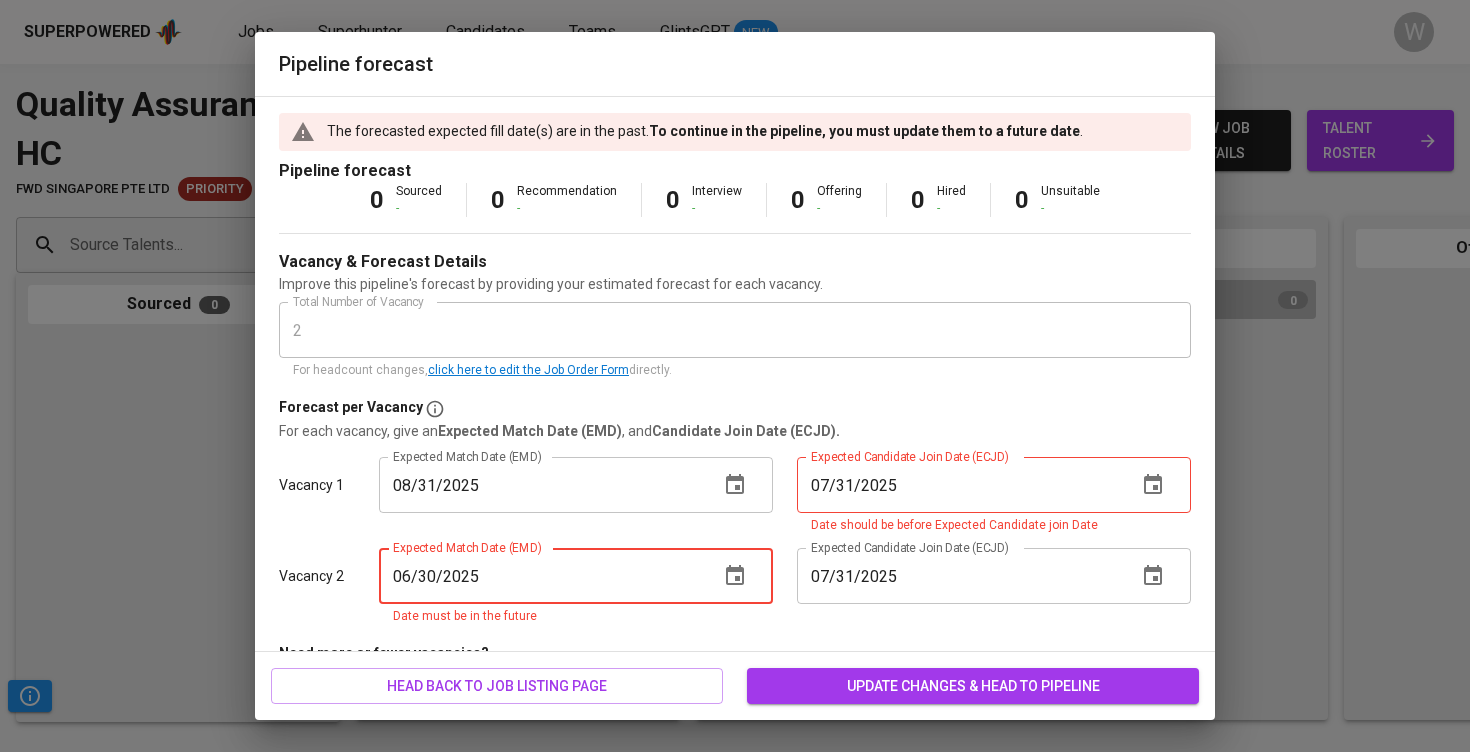 click on "06/30/2025" at bounding box center (541, 576) 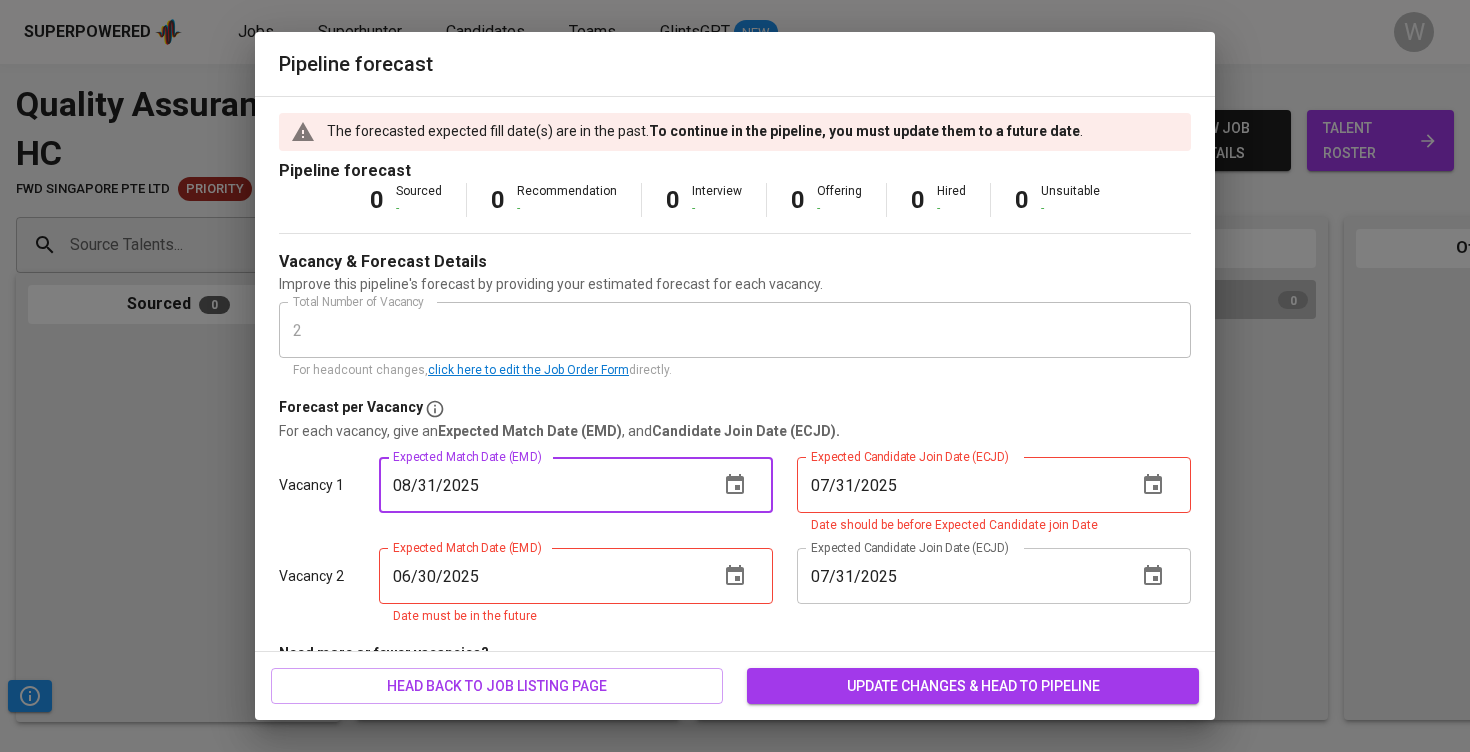 click on "06/30/2025" at bounding box center (541, 576) 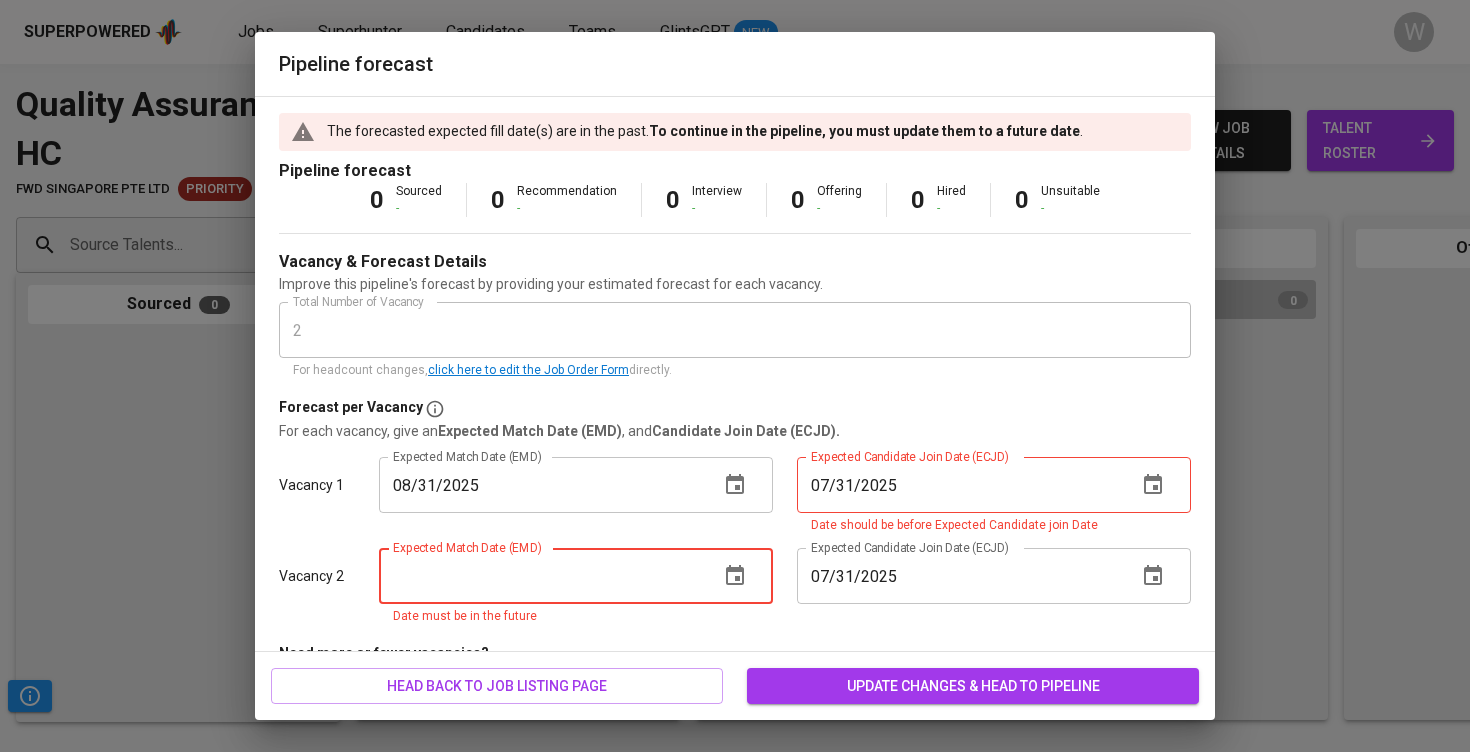 paste on "08/31/2025" 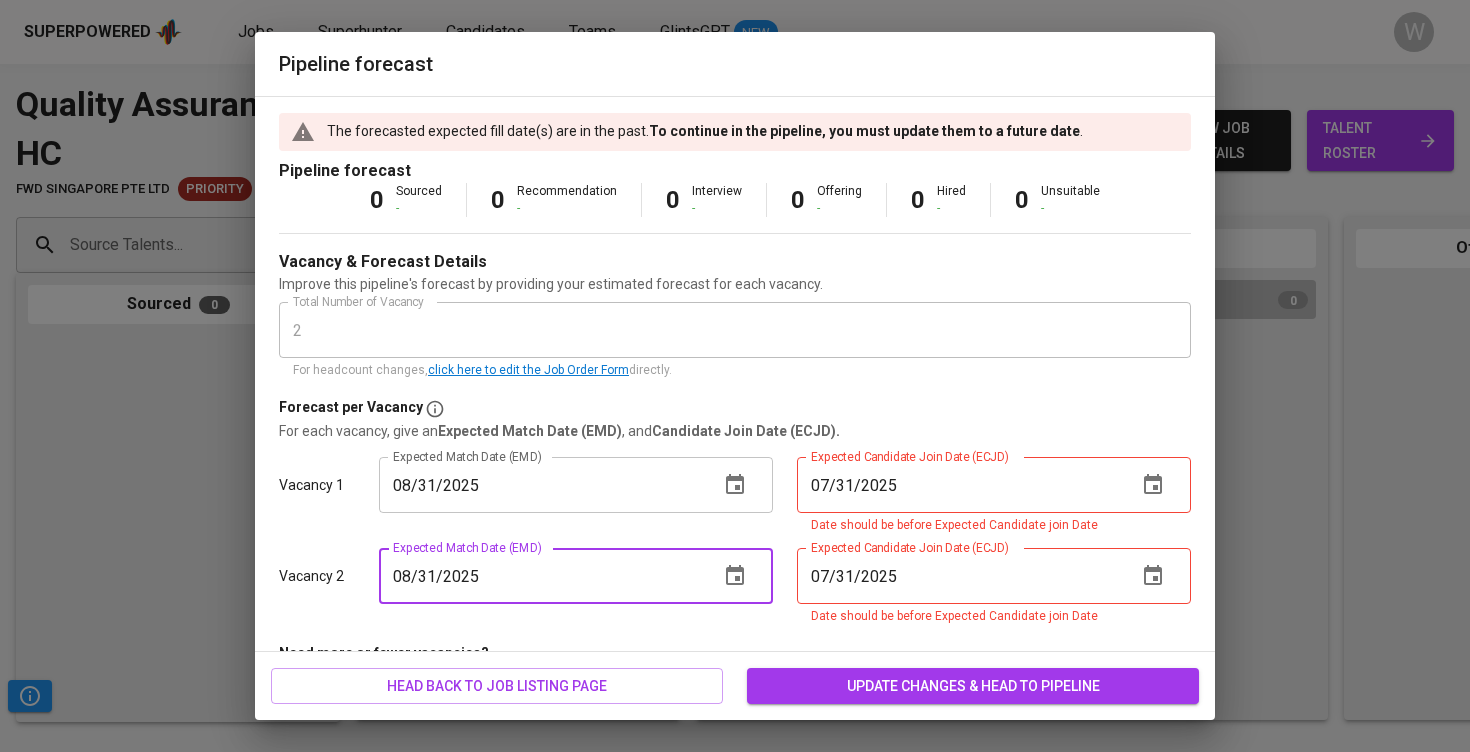 type on "08/31/2025" 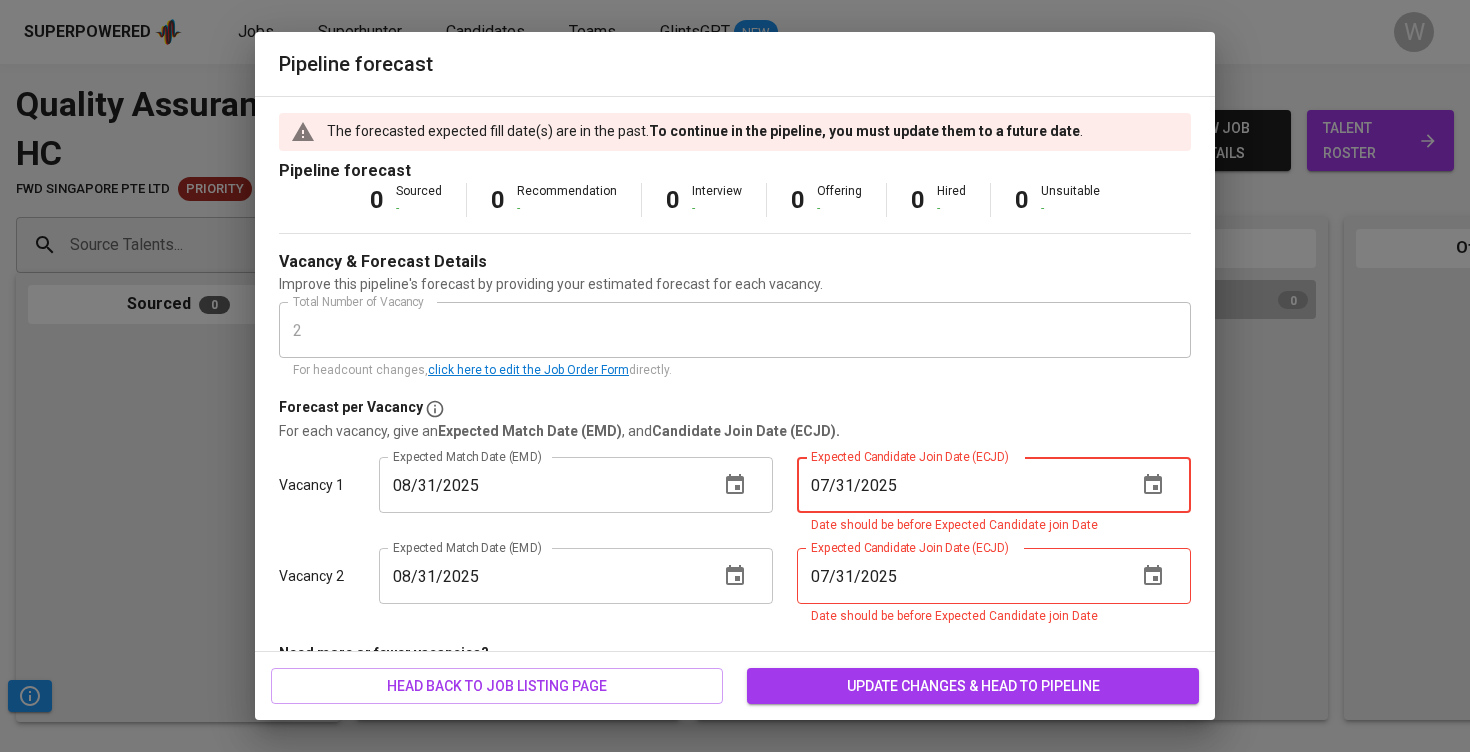 click at bounding box center (1153, 484) 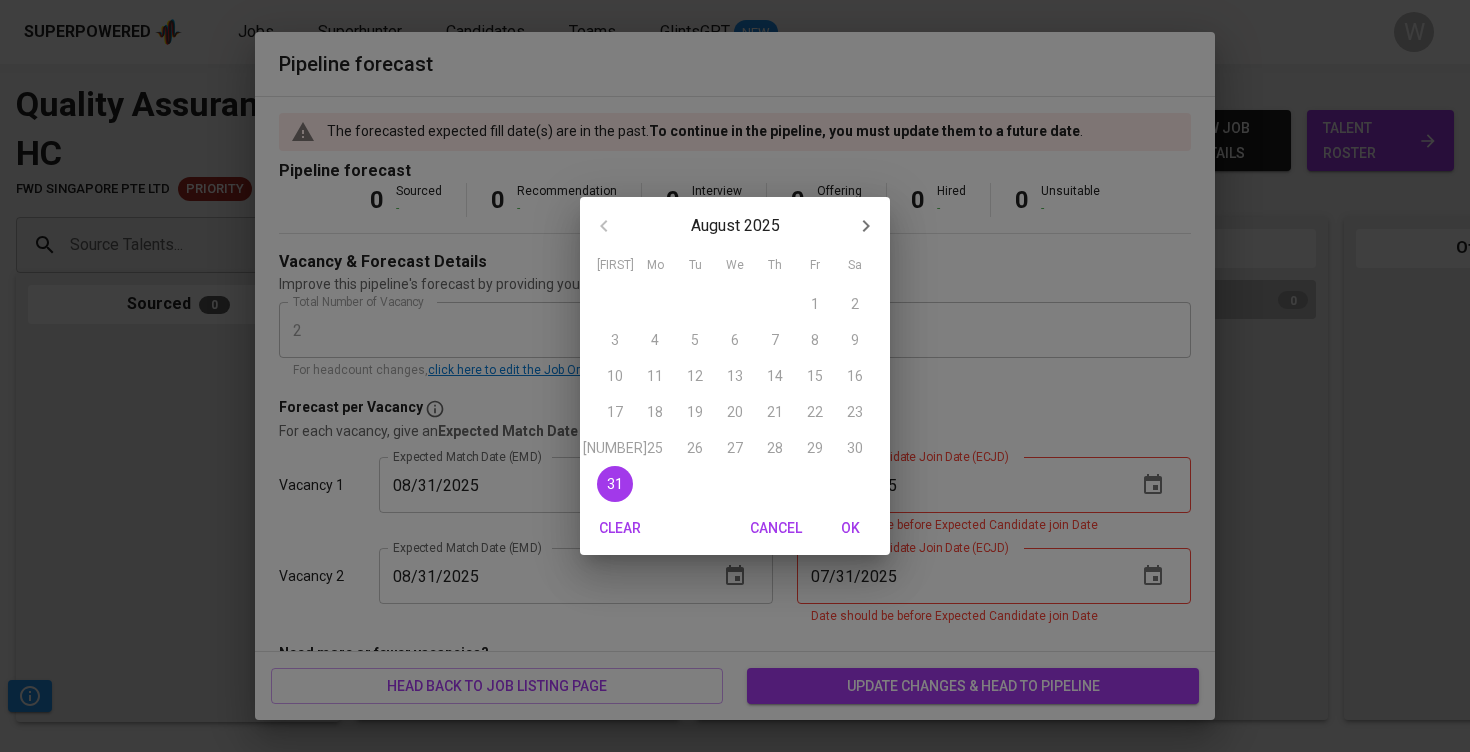 click on "OK" at bounding box center (620, 528) 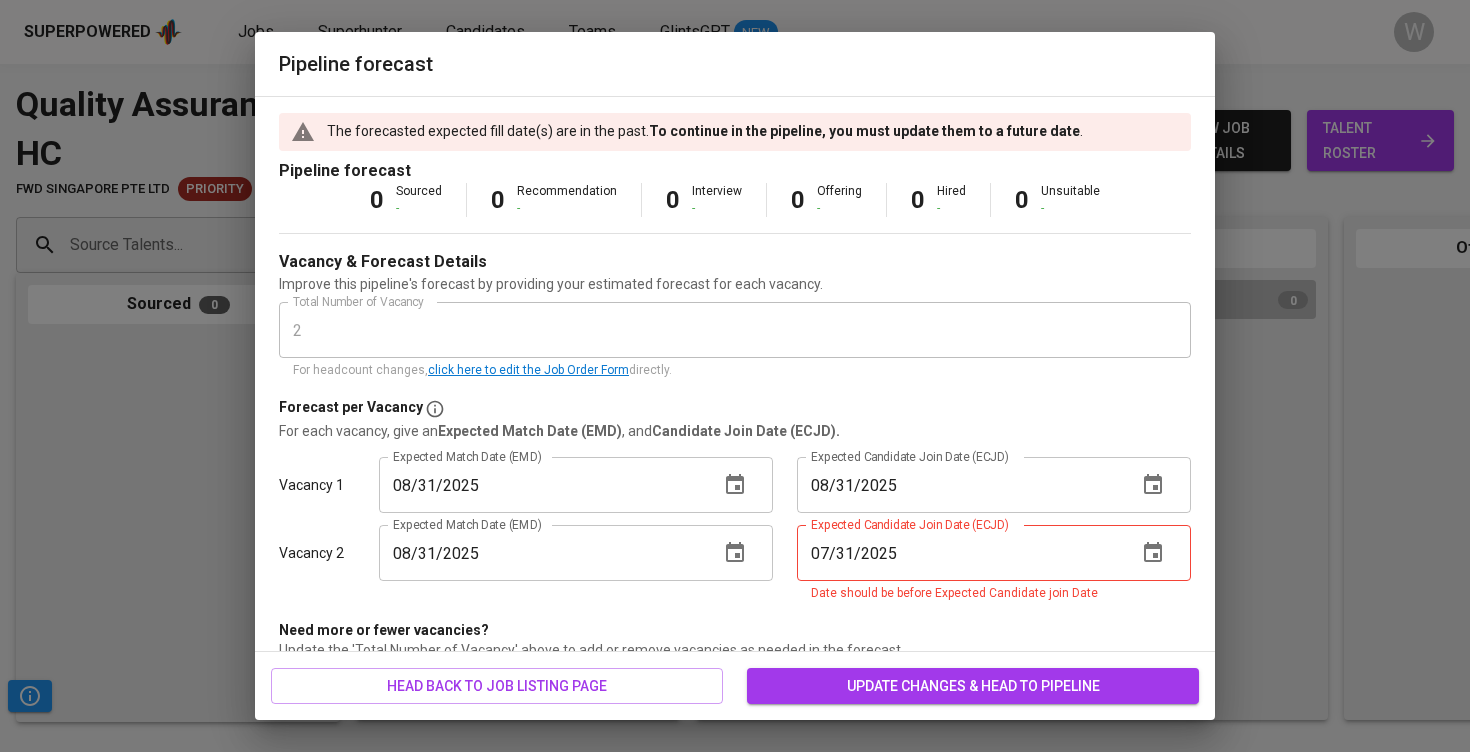 click on "08/31/2025" at bounding box center (959, 485) 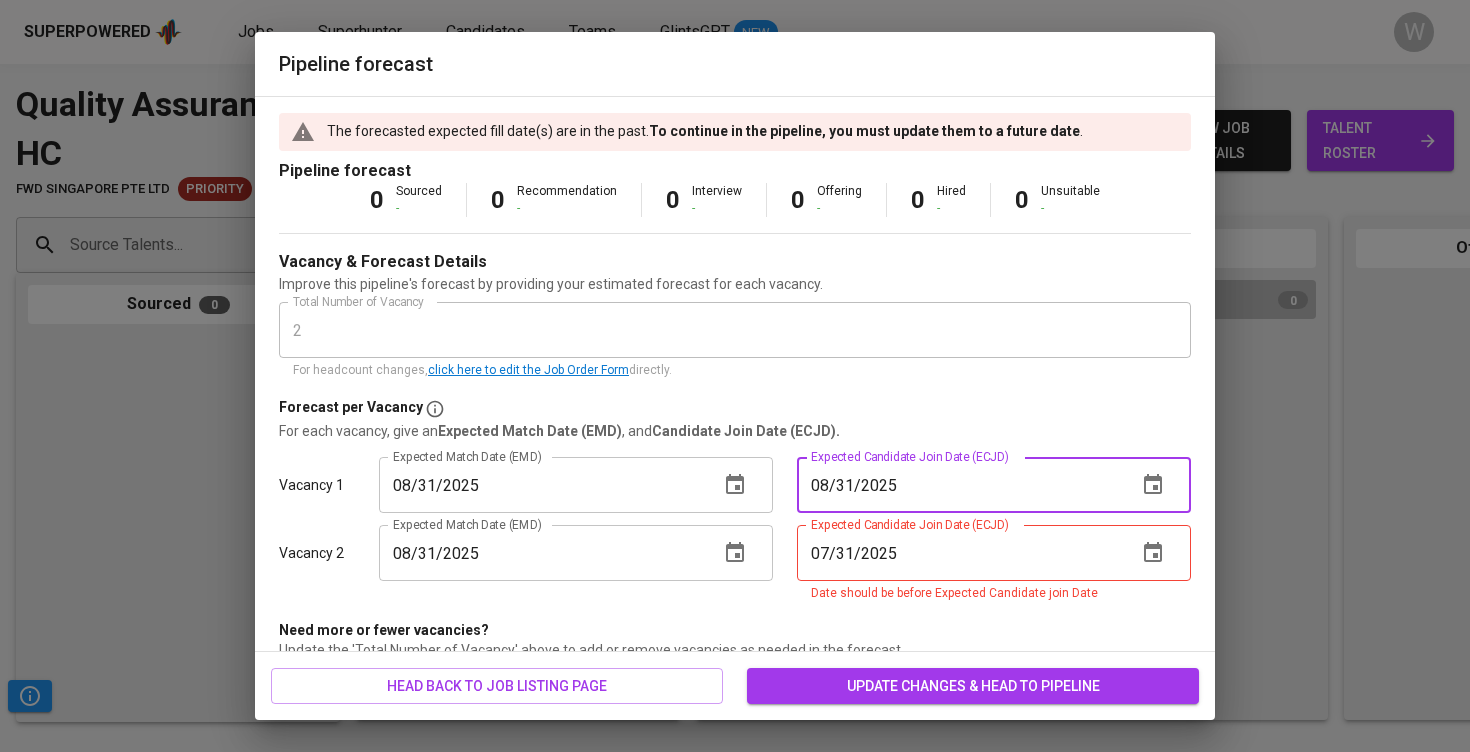 click on "07/31/2025" at bounding box center (959, 553) 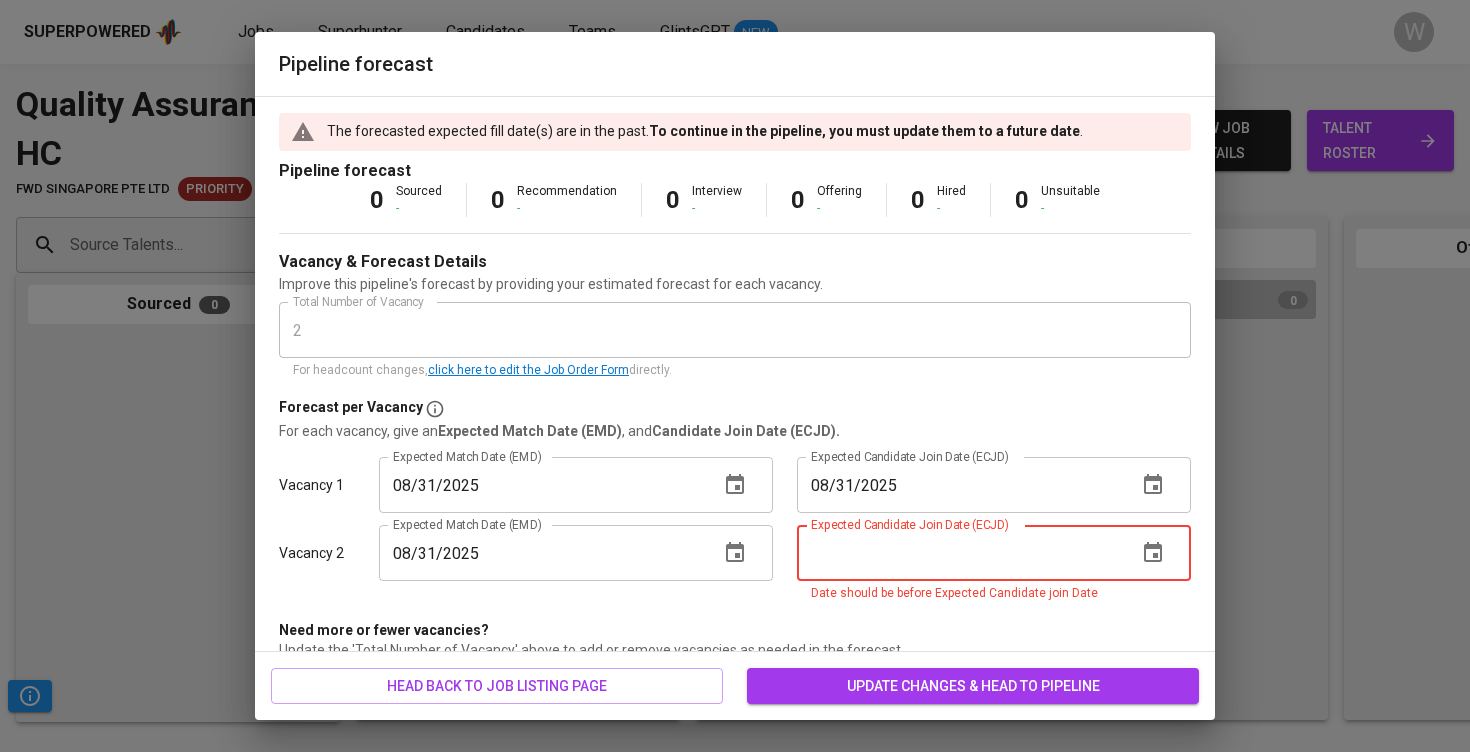paste on "08/31/2025" 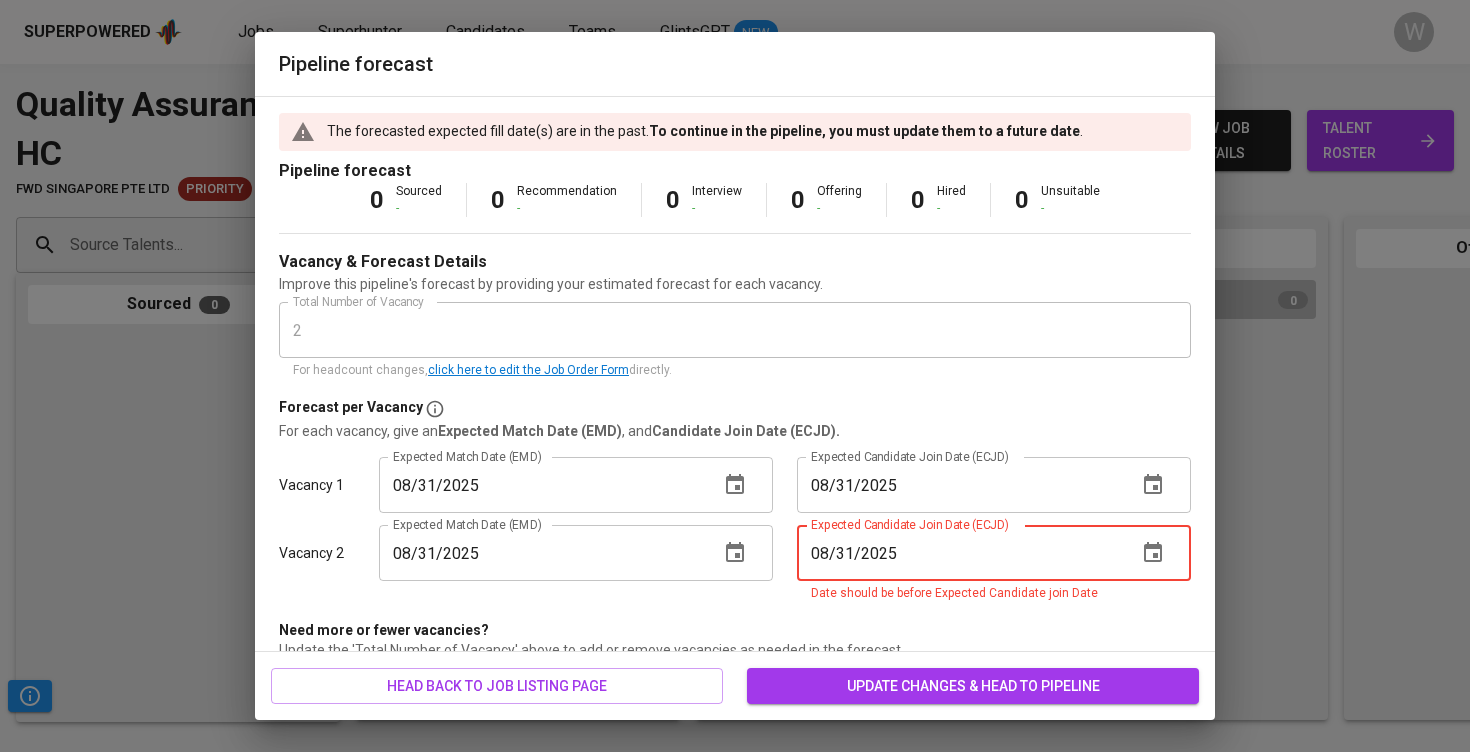 type on "08/31/2025" 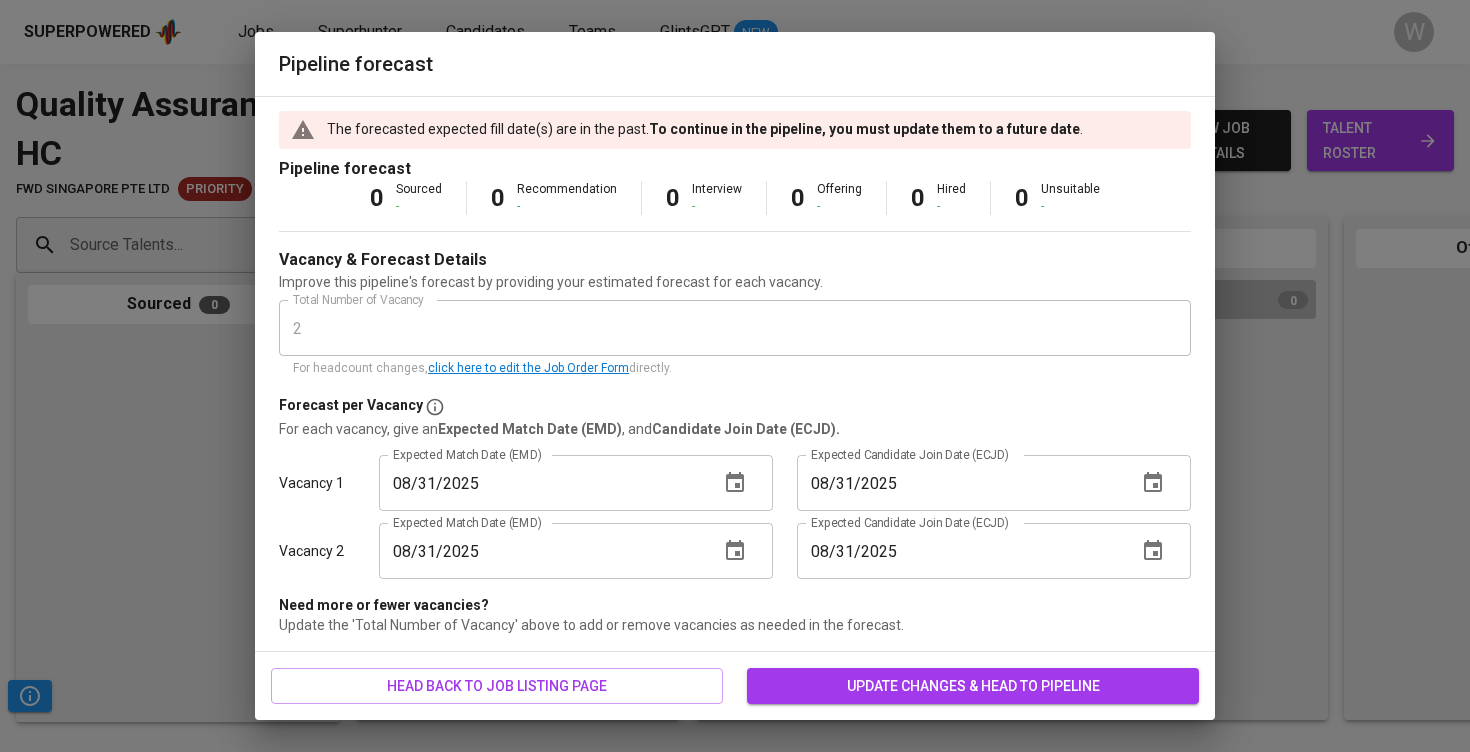 scroll, scrollTop: 1, scrollLeft: 0, axis: vertical 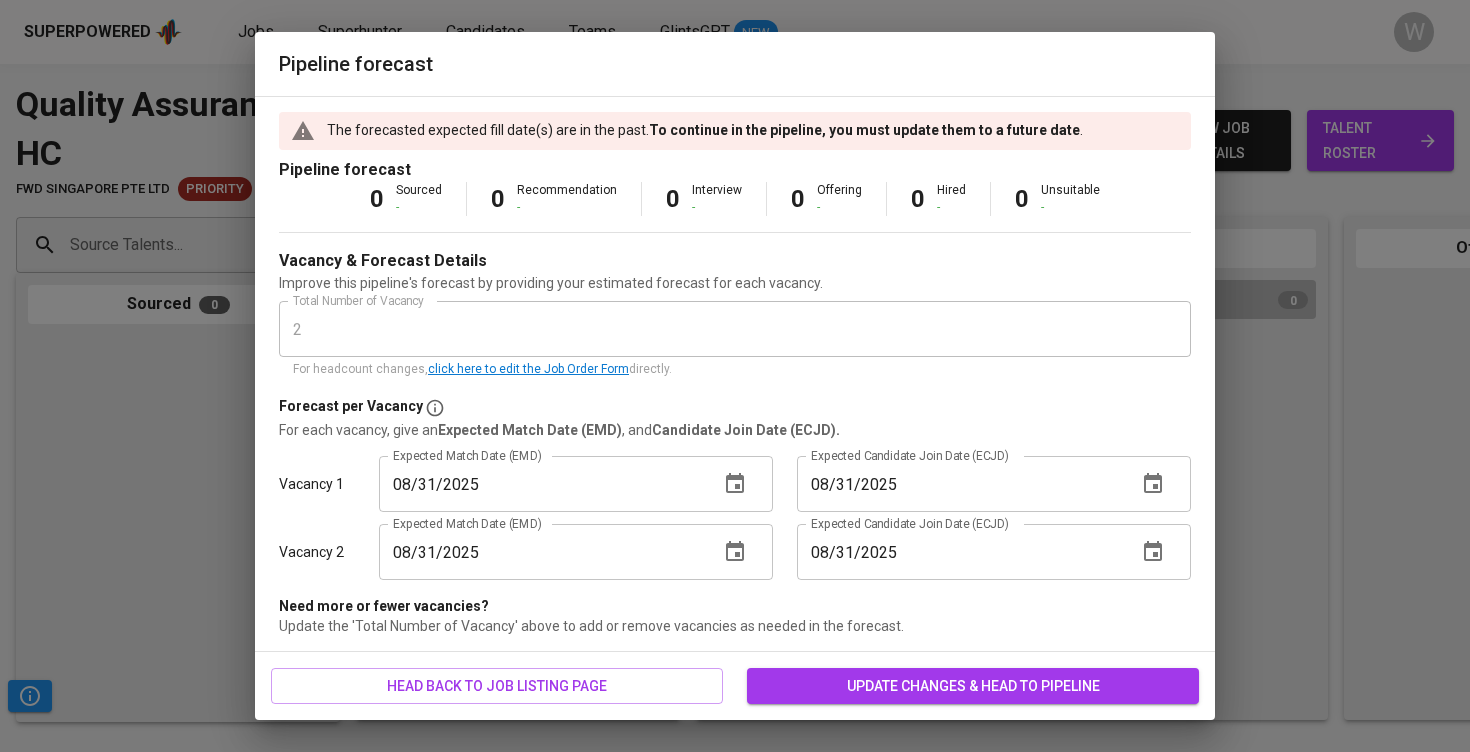 click on "update changes & head to pipeline" at bounding box center (973, 686) 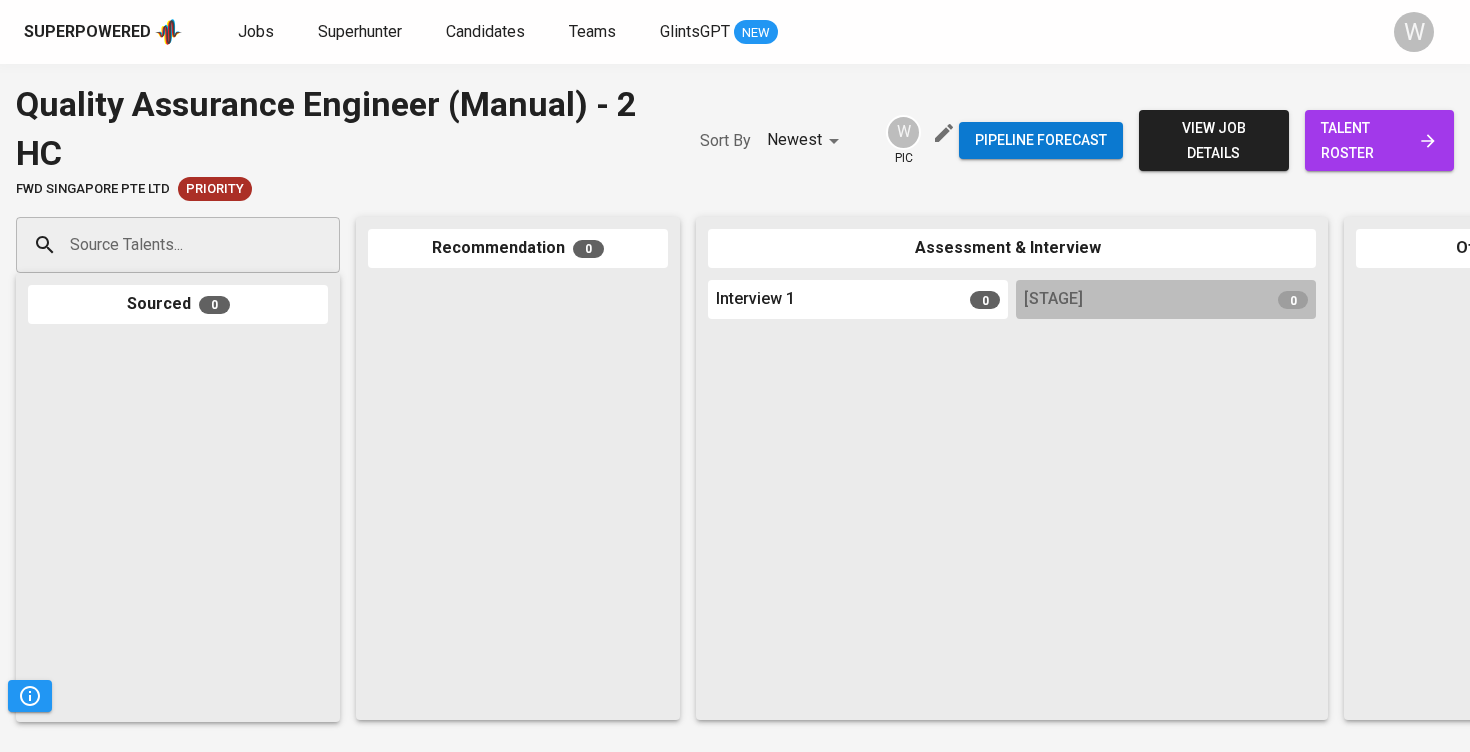 scroll, scrollTop: 0, scrollLeft: 0, axis: both 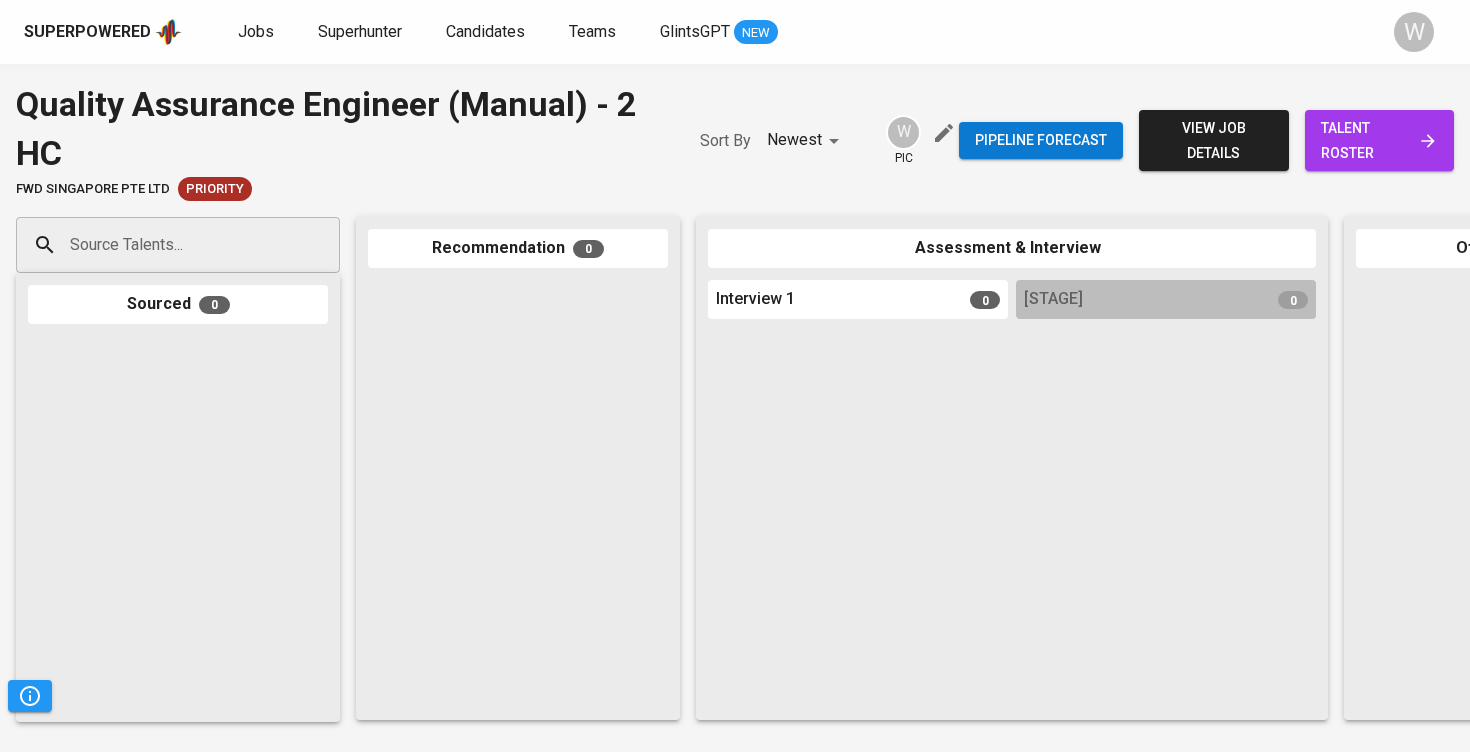 click on "talent roster" at bounding box center (1379, 140) 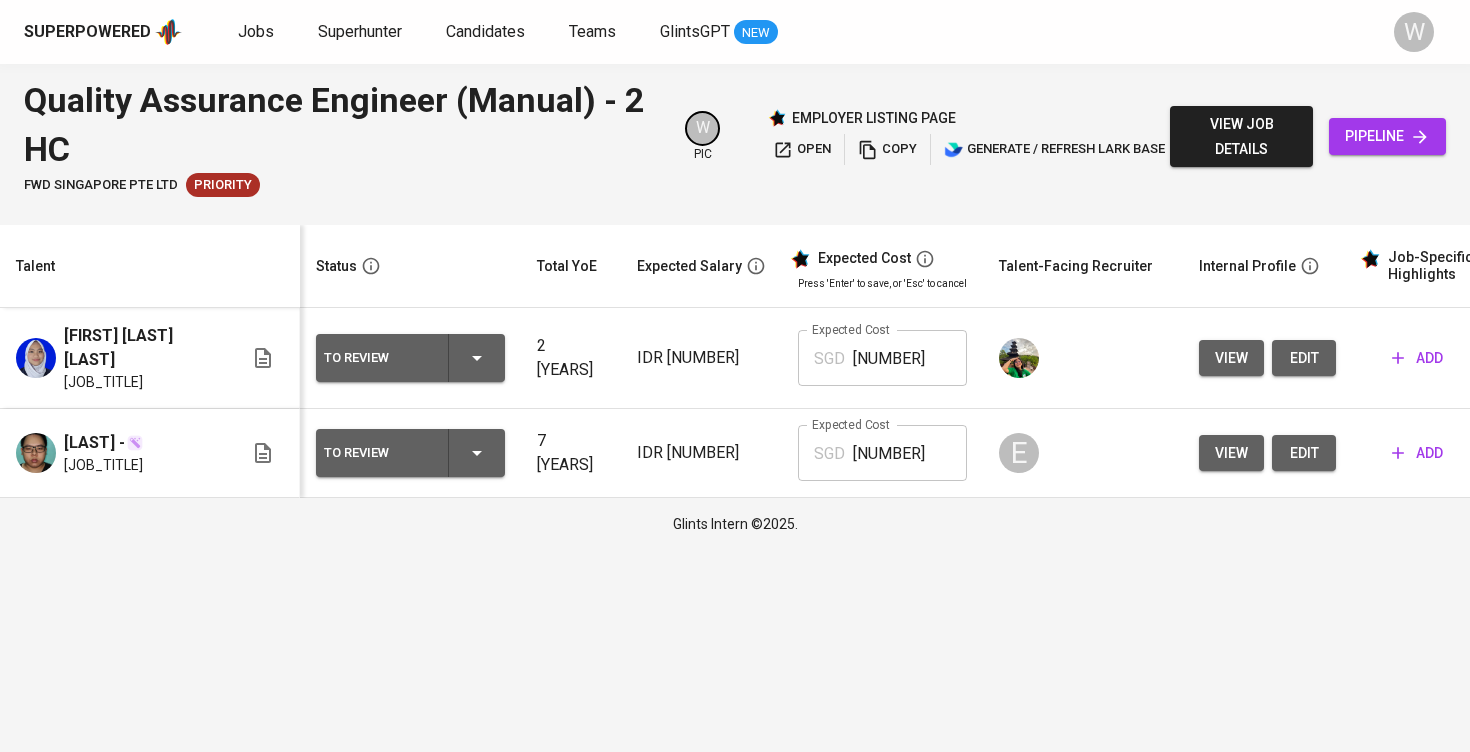 scroll, scrollTop: 0, scrollLeft: 89, axis: horizontal 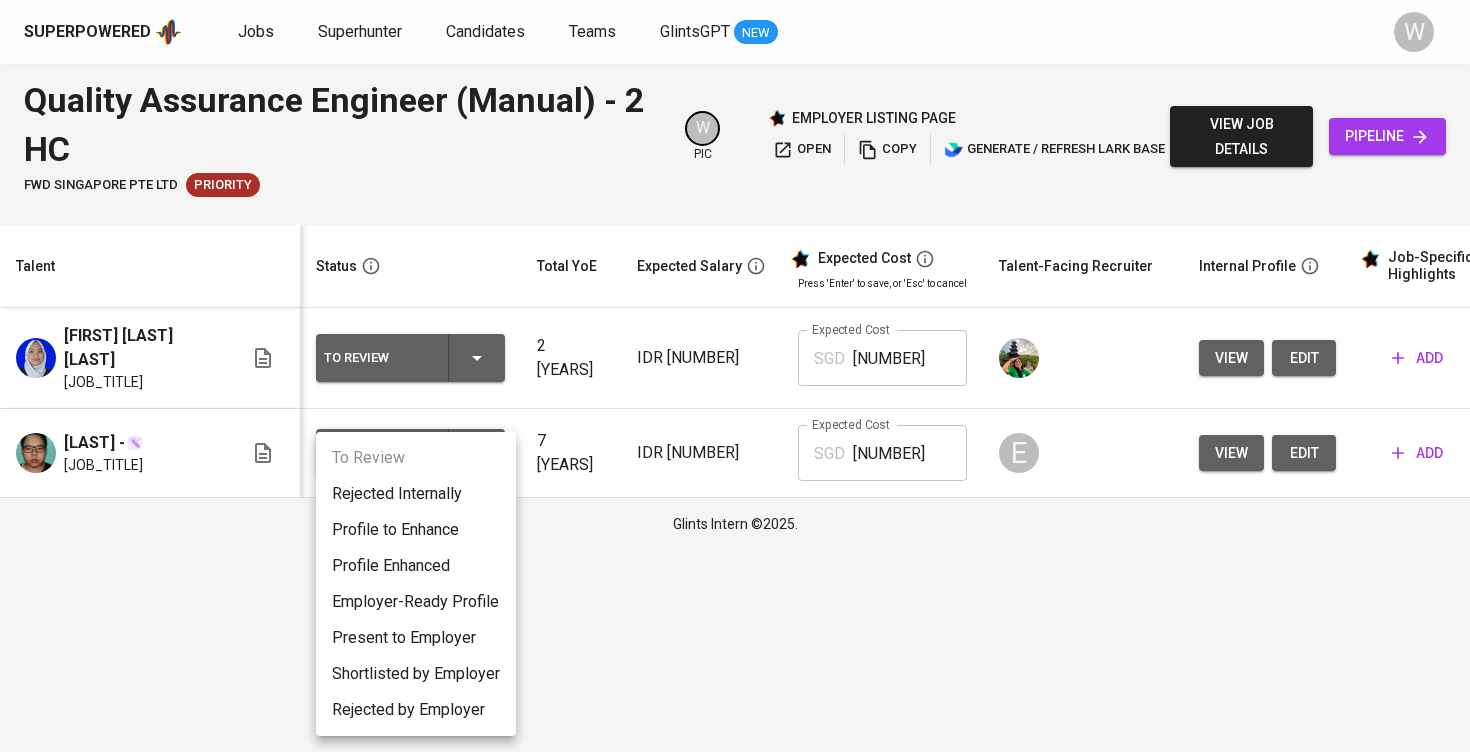 click at bounding box center (735, 376) 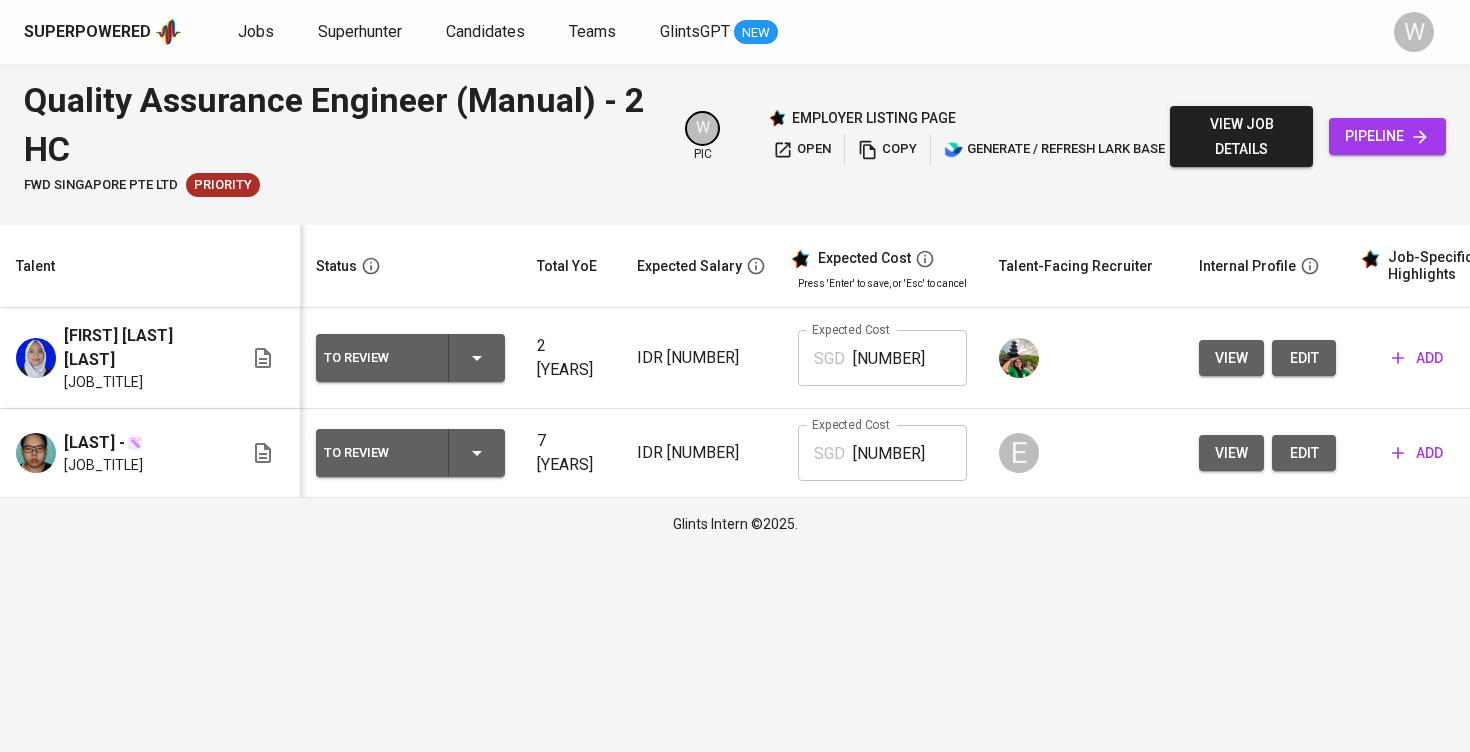 scroll, scrollTop: 0, scrollLeft: 0, axis: both 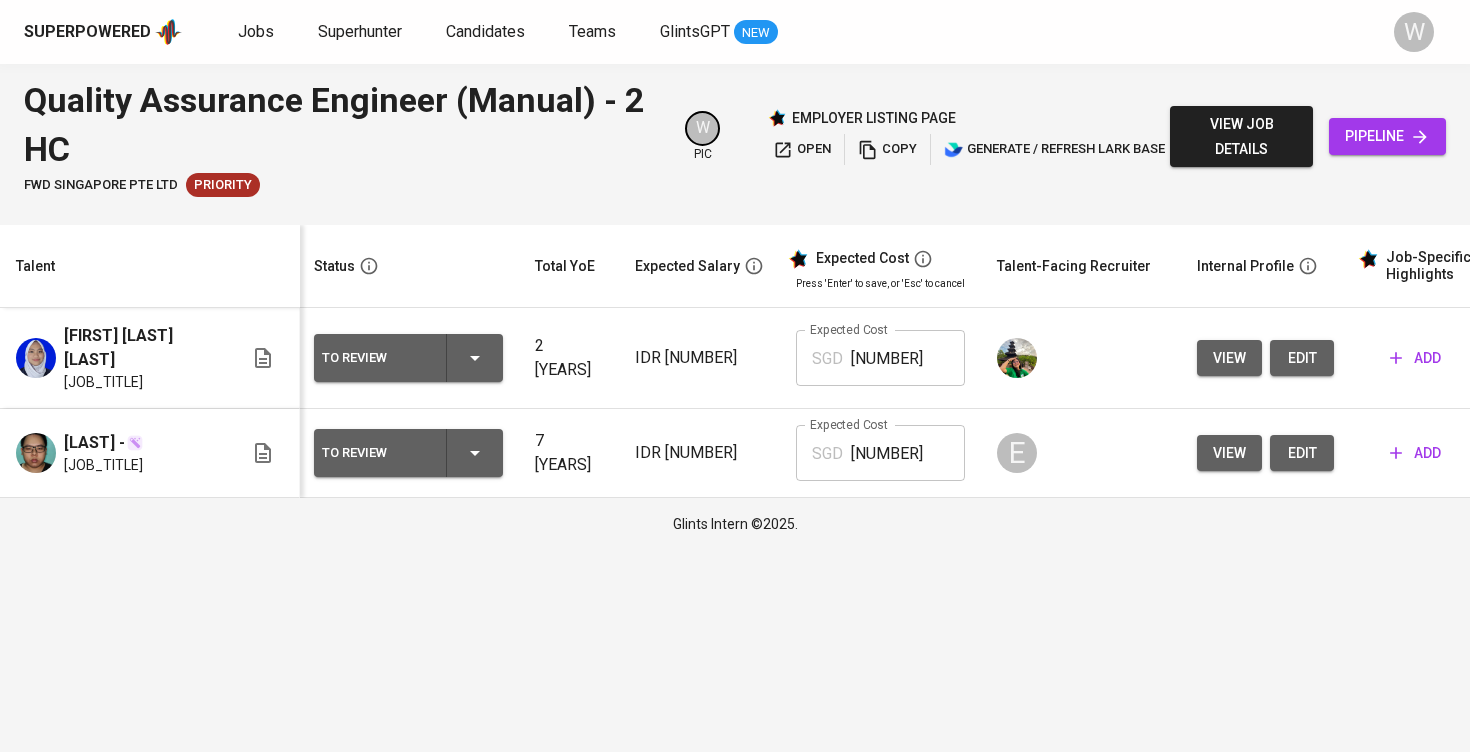 click on "To Review" at bounding box center [408, 358] 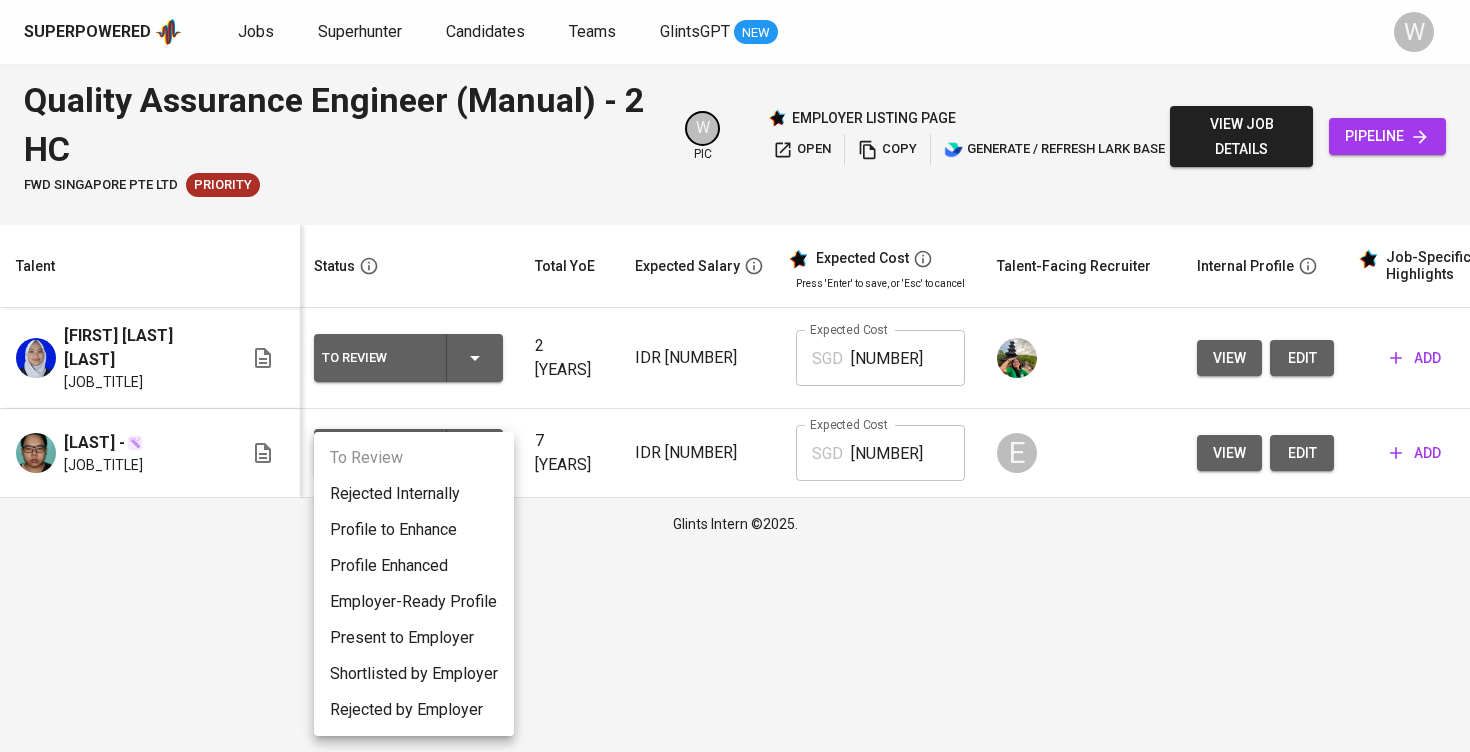 click at bounding box center [735, 376] 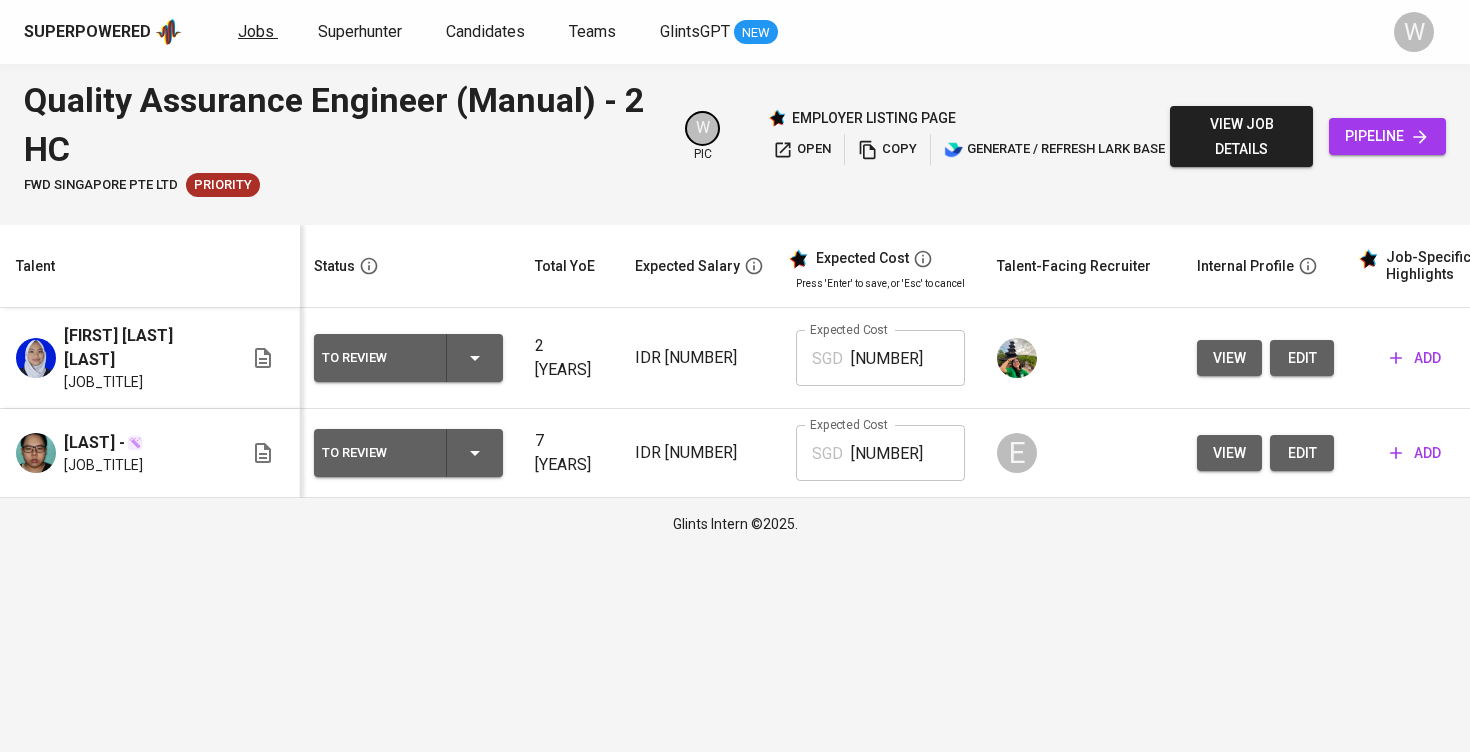 click on "Jobs" at bounding box center [256, 31] 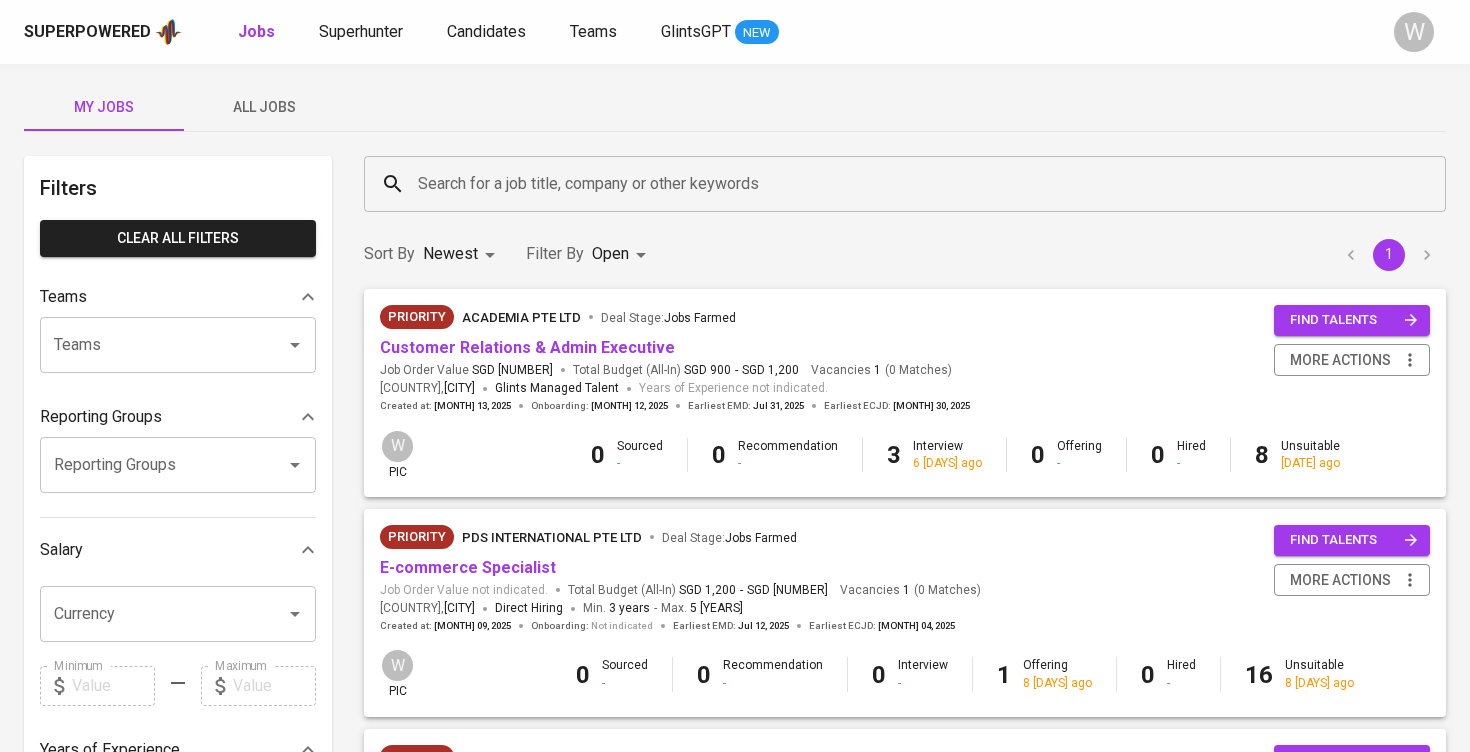 click on "All Jobs" at bounding box center [104, 107] 